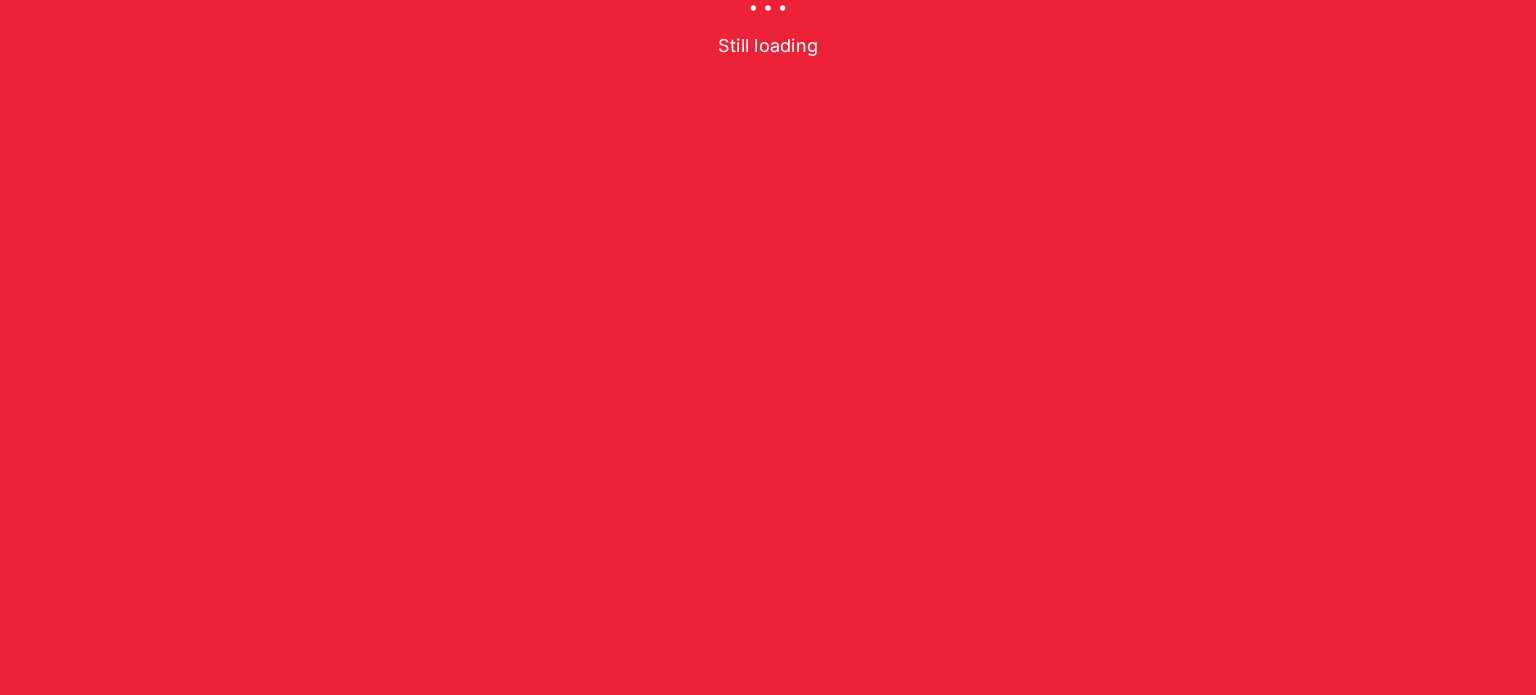 scroll, scrollTop: 0, scrollLeft: 0, axis: both 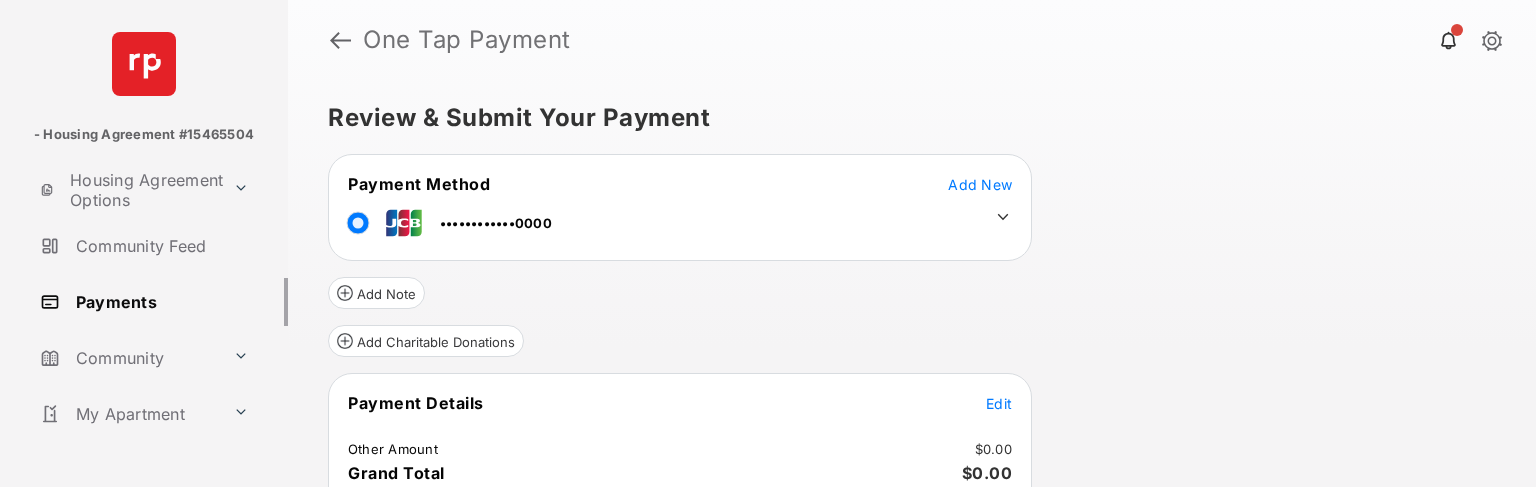 click 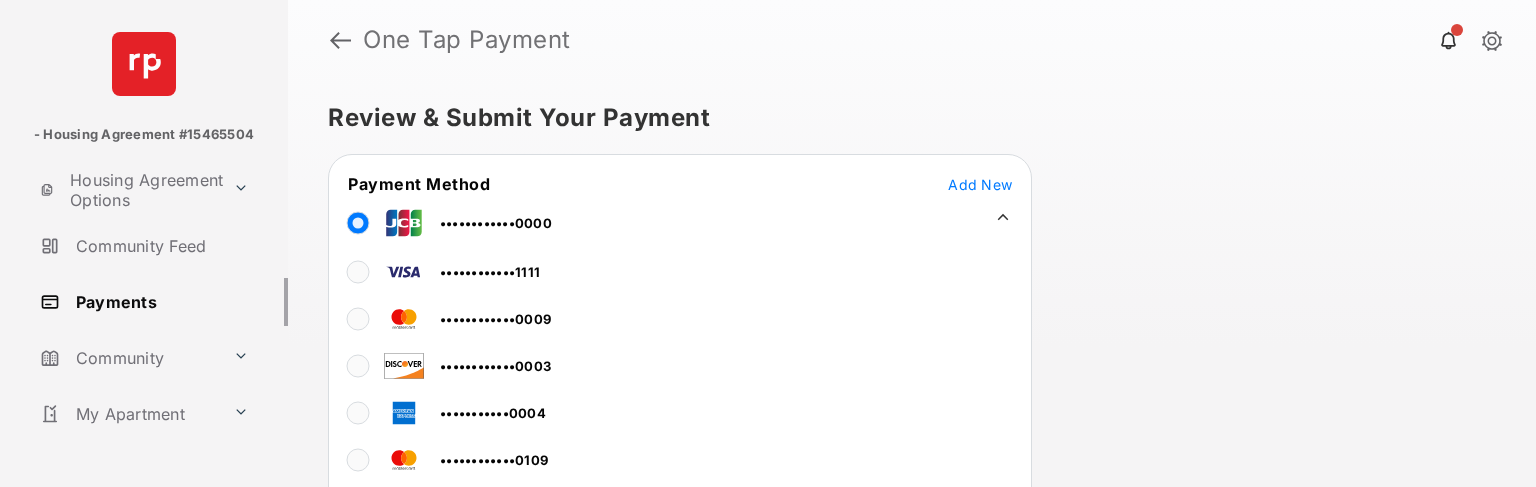 click on "••••••••••••1111" at bounding box center [444, 268] 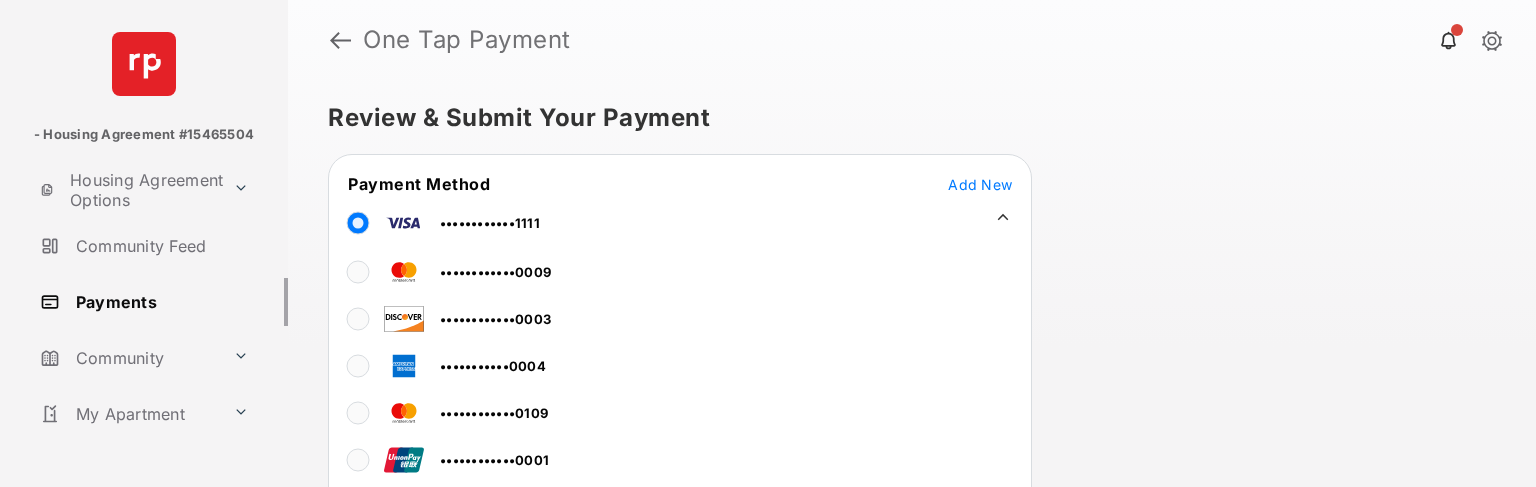 scroll, scrollTop: 180, scrollLeft: 0, axis: vertical 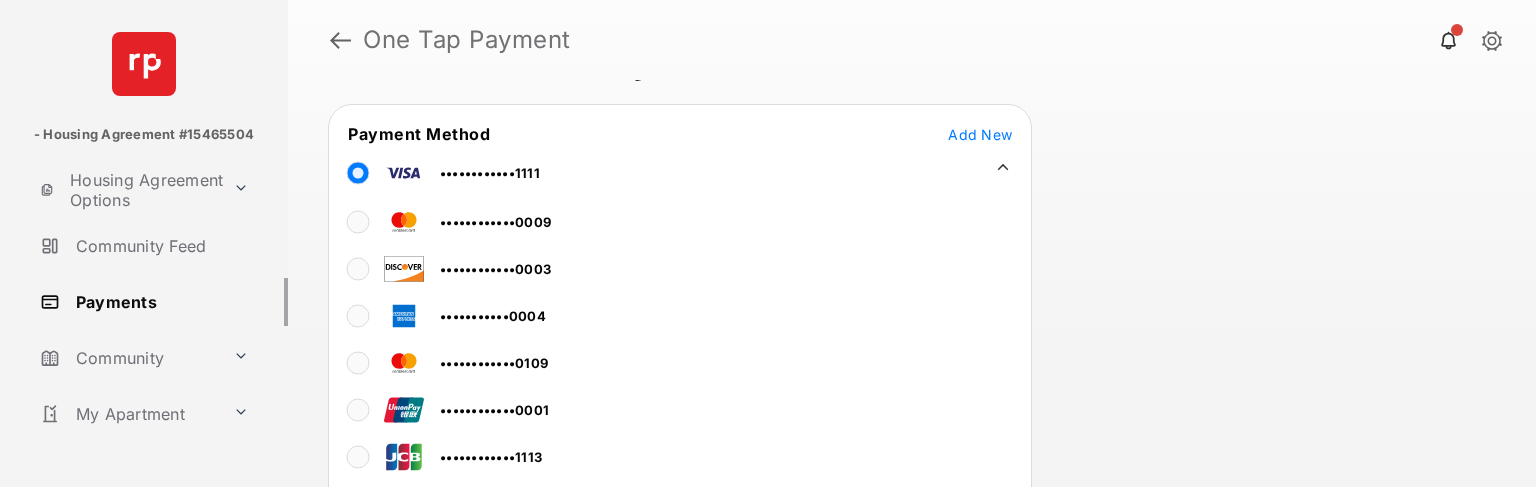 click on "••••••••••••0003" at bounding box center (449, 265) 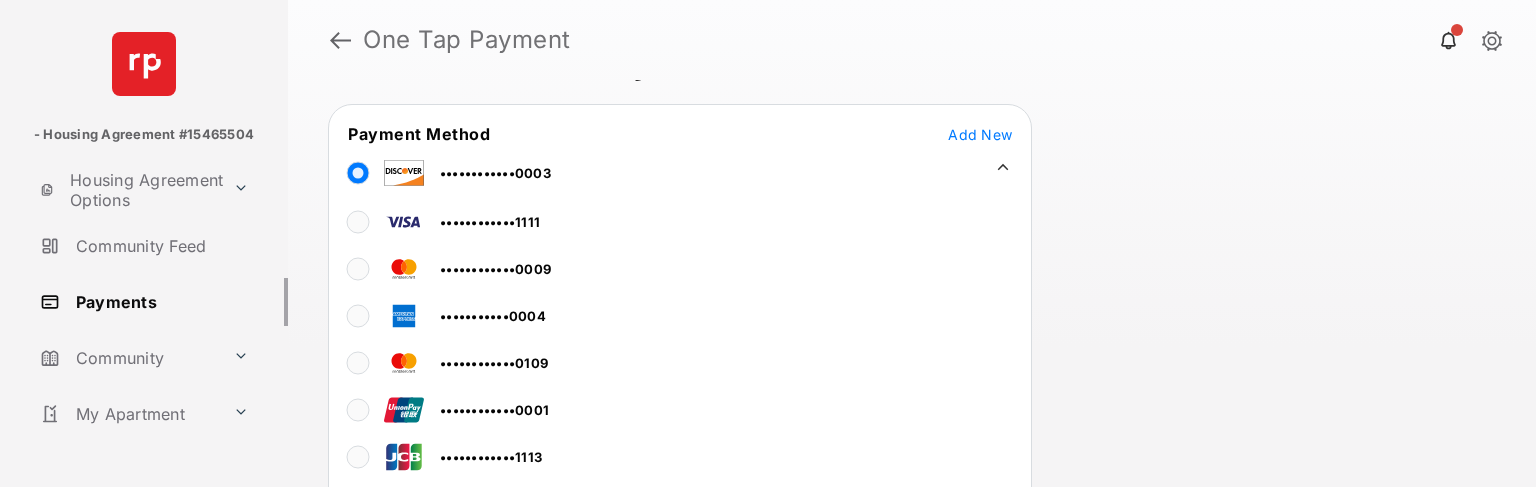click on "••••••••••••0003" at bounding box center [449, 169] 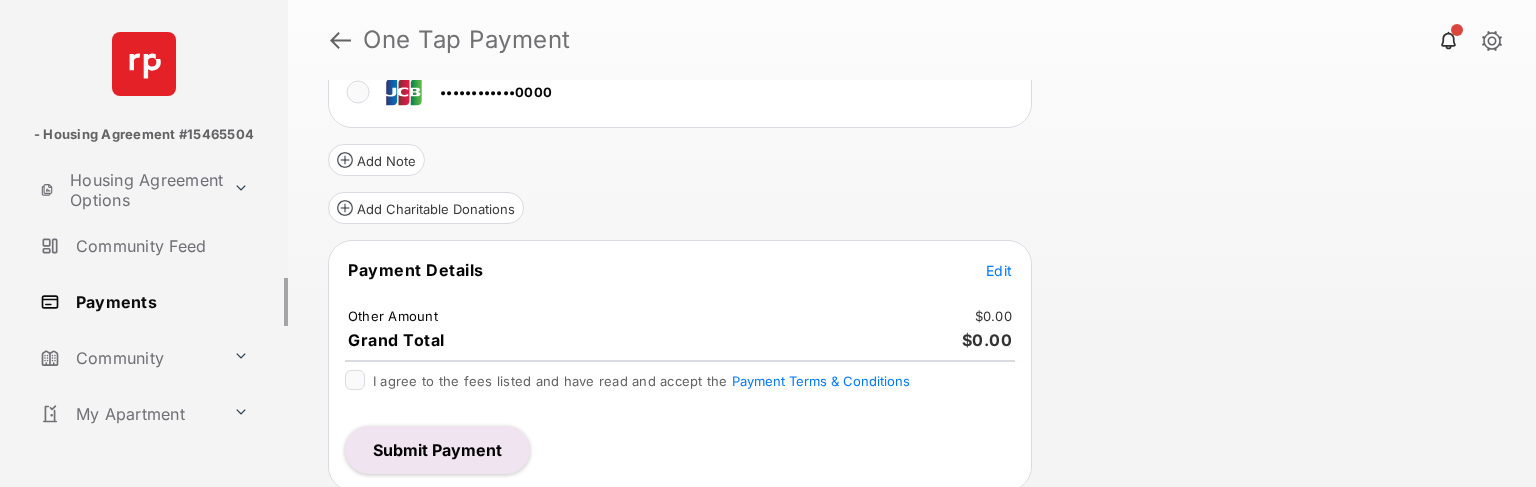 scroll, scrollTop: 0, scrollLeft: 0, axis: both 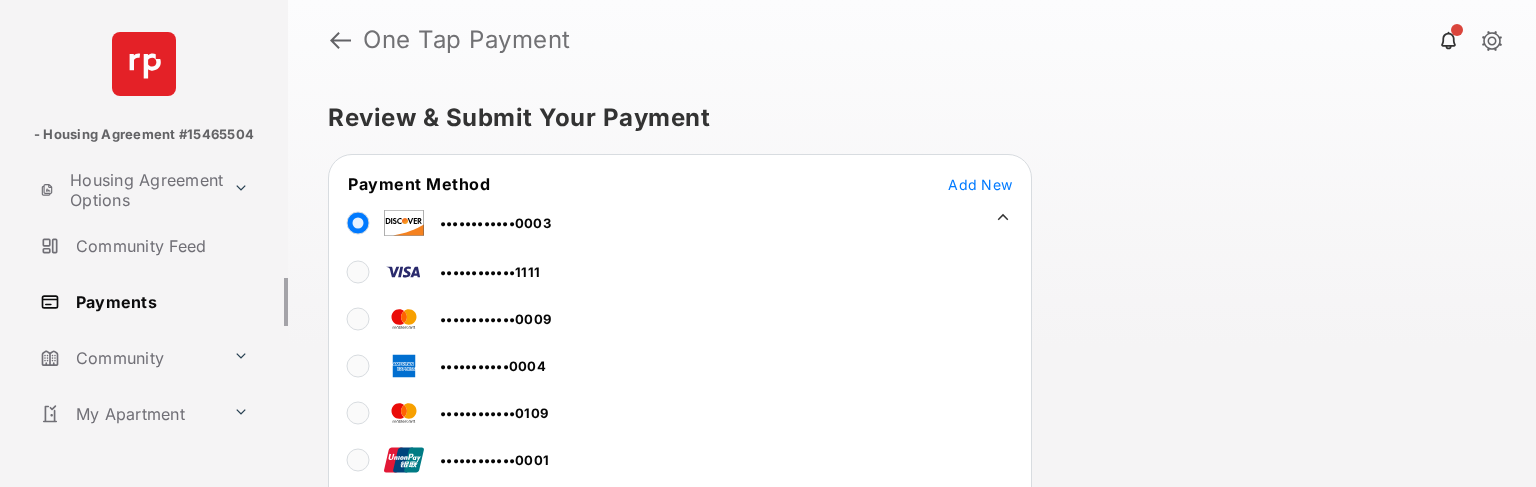 click on "Add New" at bounding box center (980, 184) 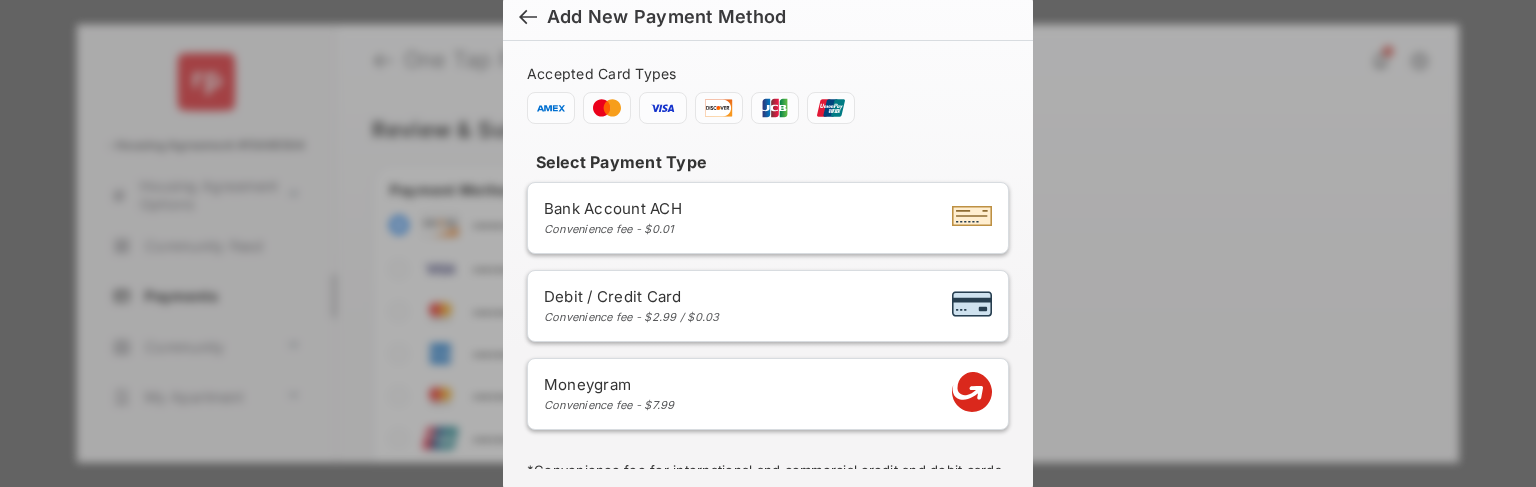 scroll, scrollTop: 27, scrollLeft: 0, axis: vertical 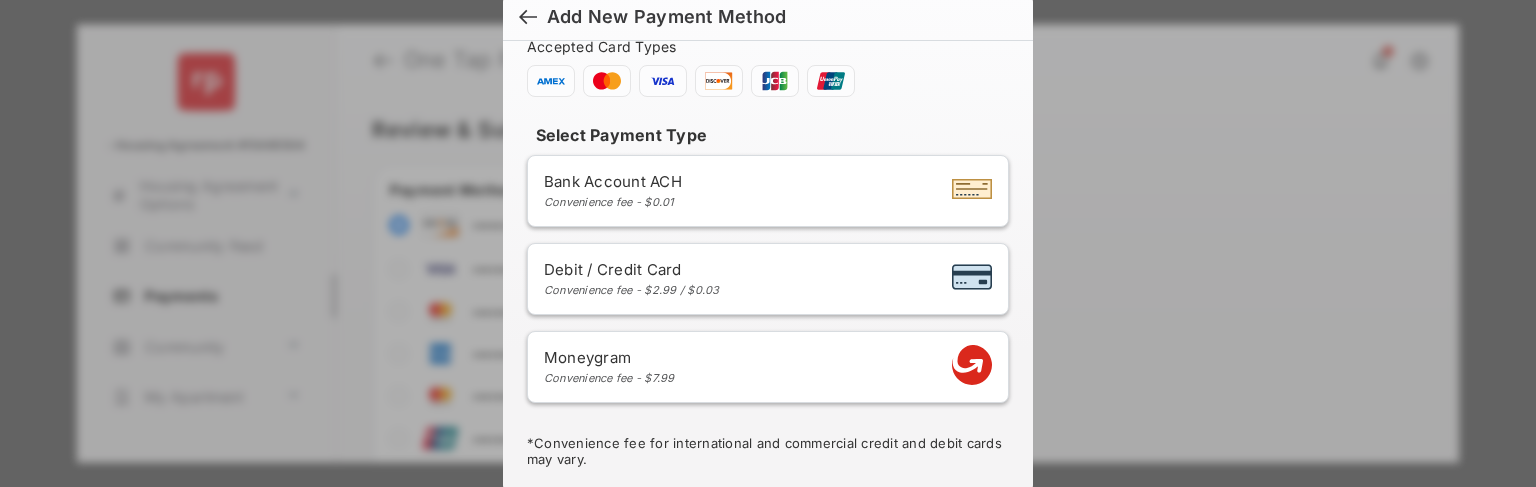 click on "Moneygram Convenience fee - $7.99" at bounding box center [768, 367] 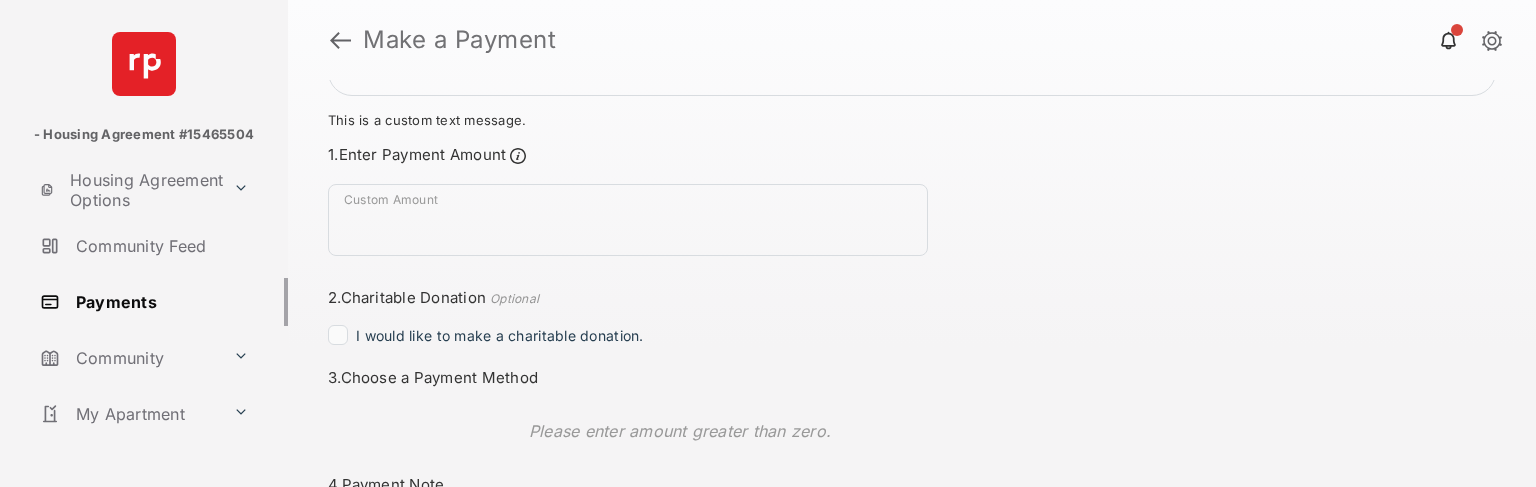 scroll, scrollTop: 244, scrollLeft: 0, axis: vertical 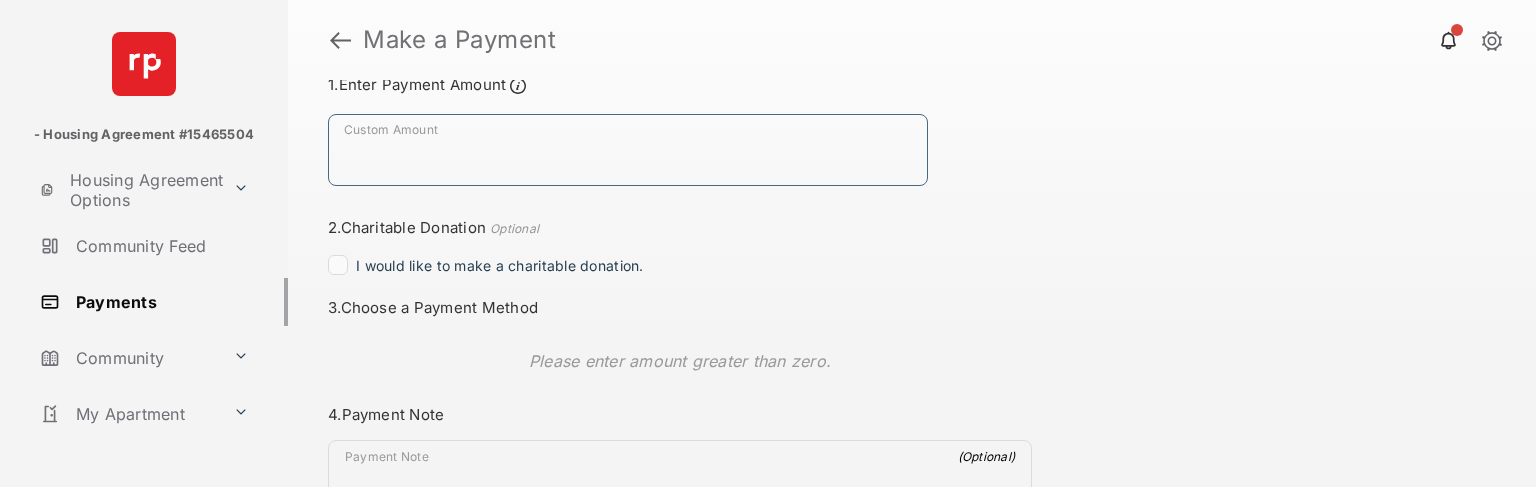 click on "Custom Amount" at bounding box center (628, 150) 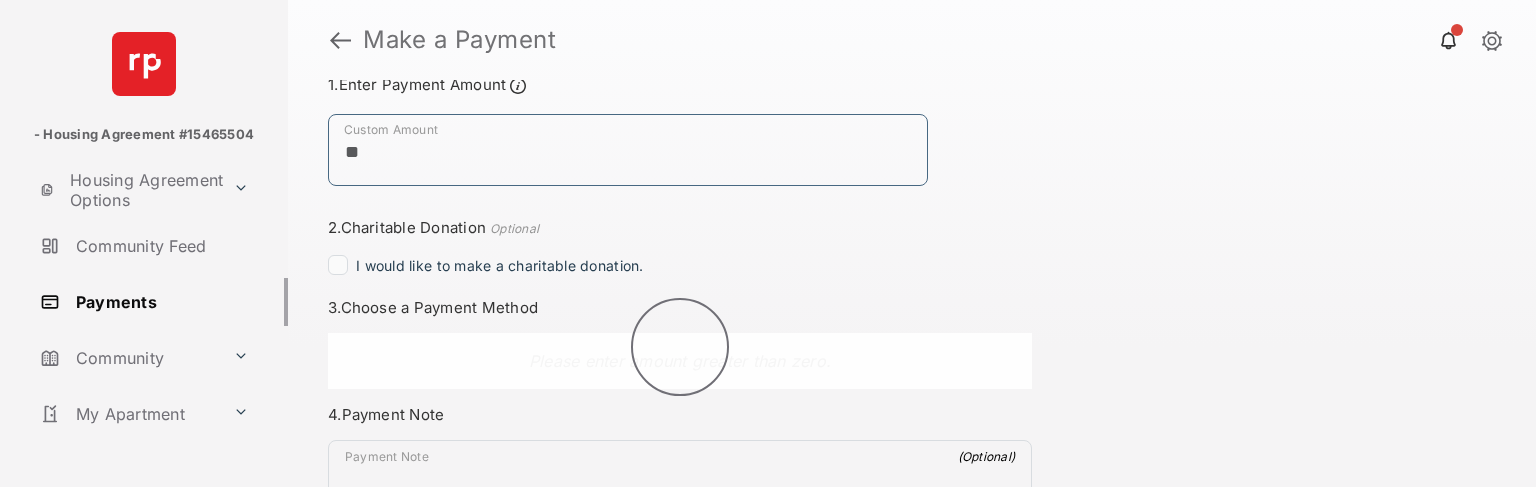 type on "**" 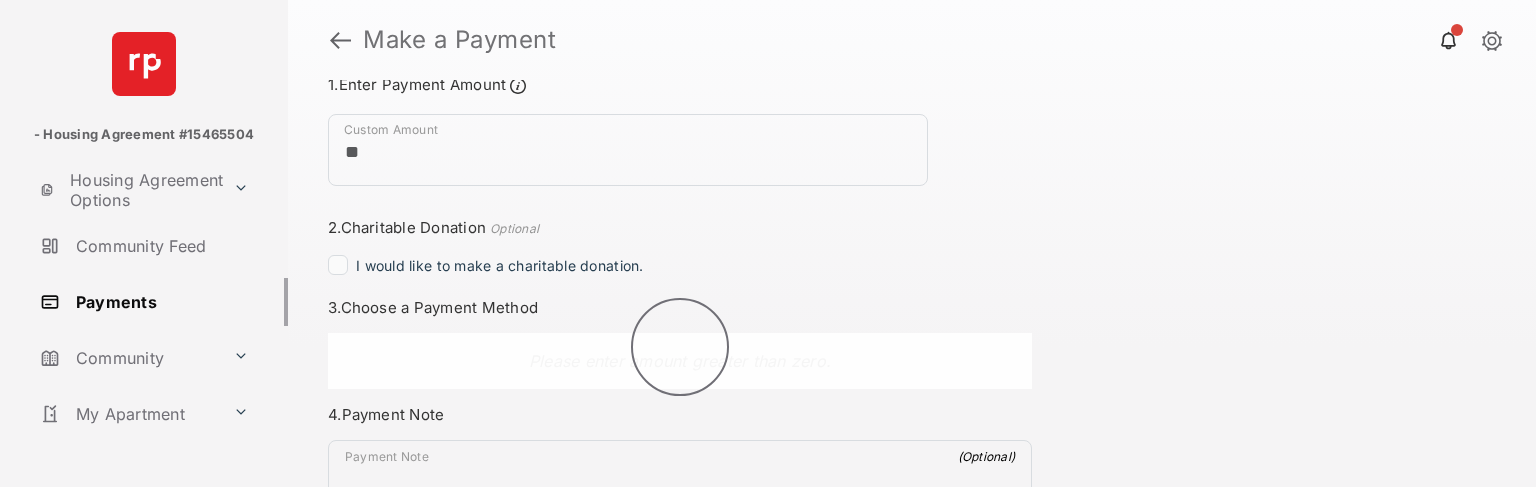 click on "2.  Charitable Donation Optional" 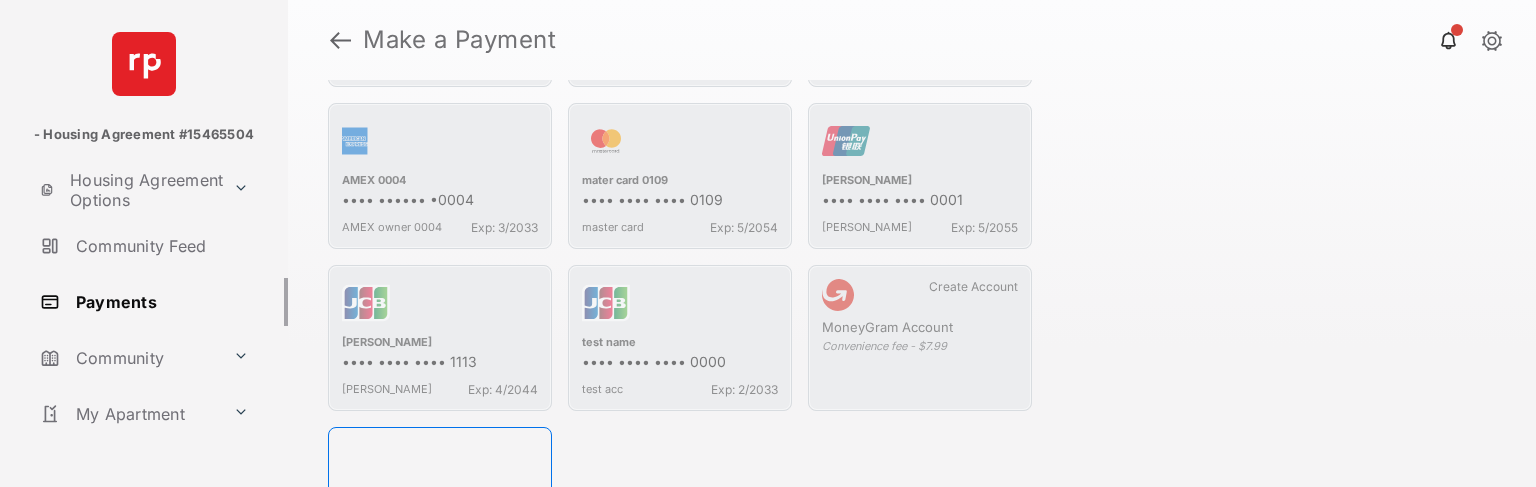 scroll, scrollTop: 683, scrollLeft: 0, axis: vertical 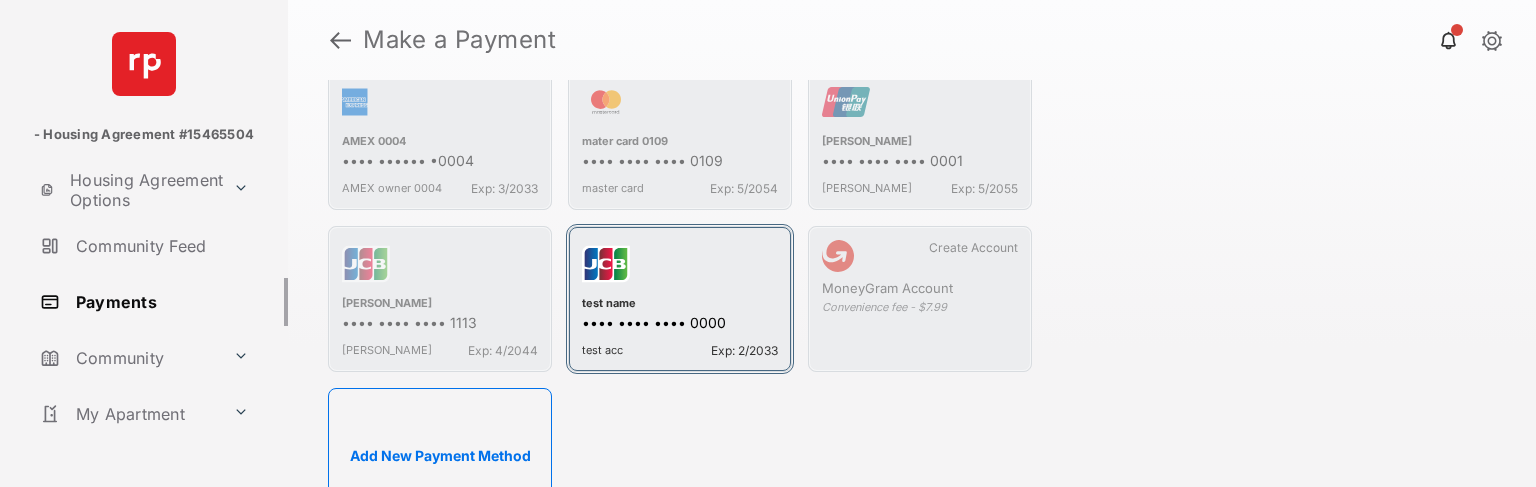 click on "•••• •••• •••• 0000" at bounding box center [680, 324] 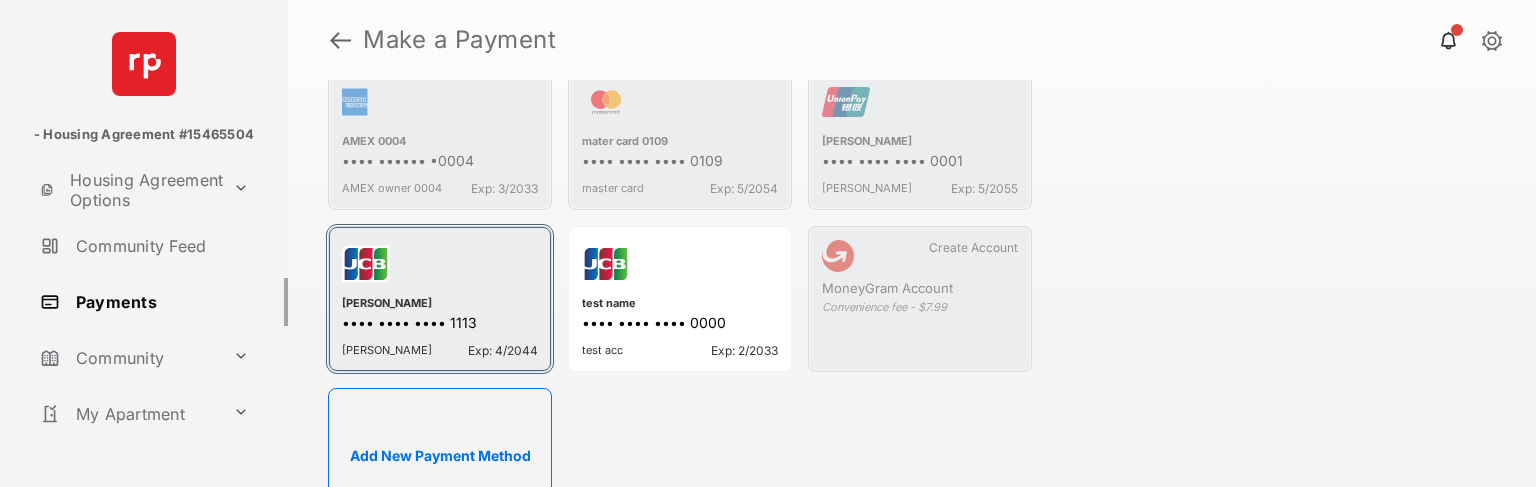 click at bounding box center [440, 268] 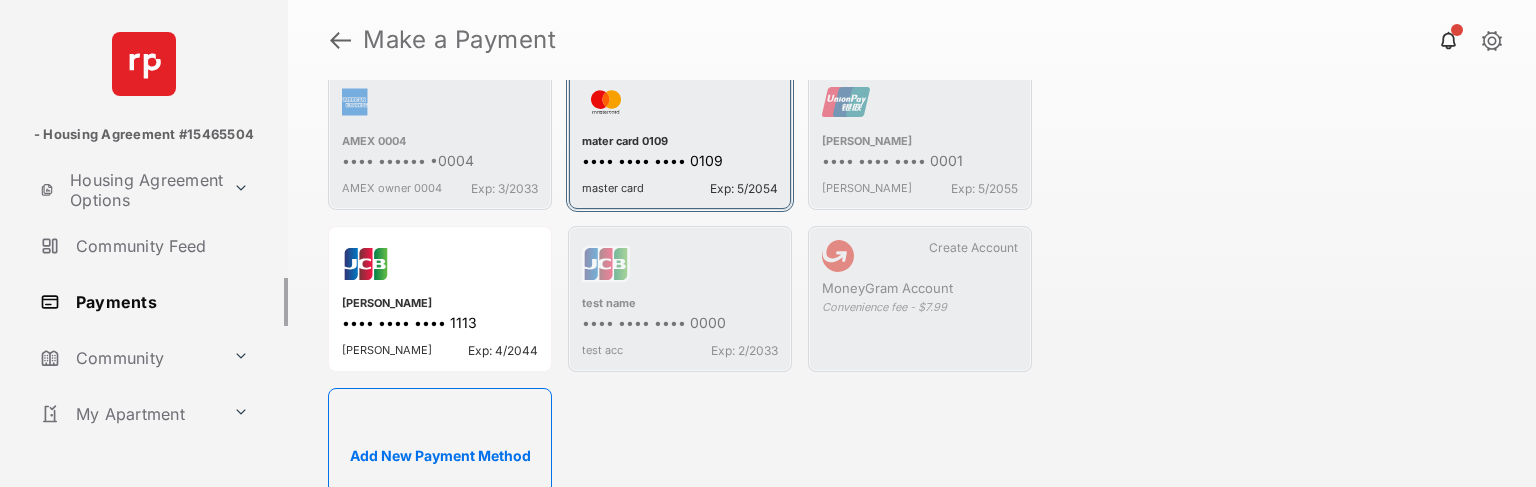 click on "mater card 0109" at bounding box center [680, 143] 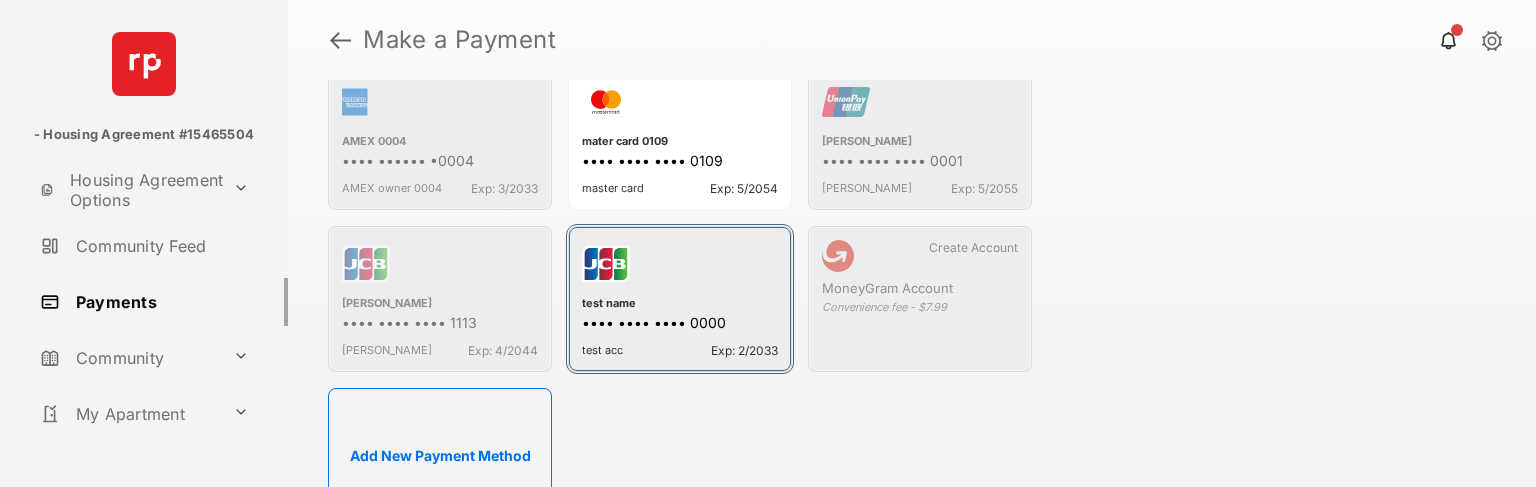 click at bounding box center [680, 268] 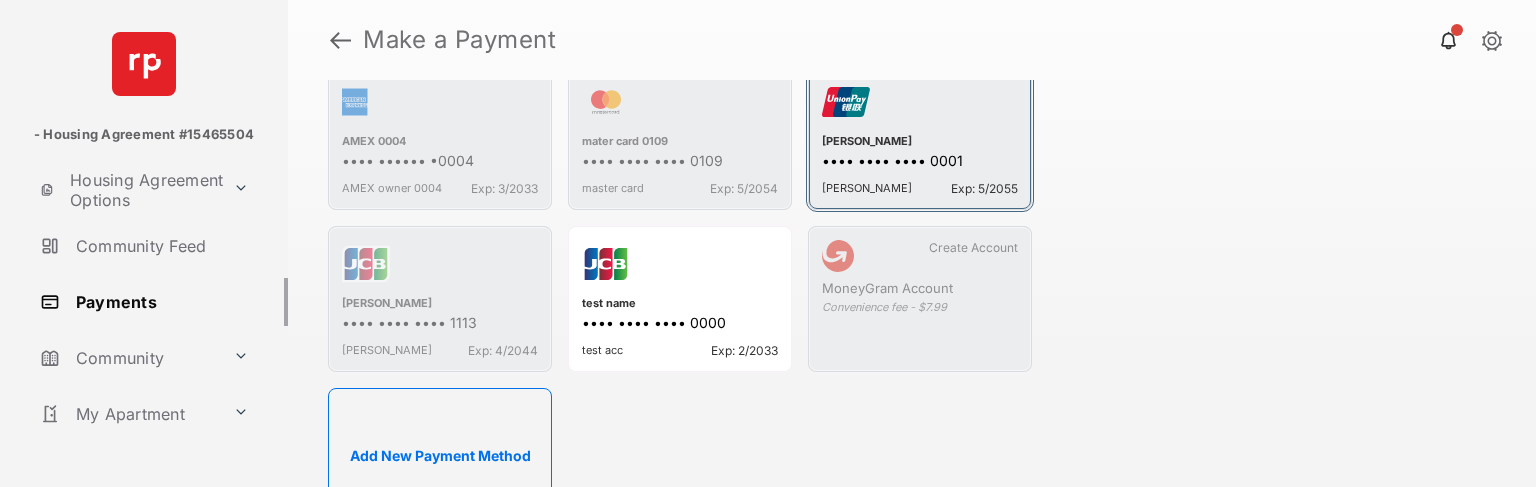 click on "Isabella Gill" at bounding box center [920, 143] 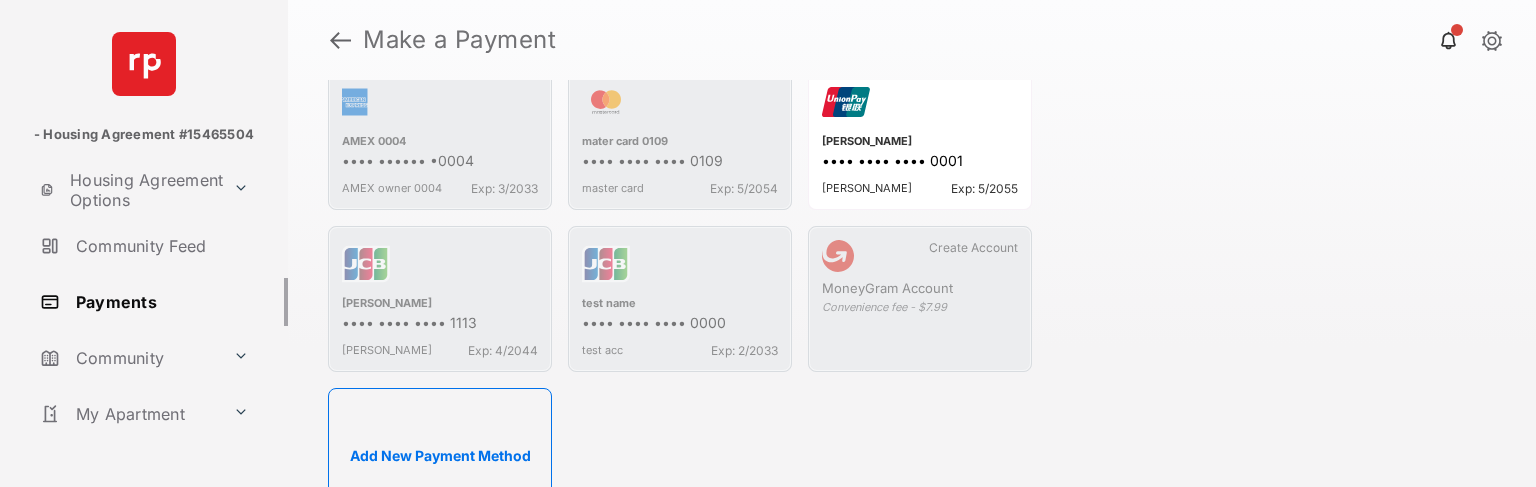 click on "testtest •••• •••• •••• 1111 test Exp: 3/2033   Master card 0009 •••• •••• •••• 0009 master cardOwner 0009 Exp: 3/2033 Discover 0003 •••• •••• •••• 0003 Discover owner 0003 Exp: 3/2033 AMEX 0004 •••• •••••• •0004 AMEX owner 0004 Exp: 3/2033   mater card 0109 •••• •••• •••• 0109 master card Exp: 5/2054 Isabella Gill •••• •••• •••• 0001 Neil Mckinney Exp: 5/2055 Alyssa Hardy •••• •••• •••• 1113 Alisa Barker Exp: 4/2044 test name •••• •••• •••• 0000 test acc Exp: 2/2033 Create Account MoneyGram Account Convenience fee - $7.99 Add New Payment Method" at bounding box center [680, 213] 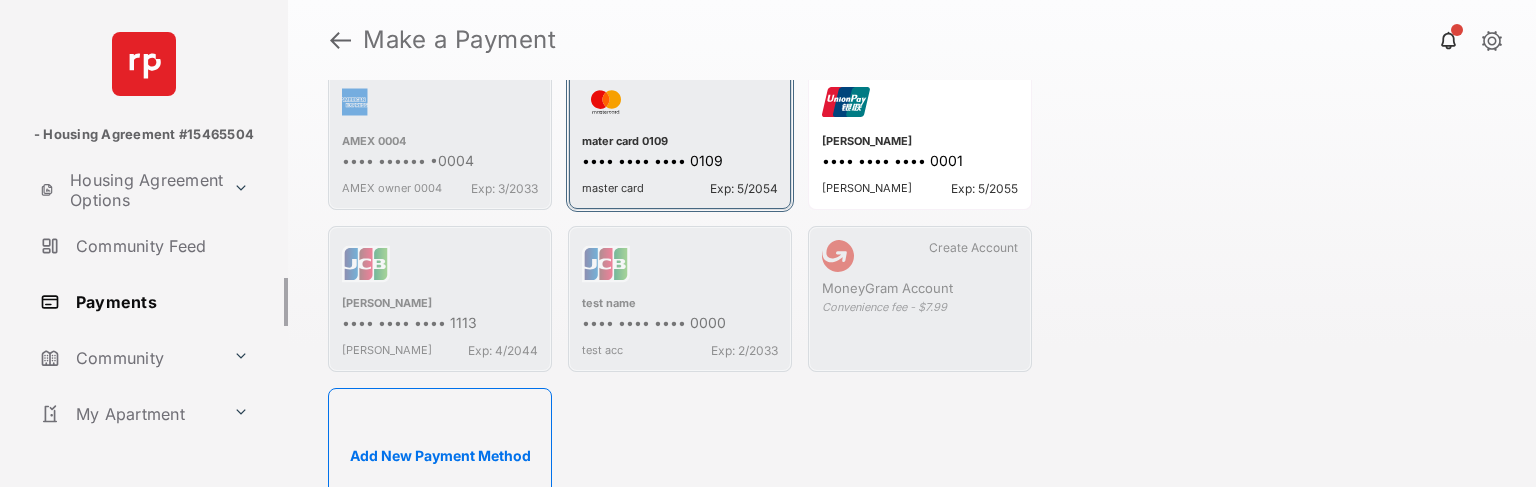 click on "mater card 0109" at bounding box center [680, 143] 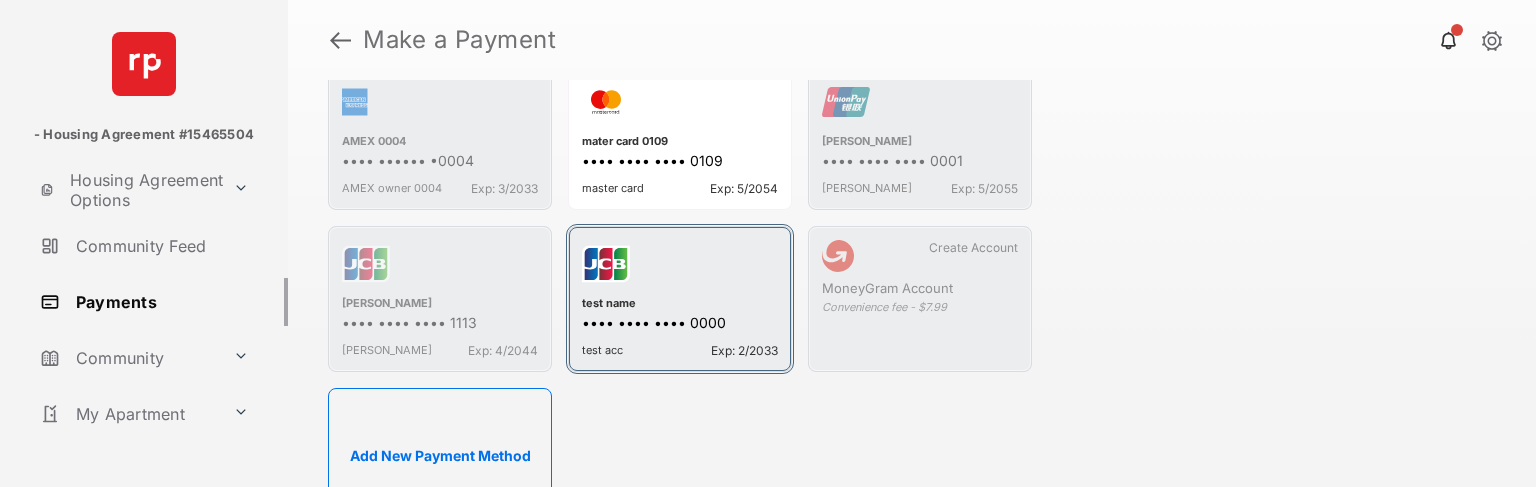 click at bounding box center (680, 268) 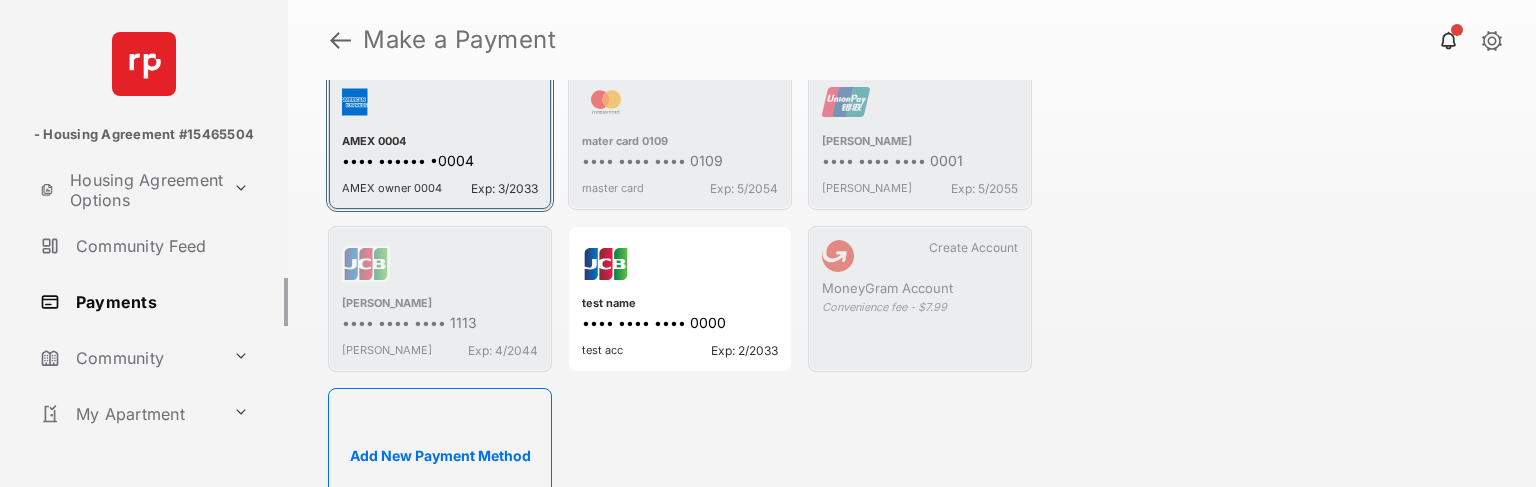 click on "AMEX owner 0004 Exp: 3/2033" at bounding box center [440, 184] 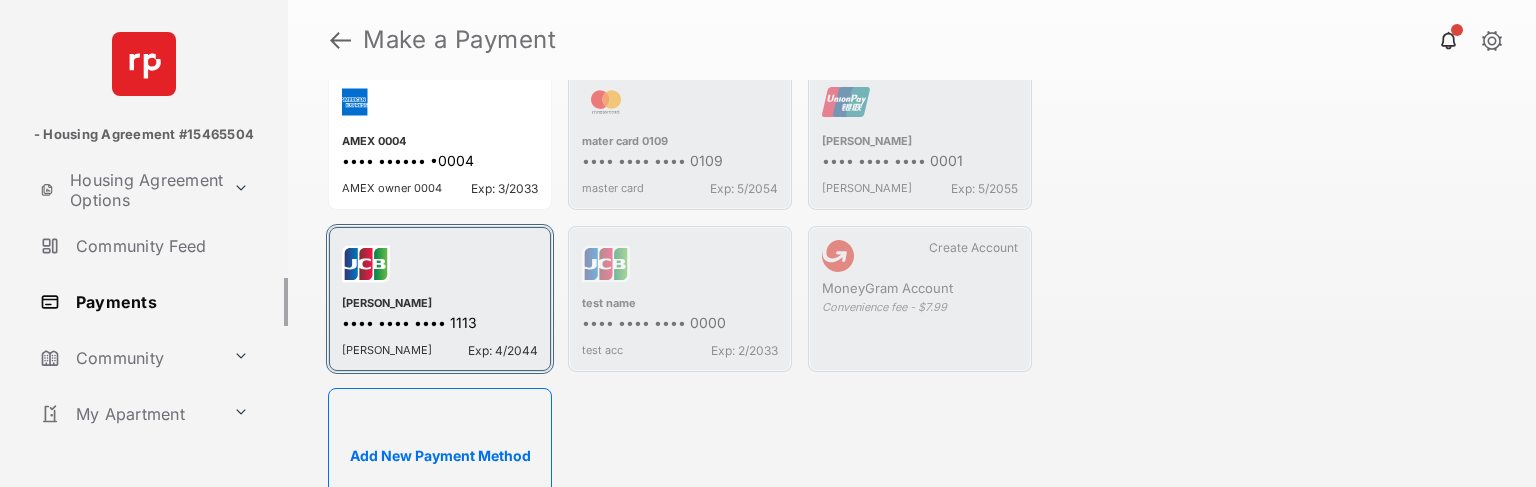 click at bounding box center (440, 268) 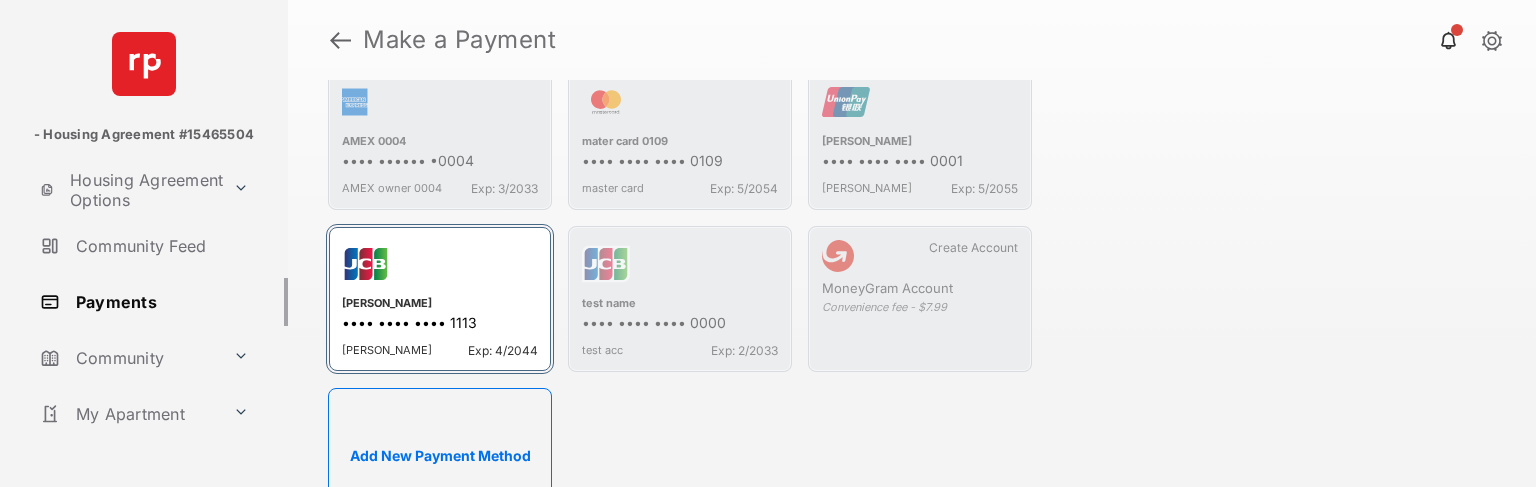 scroll, scrollTop: 1004, scrollLeft: 0, axis: vertical 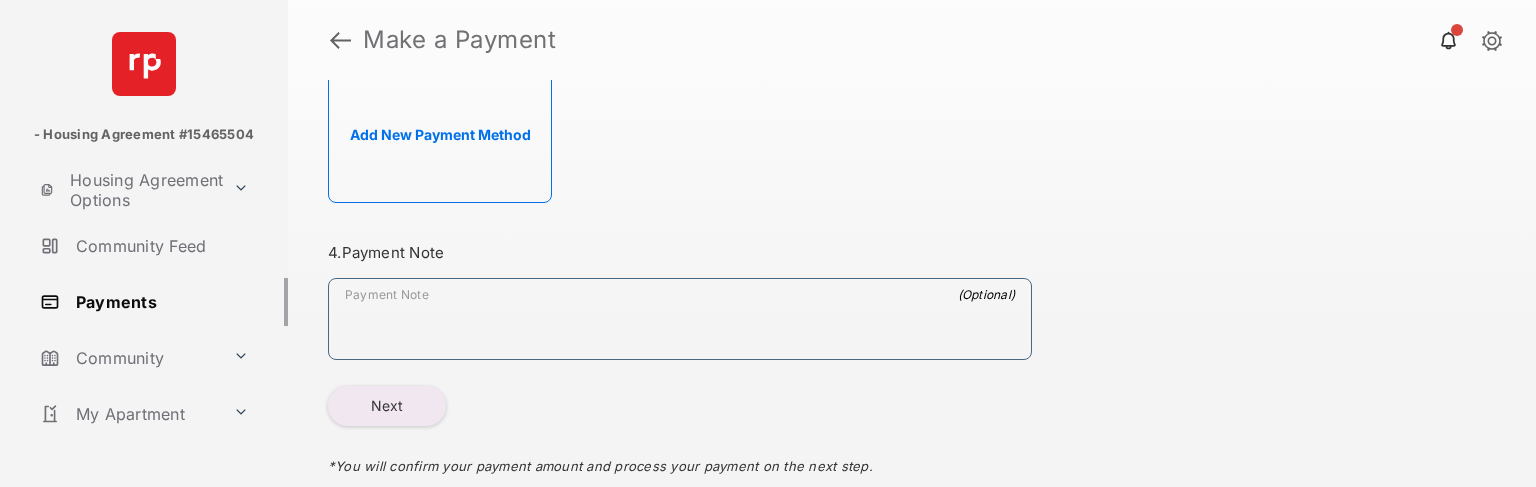 click on "Payment Note" at bounding box center [680, 323] 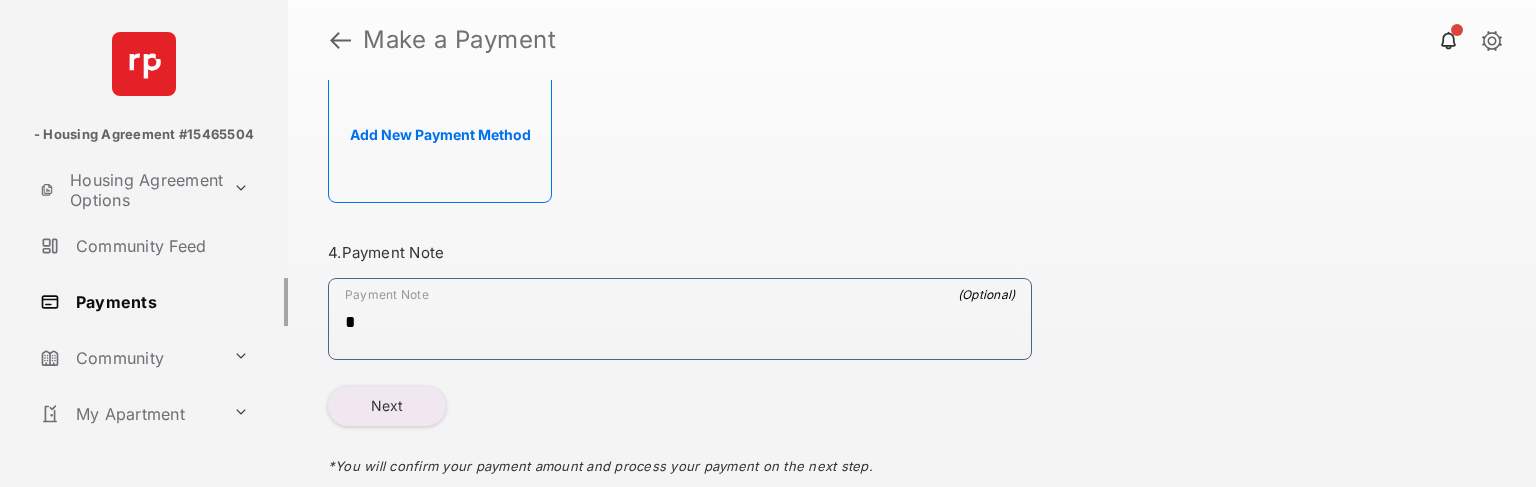 type on "*" 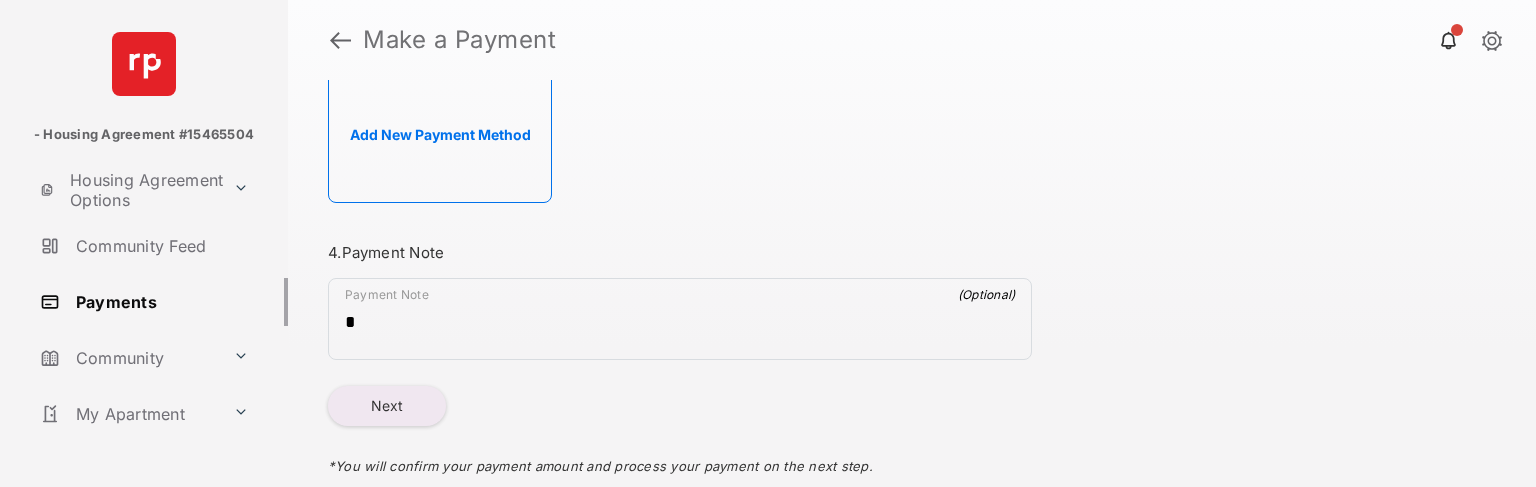 click on "Next" at bounding box center [387, 406] 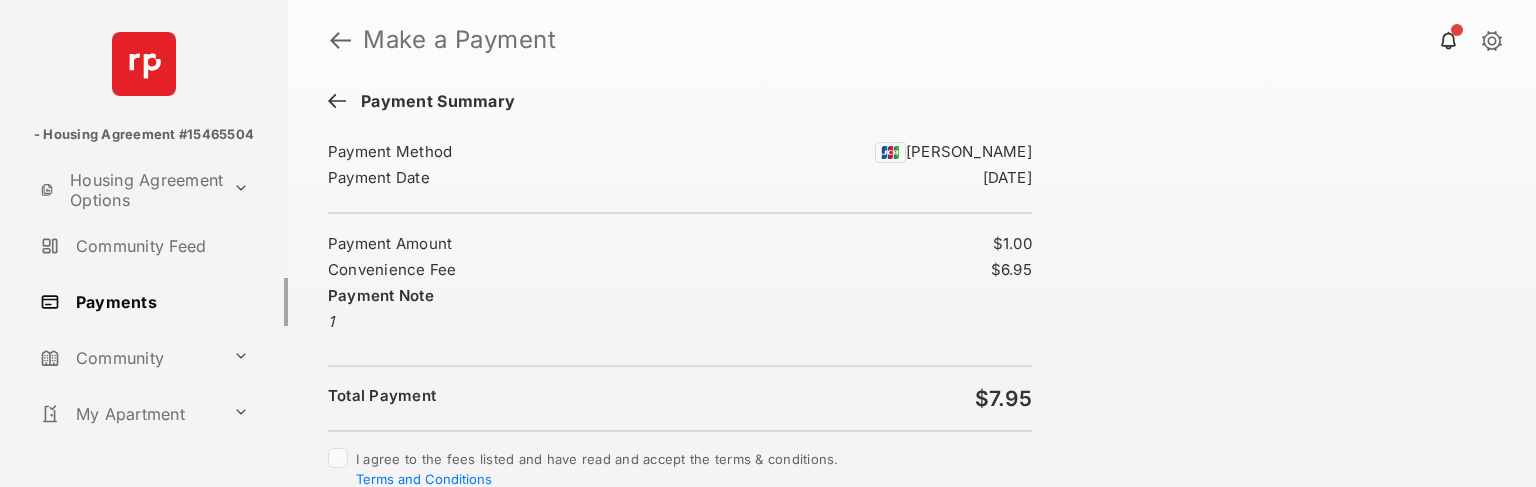scroll, scrollTop: 78, scrollLeft: 0, axis: vertical 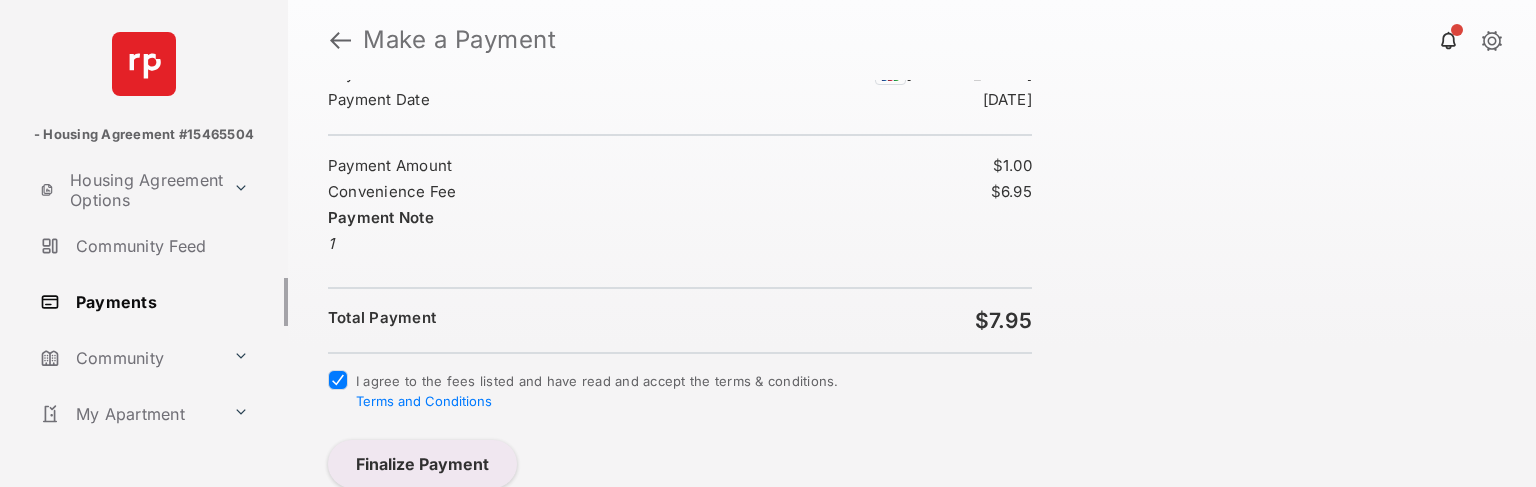 click on "Finalize Payment" at bounding box center [422, 464] 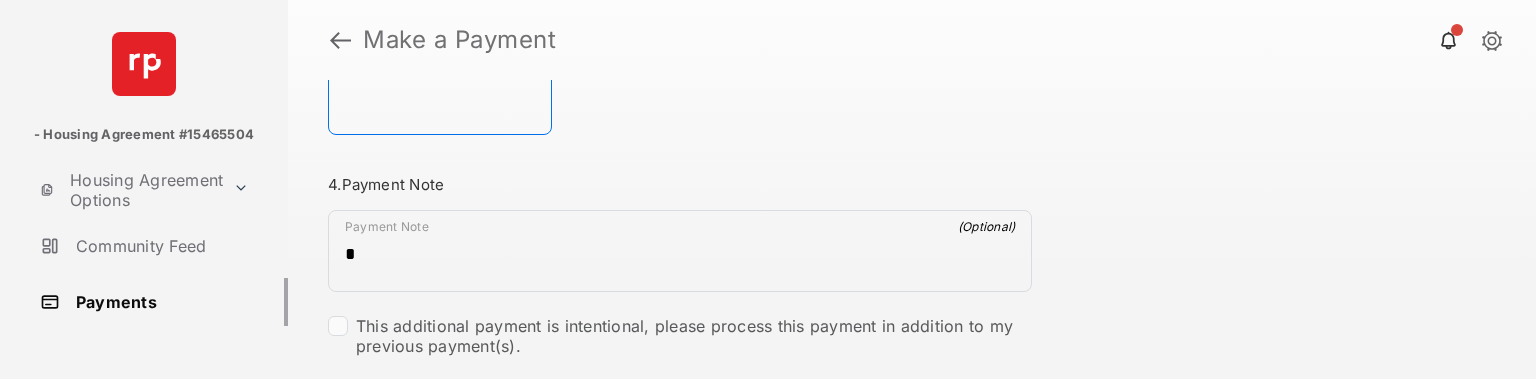 scroll, scrollTop: 1156, scrollLeft: 0, axis: vertical 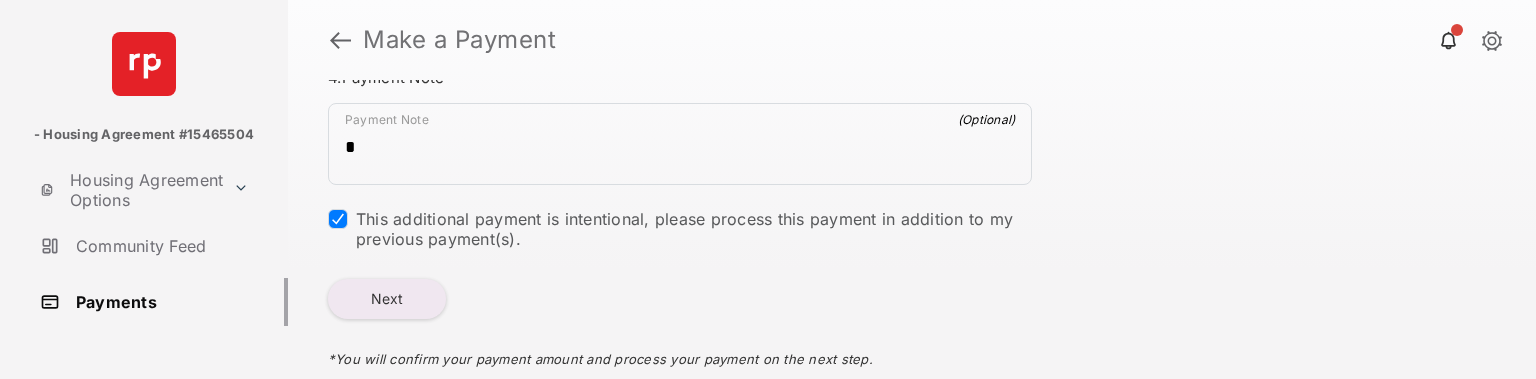 click on "Next" at bounding box center [387, 299] 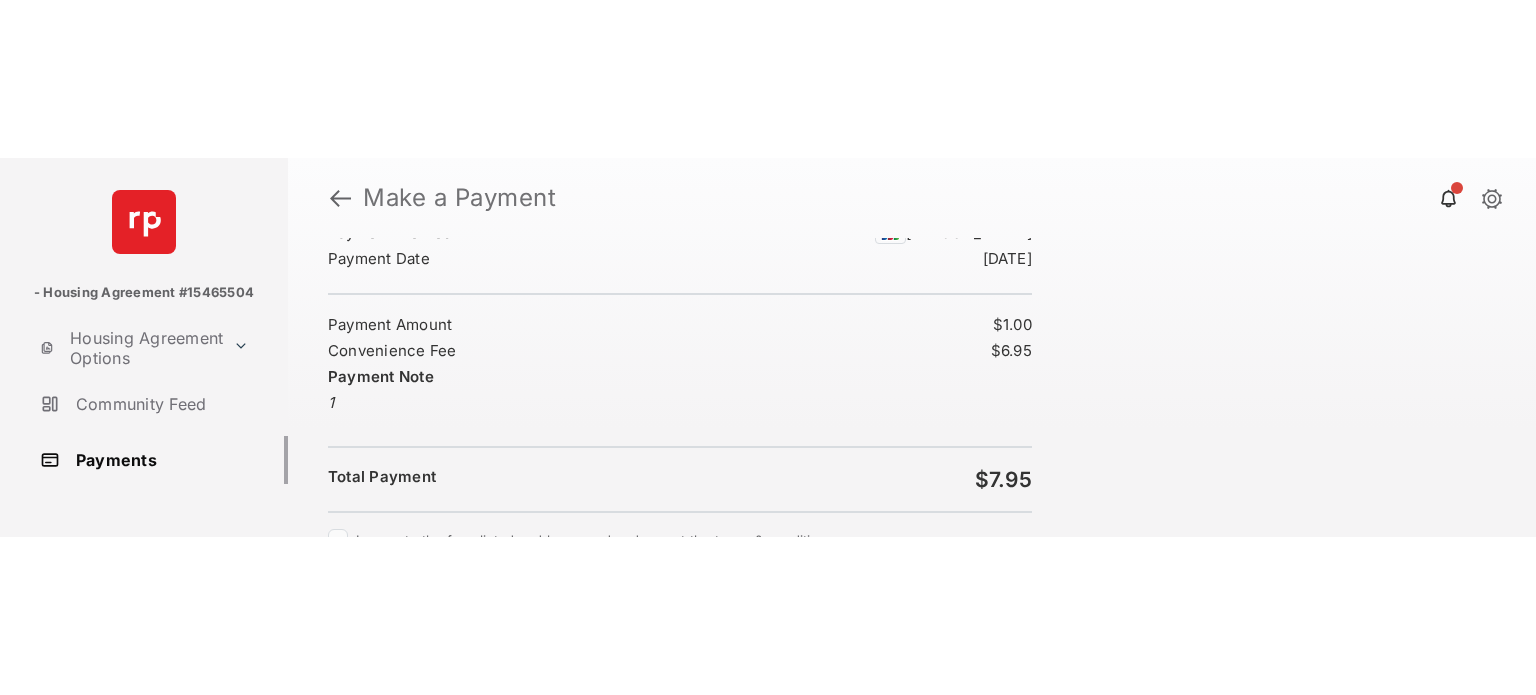 scroll, scrollTop: 186, scrollLeft: 0, axis: vertical 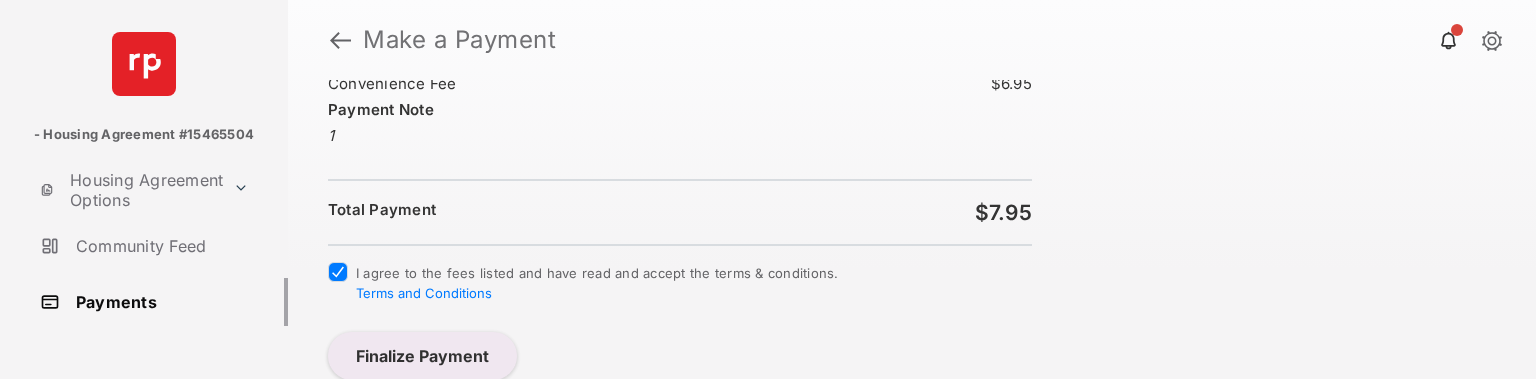 click on "Finalize Payment" at bounding box center [422, 356] 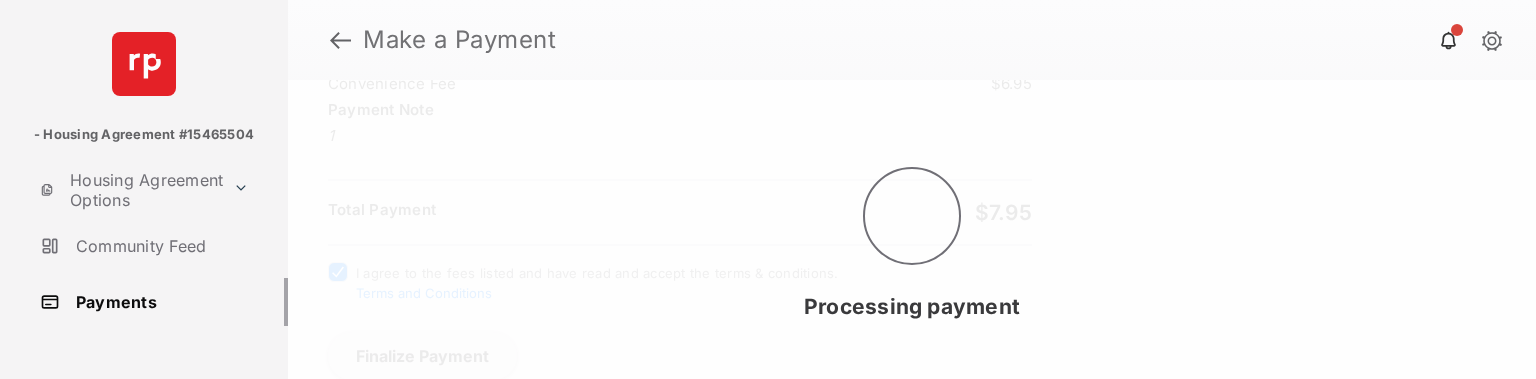 scroll, scrollTop: 0, scrollLeft: 0, axis: both 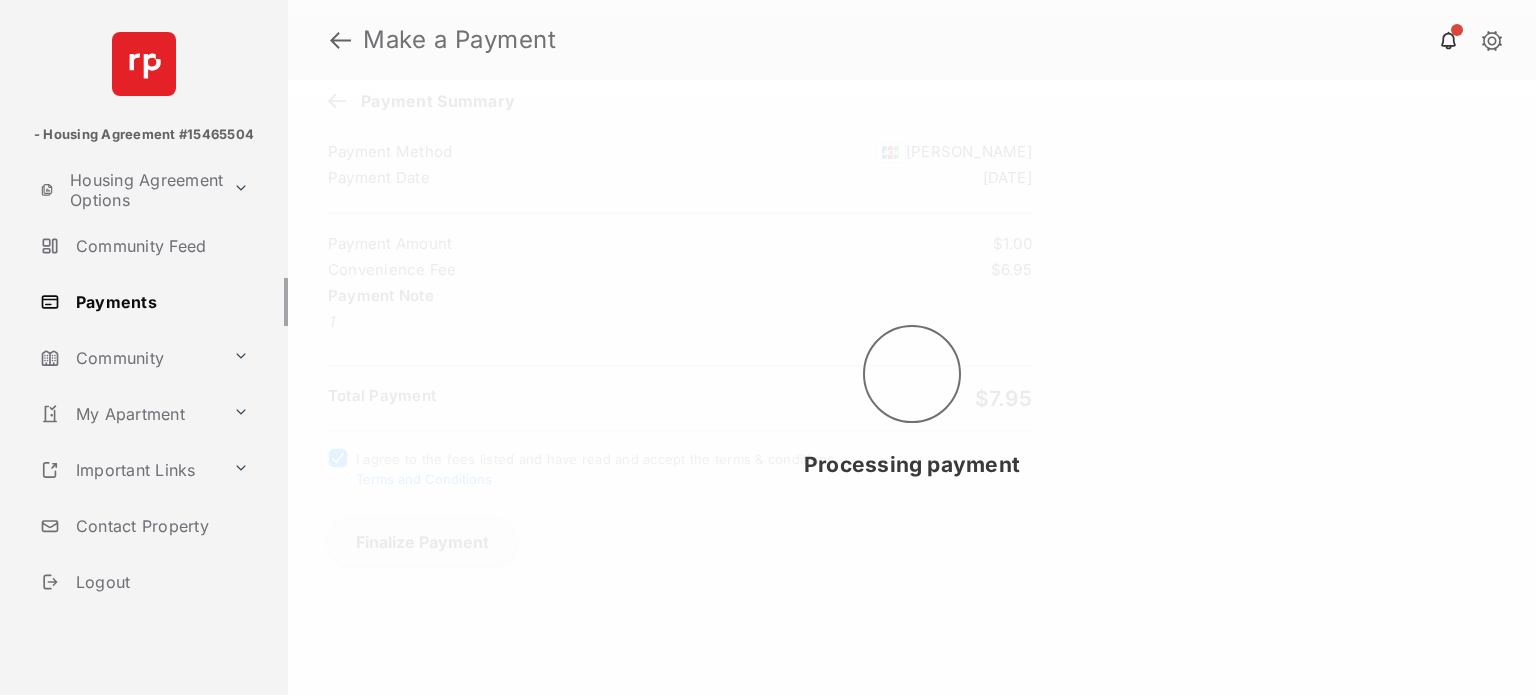 type 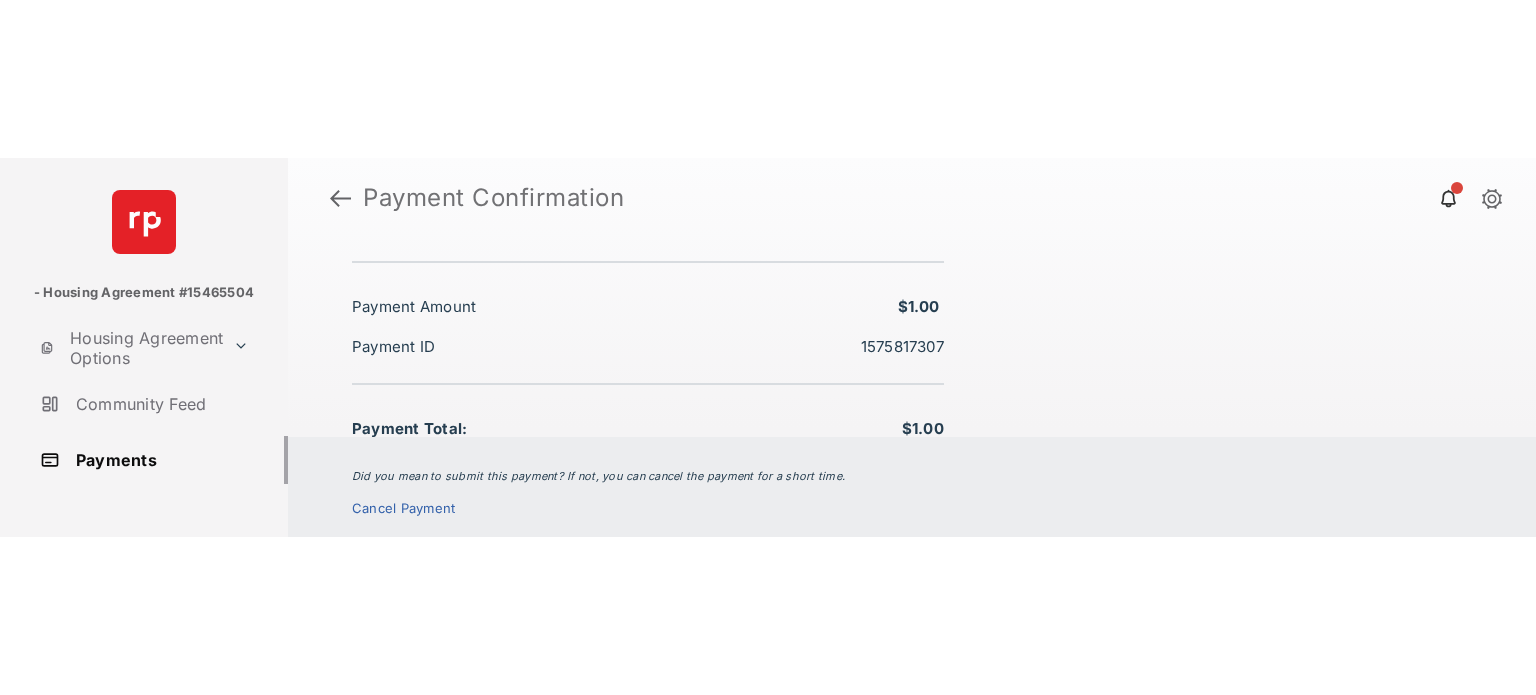 scroll, scrollTop: 0, scrollLeft: 0, axis: both 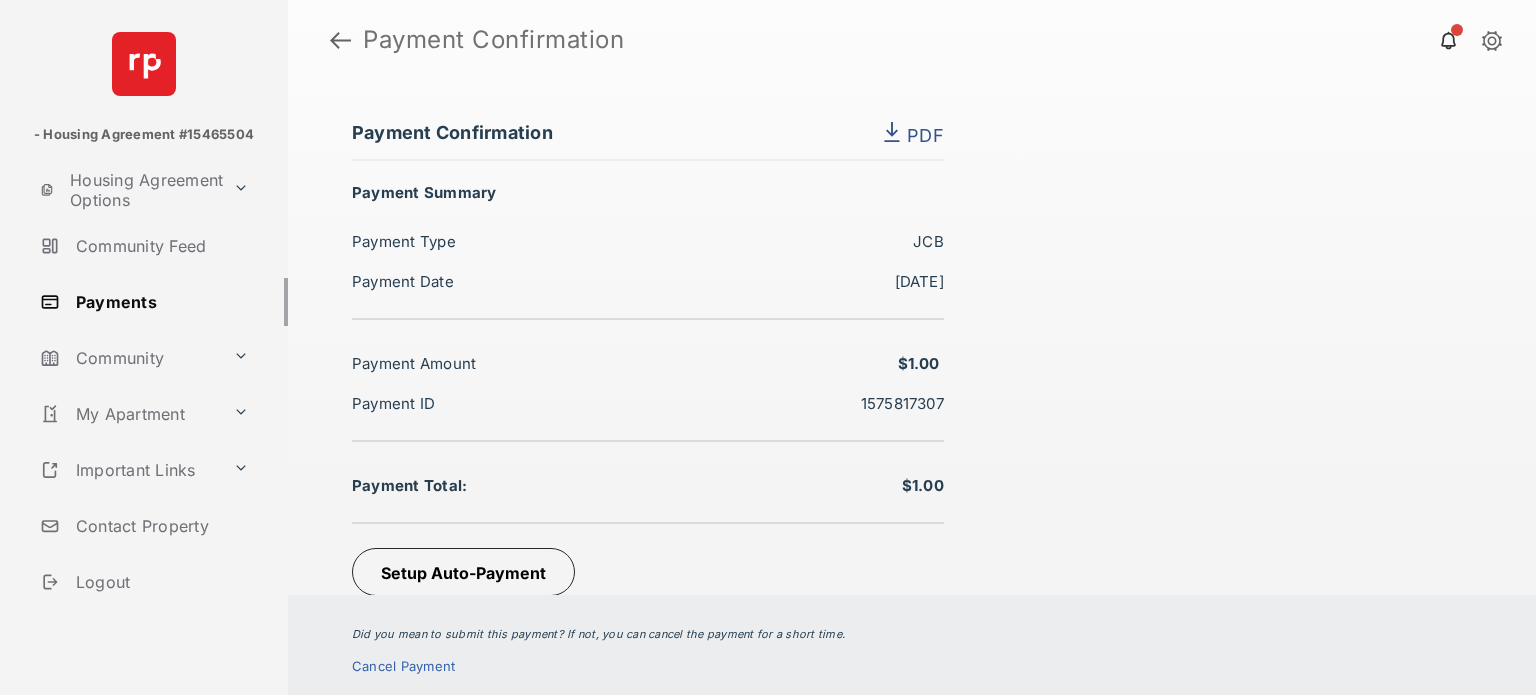click on "Cancel Payment" at bounding box center (409, 666) 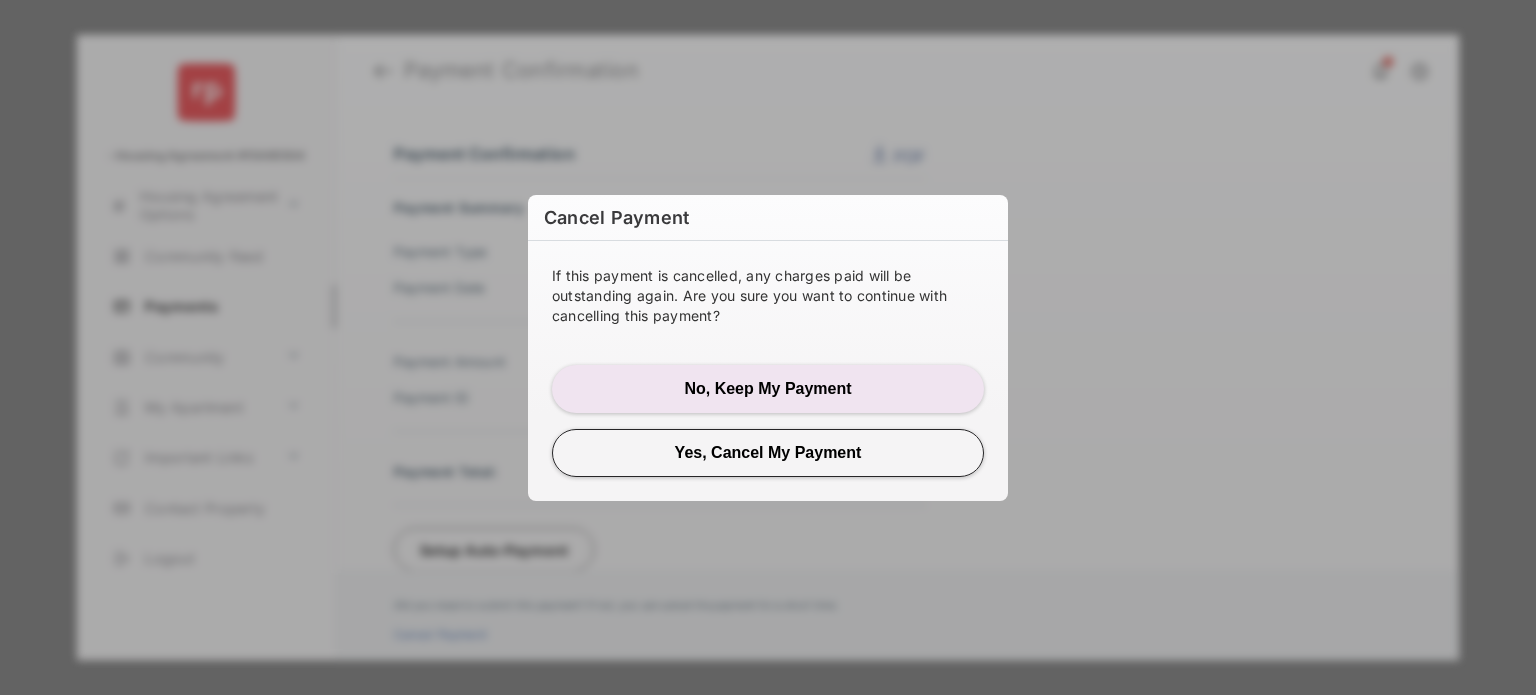 click on "No, Keep My Payment" at bounding box center (768, 389) 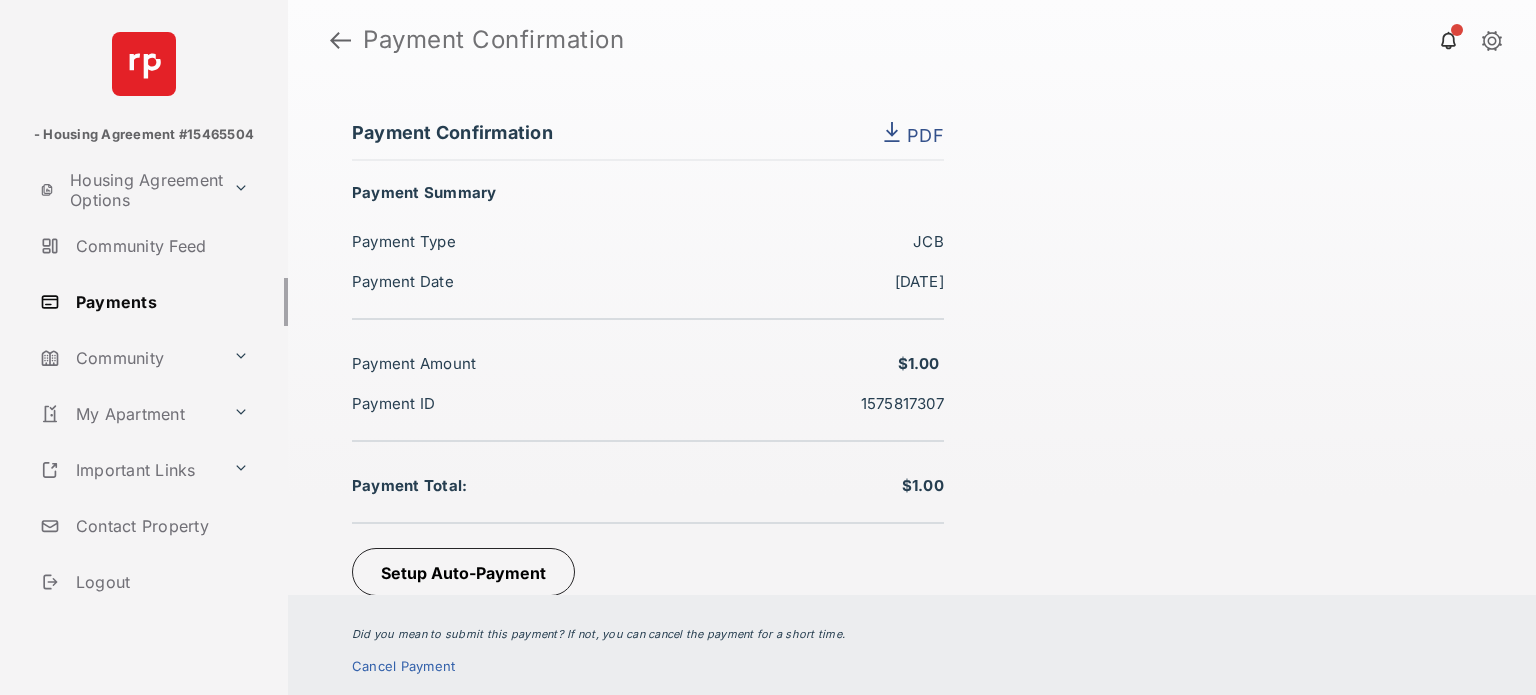 click on "Payments" at bounding box center (160, 302) 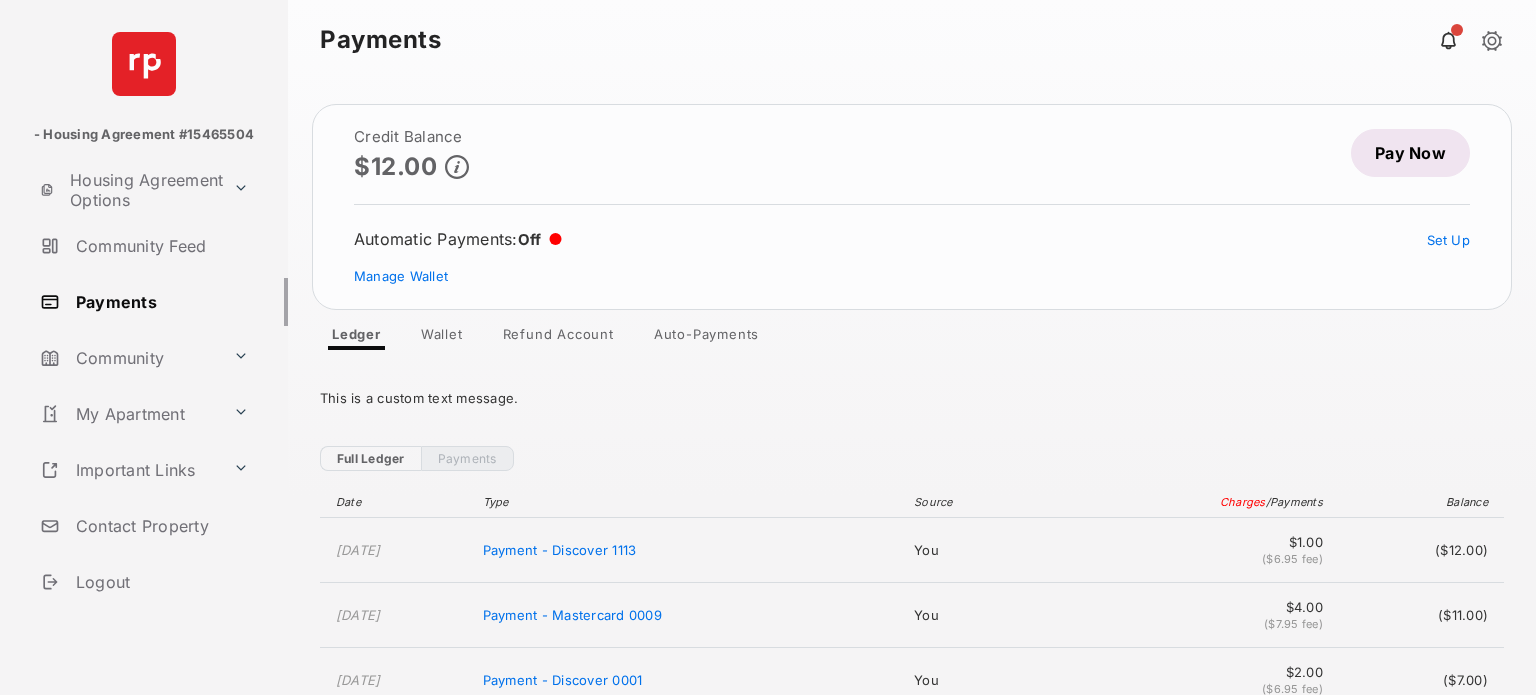 click on "Auto-Payments" at bounding box center (706, 338) 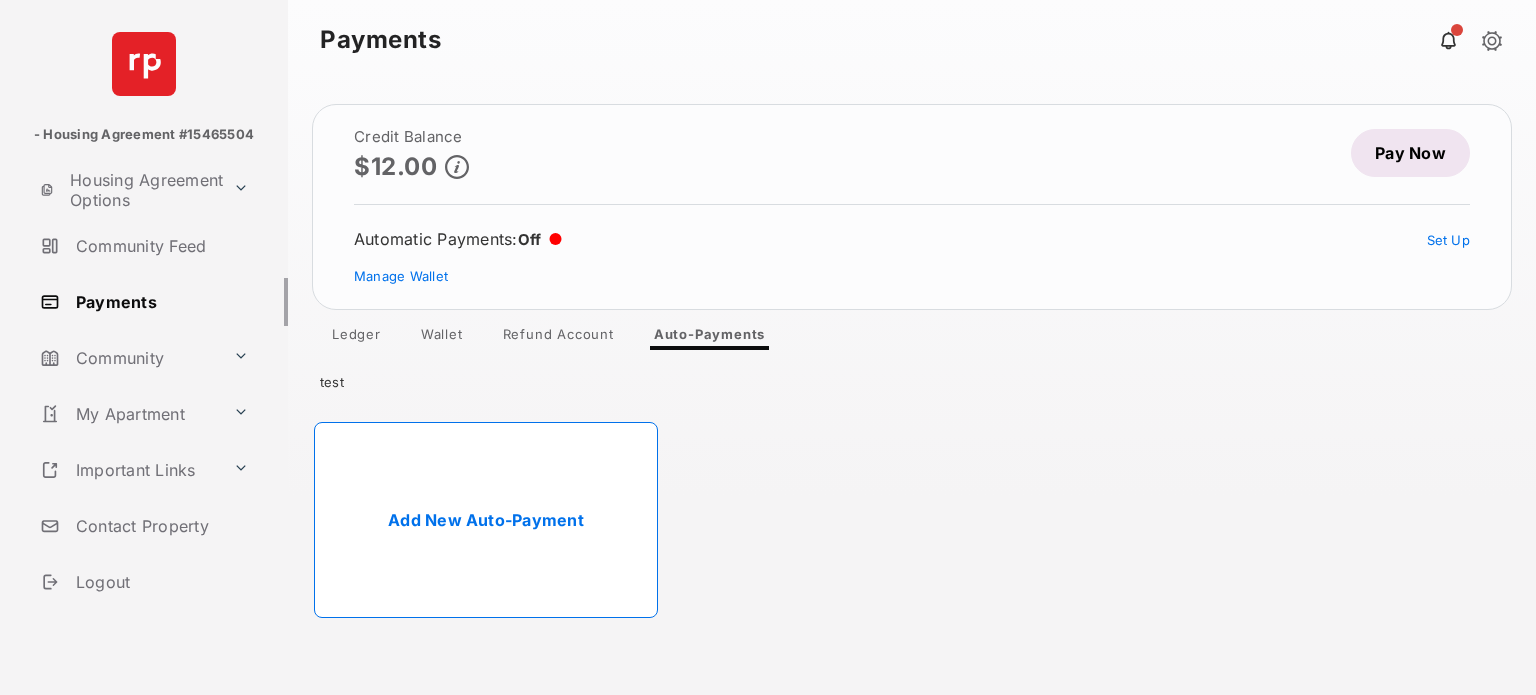 click on "Add New Auto-Payment" at bounding box center (486, 520) 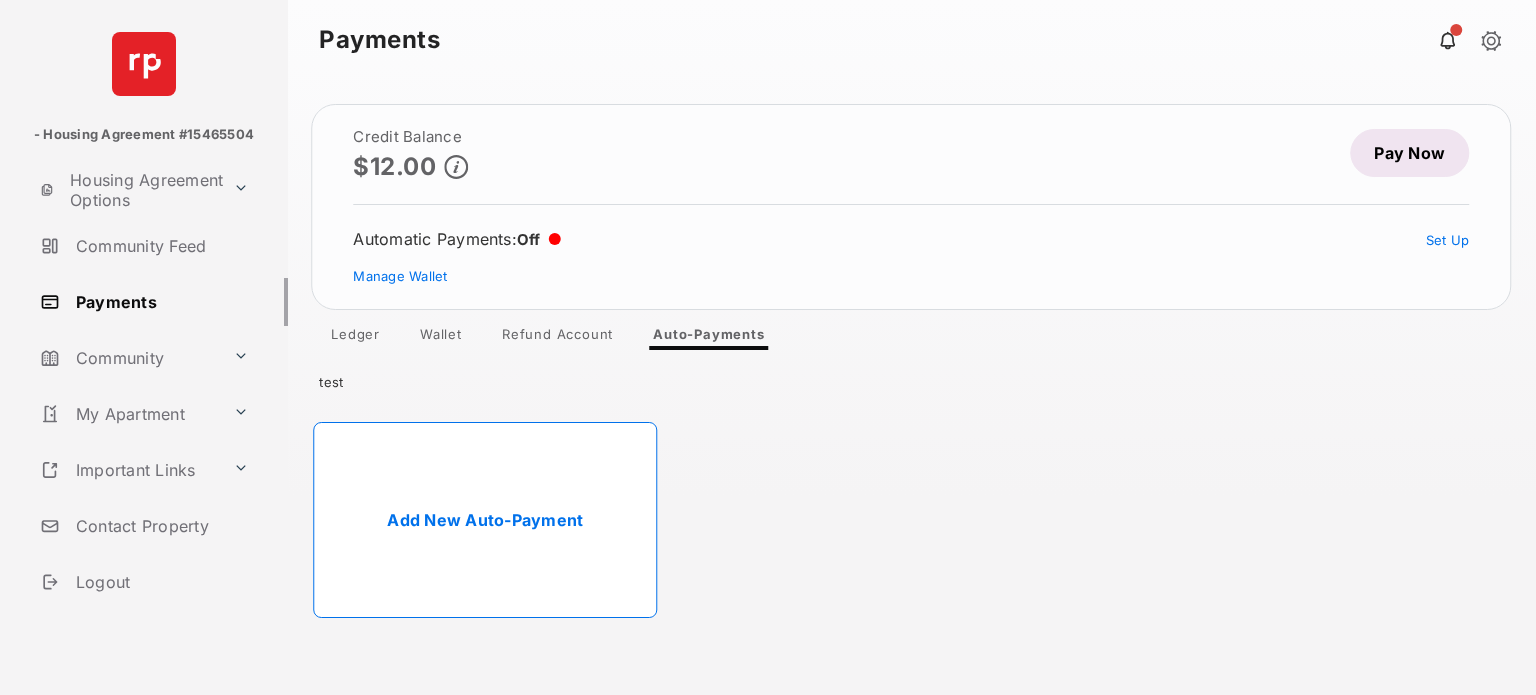select on "**********" 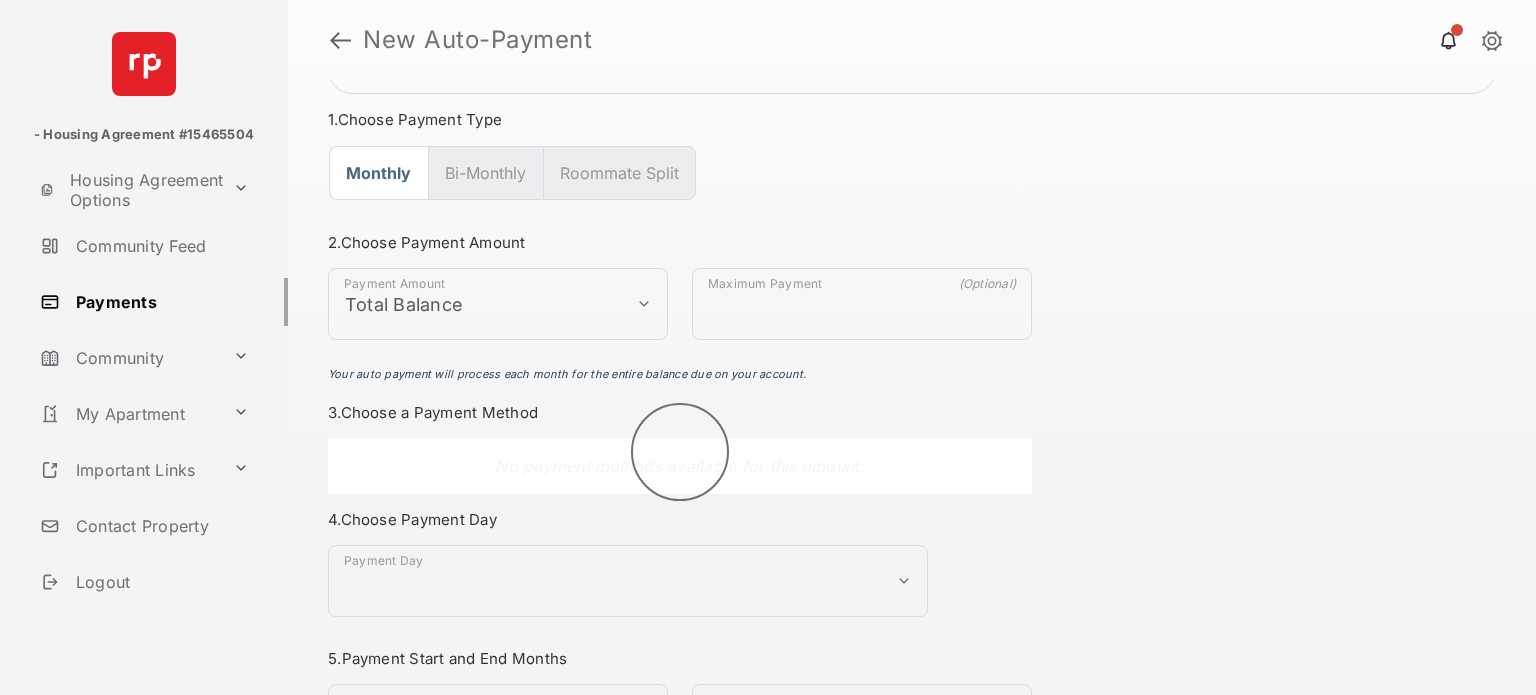 scroll, scrollTop: 170, scrollLeft: 0, axis: vertical 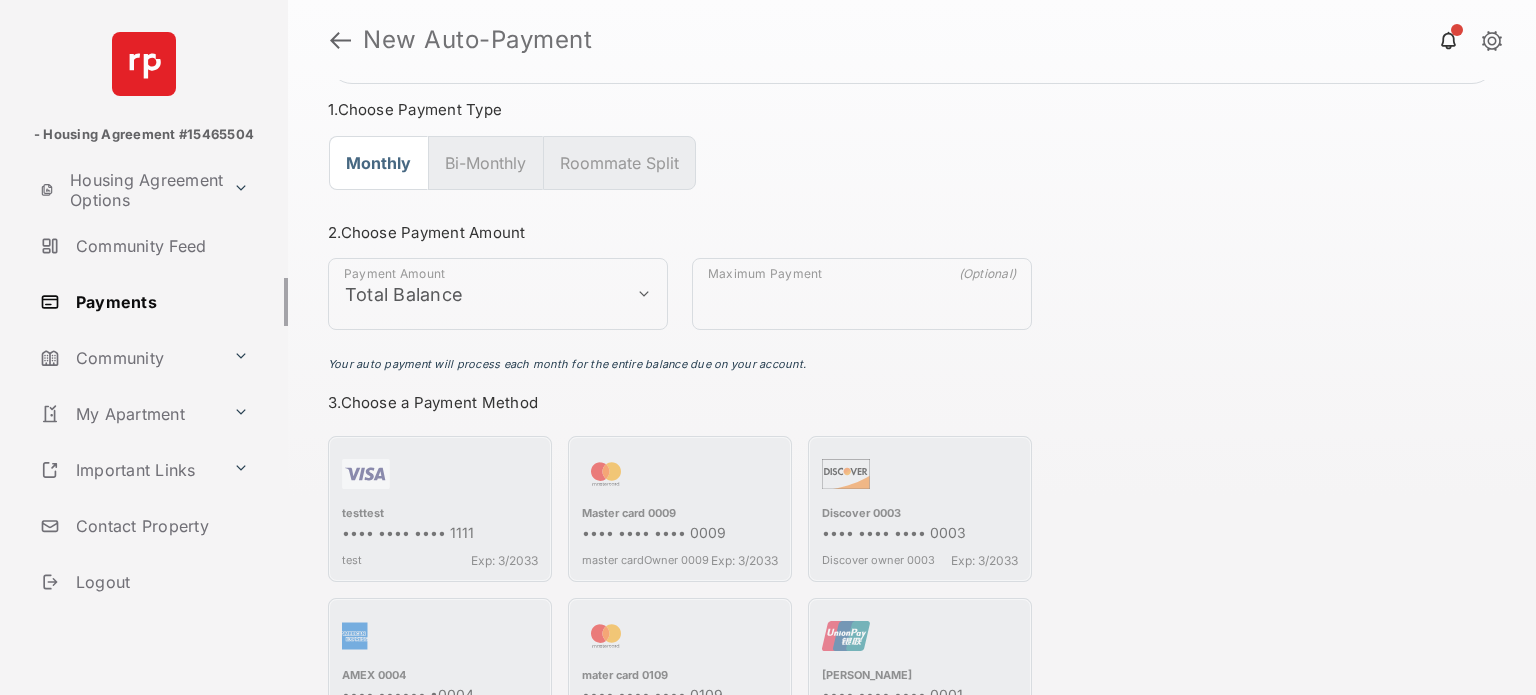 click on "testtest •••• •••• •••• 1111 test Exp: 3/2033   Master card 0009 •••• •••• •••• 0009 master cardOwner 0009 Exp: 3/2033 Discover 0003 •••• •••• •••• 0003 Discover owner 0003 Exp: 3/2033 AMEX 0004 •••• •••••• •0004 AMEX owner 0004 Exp: 3/2033   mater card 0109 •••• •••• •••• 0109 master card Exp: 5/2054 Isabella Gill •••• •••• •••• 0001 Neil Mckinney Exp: 5/2055 Alyssa Hardy •••• •••• •••• 1113 Alisa Barker Exp: 4/2044 test name •••• •••• •••• 0000 test acc Exp: 2/2033 Your apple pay details will be configured in next step Add New Payment Method" at bounding box center [680, 748] 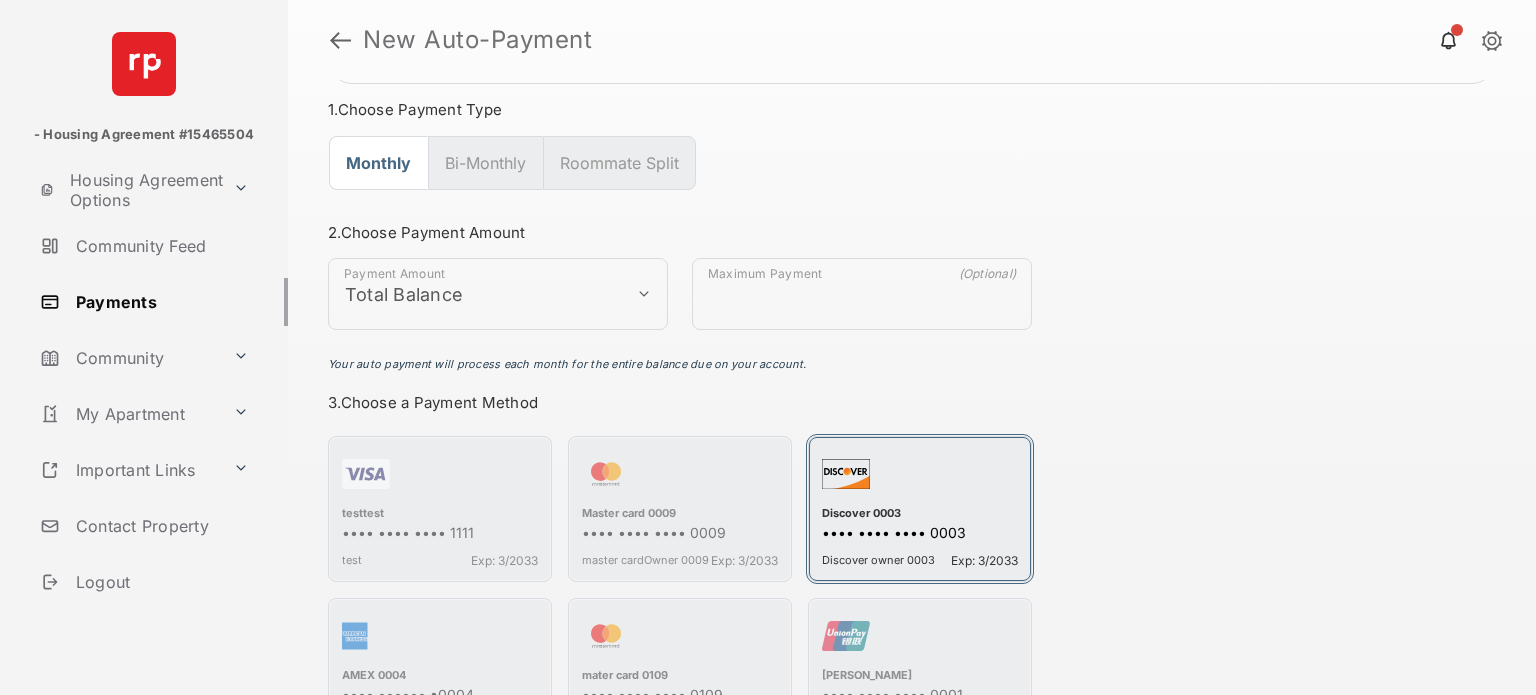 click at bounding box center [920, 478] 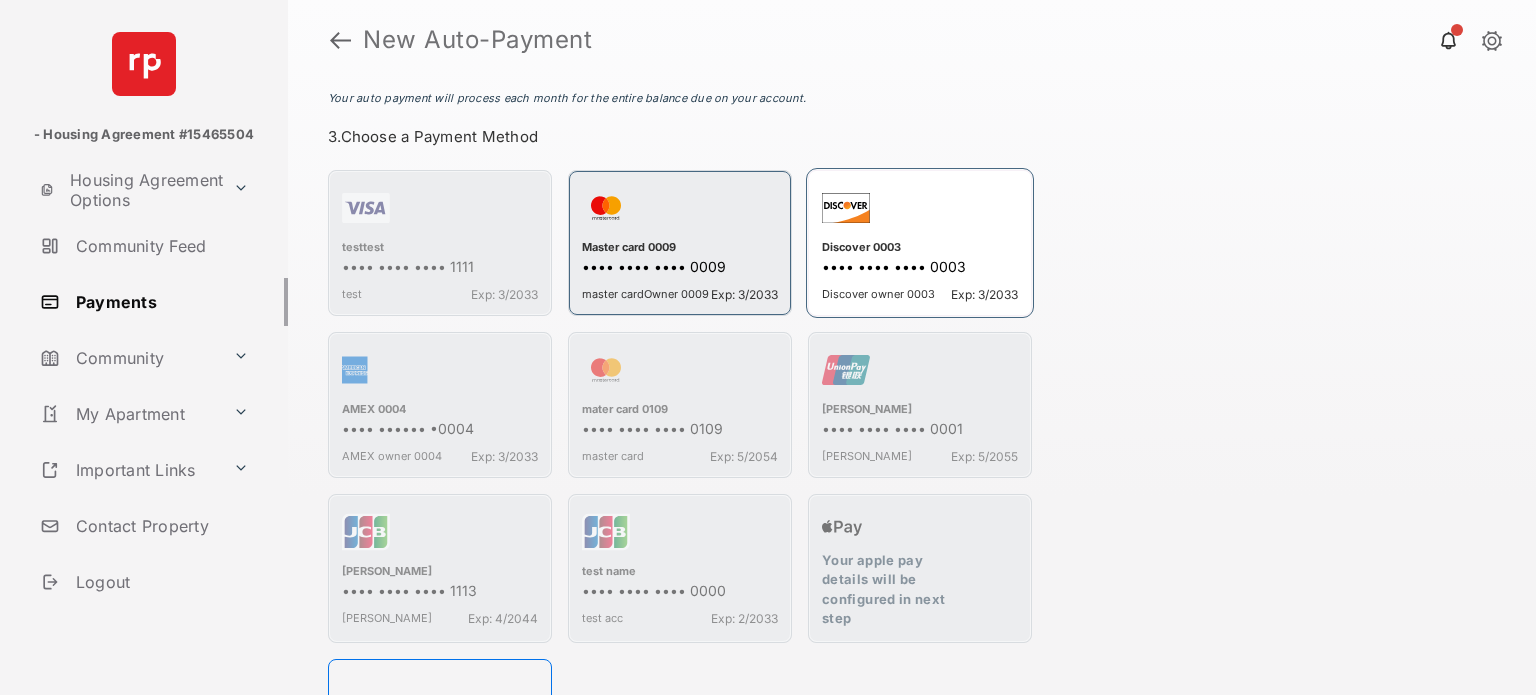 scroll, scrollTop: 438, scrollLeft: 0, axis: vertical 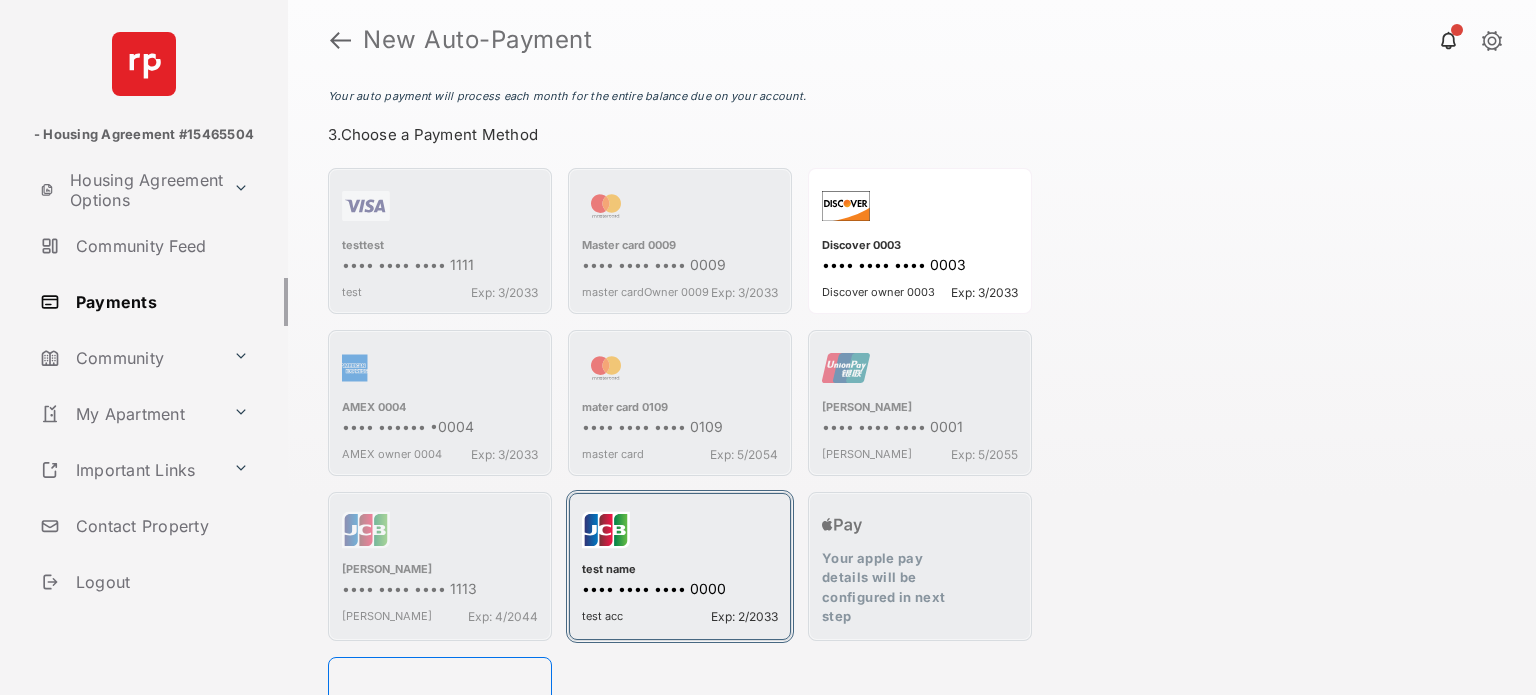 click on "•••• •••• •••• 0000" at bounding box center [680, 590] 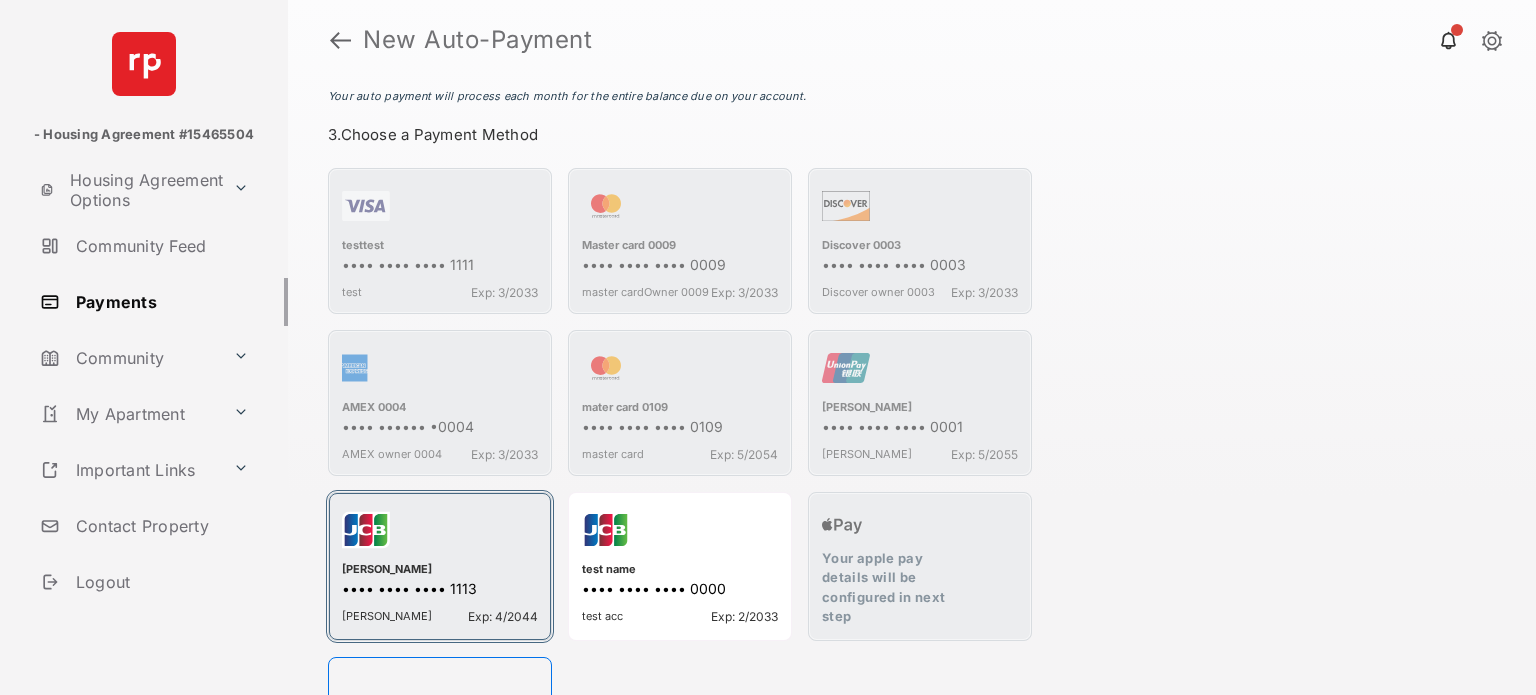 click on "Alyssa Hardy" at bounding box center [440, 571] 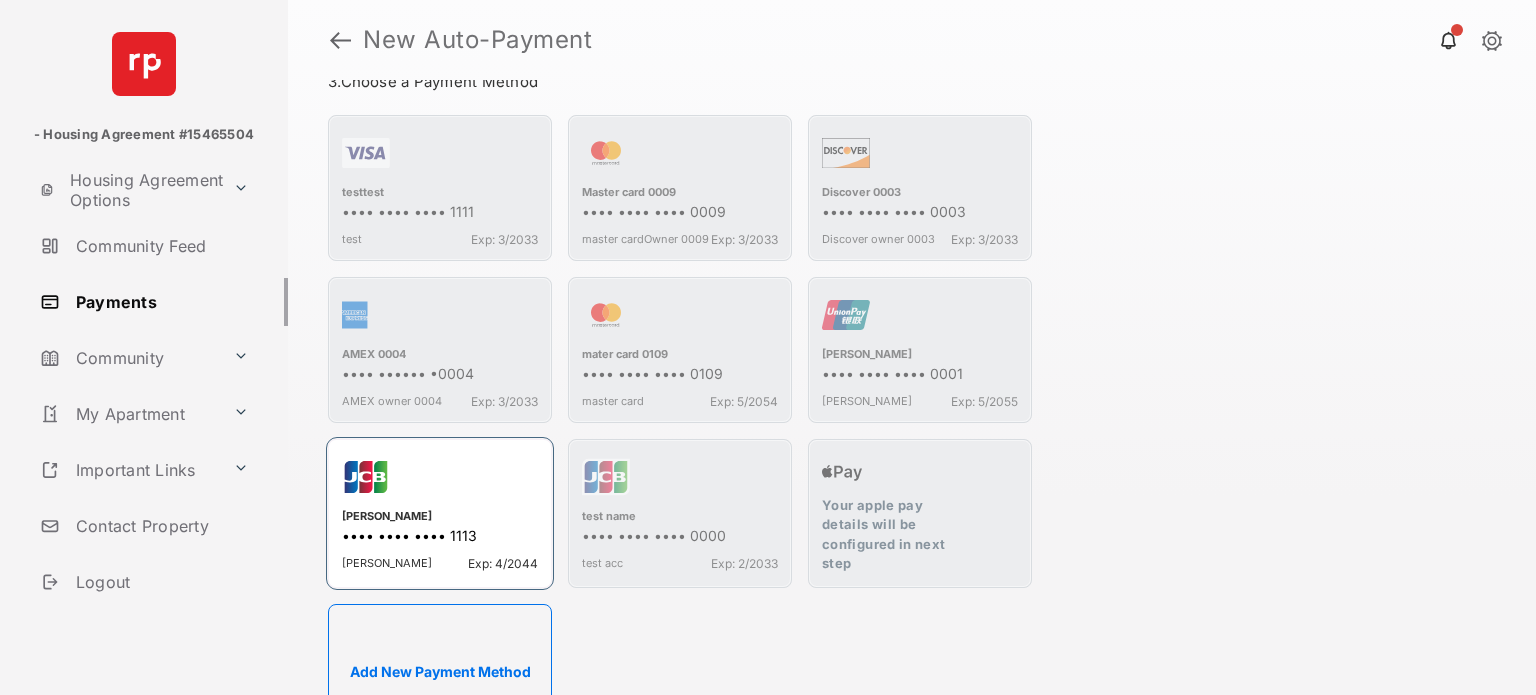 scroll, scrollTop: 490, scrollLeft: 0, axis: vertical 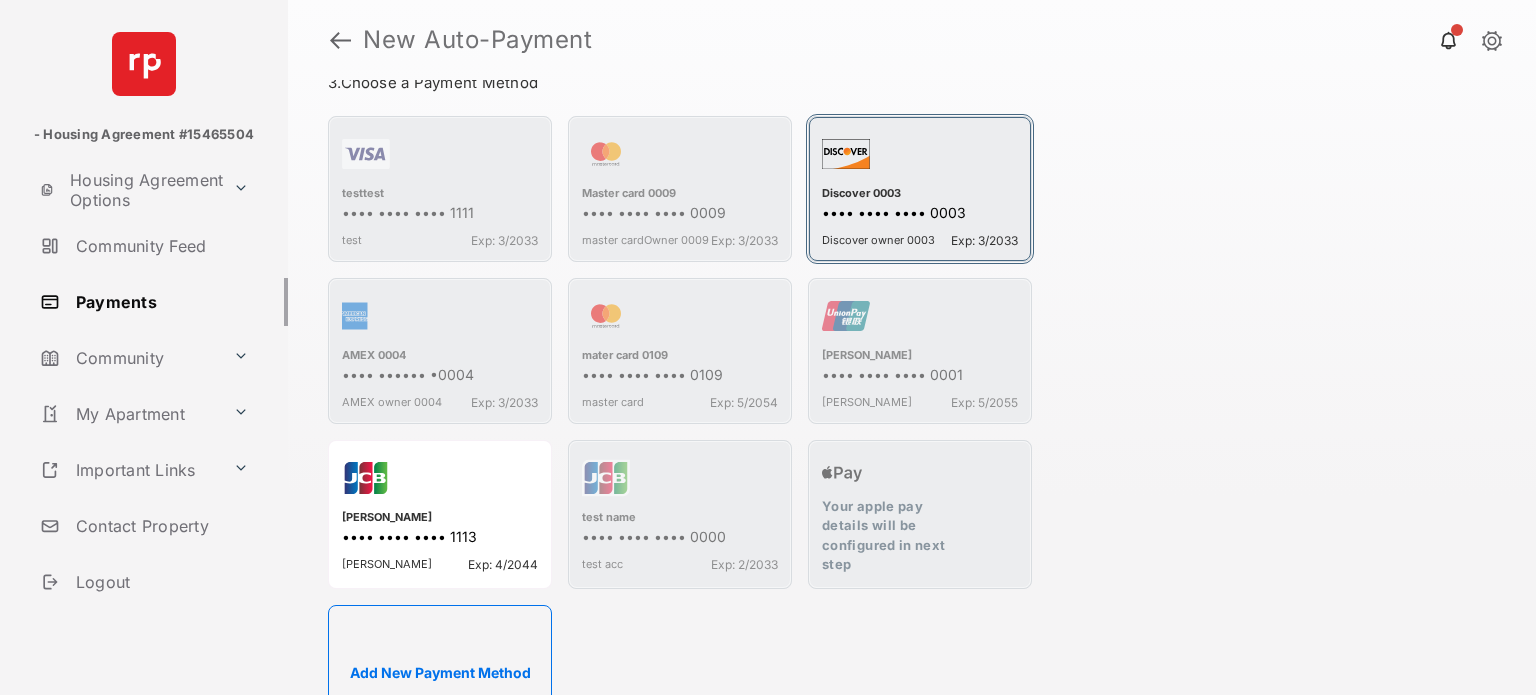 click on "•••• •••• •••• 0003" at bounding box center [920, 214] 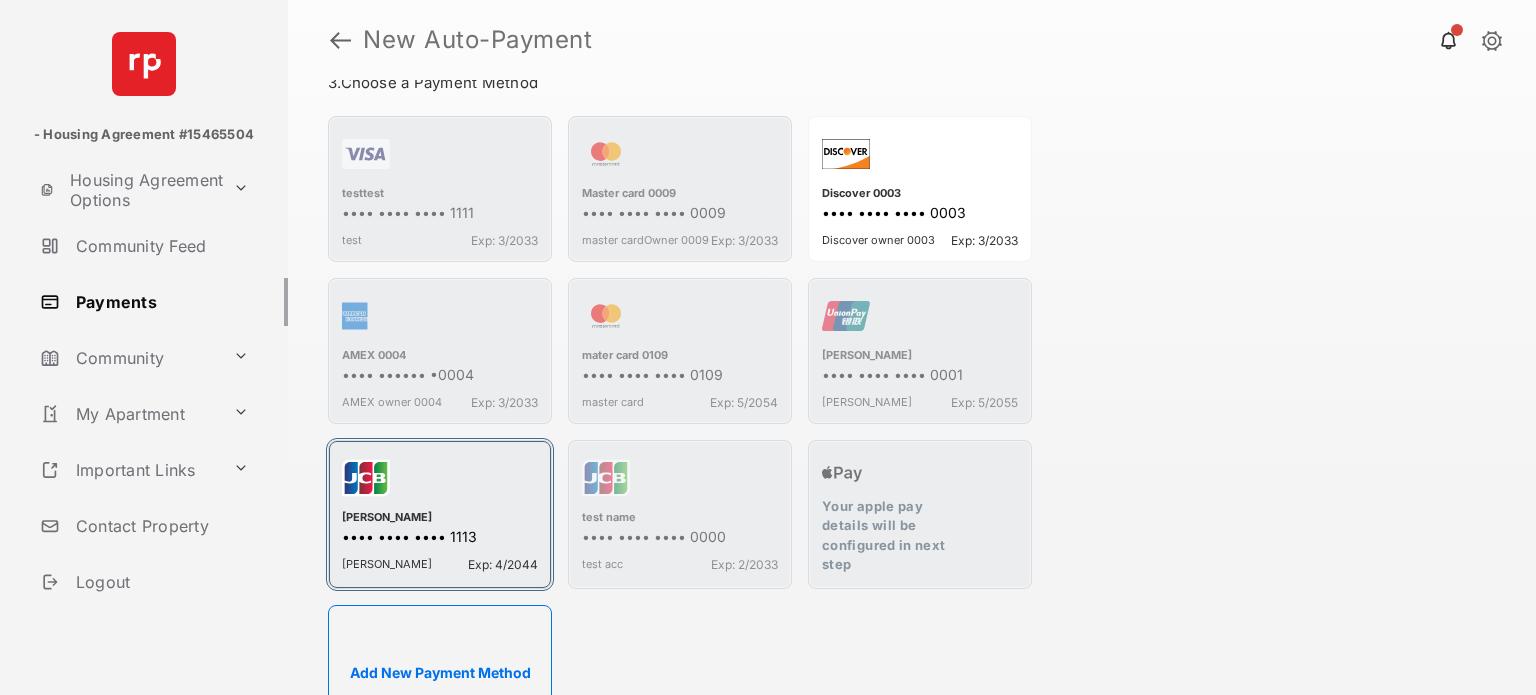 click on "Alisa Barker Exp: 4/2044" at bounding box center (440, 560) 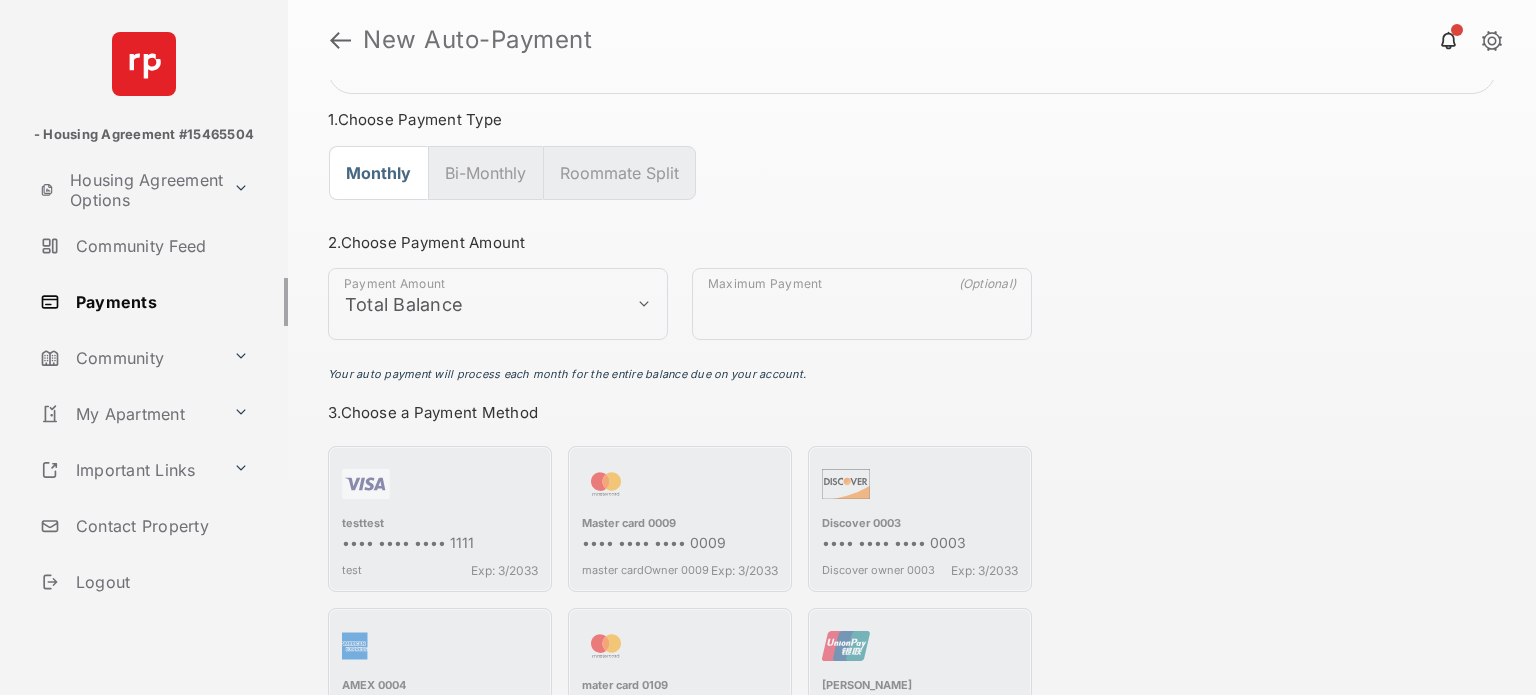 scroll, scrollTop: 154, scrollLeft: 0, axis: vertical 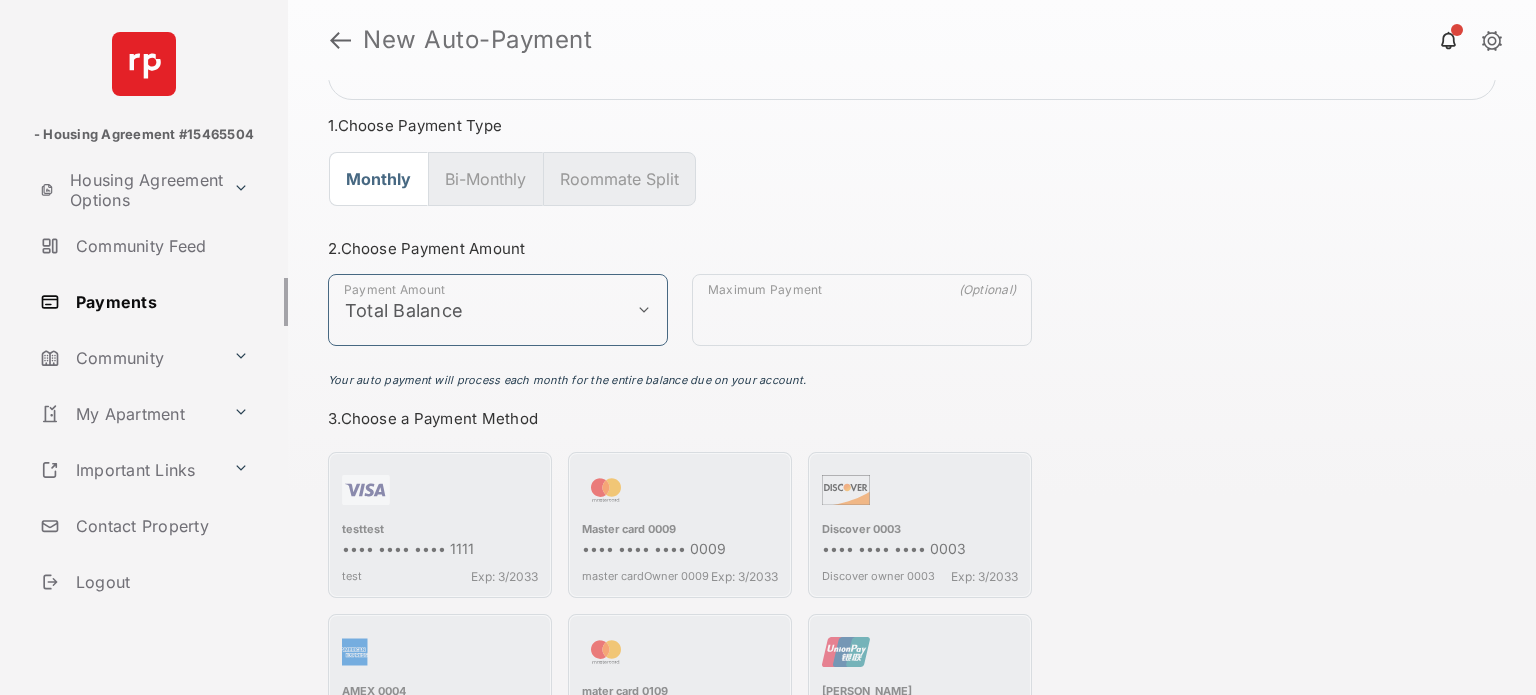 click on "**********" at bounding box center (498, 310) 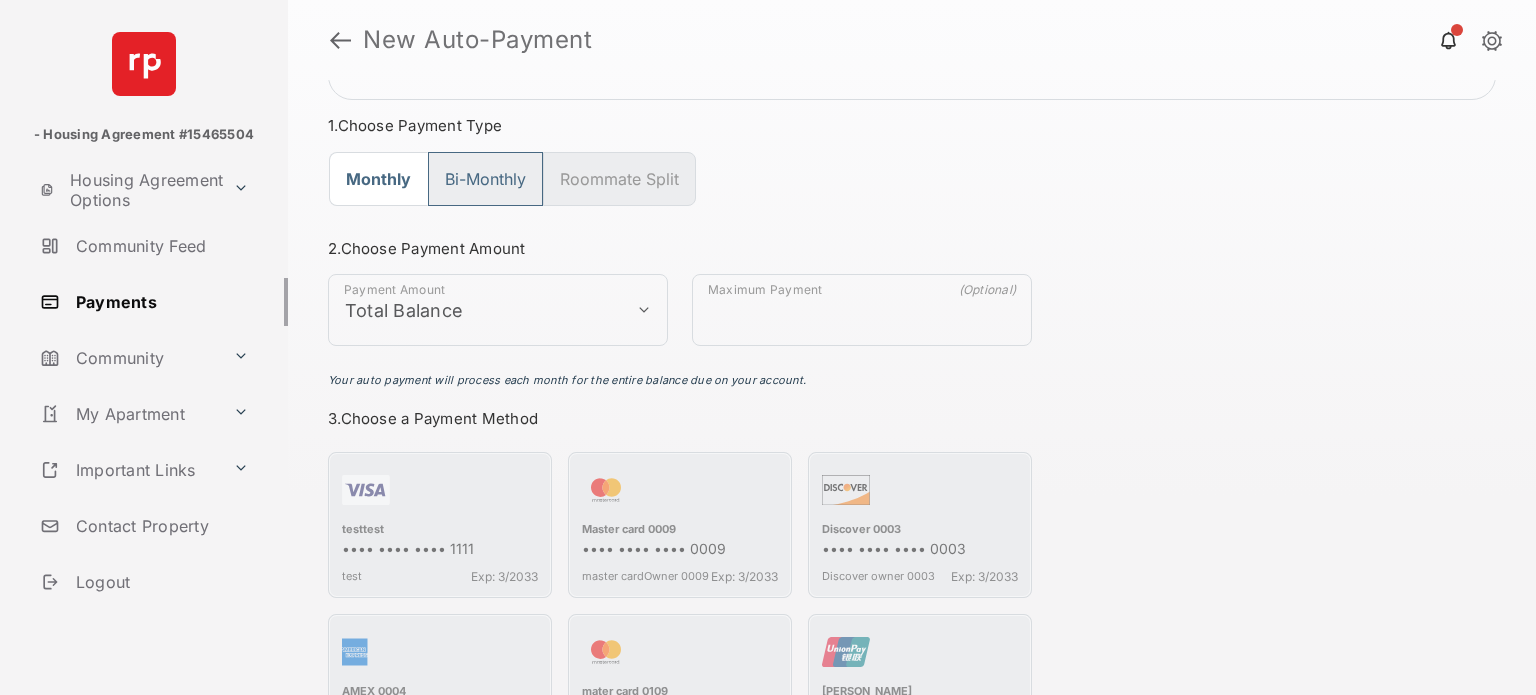 click on "Bi-Monthly" at bounding box center [485, 179] 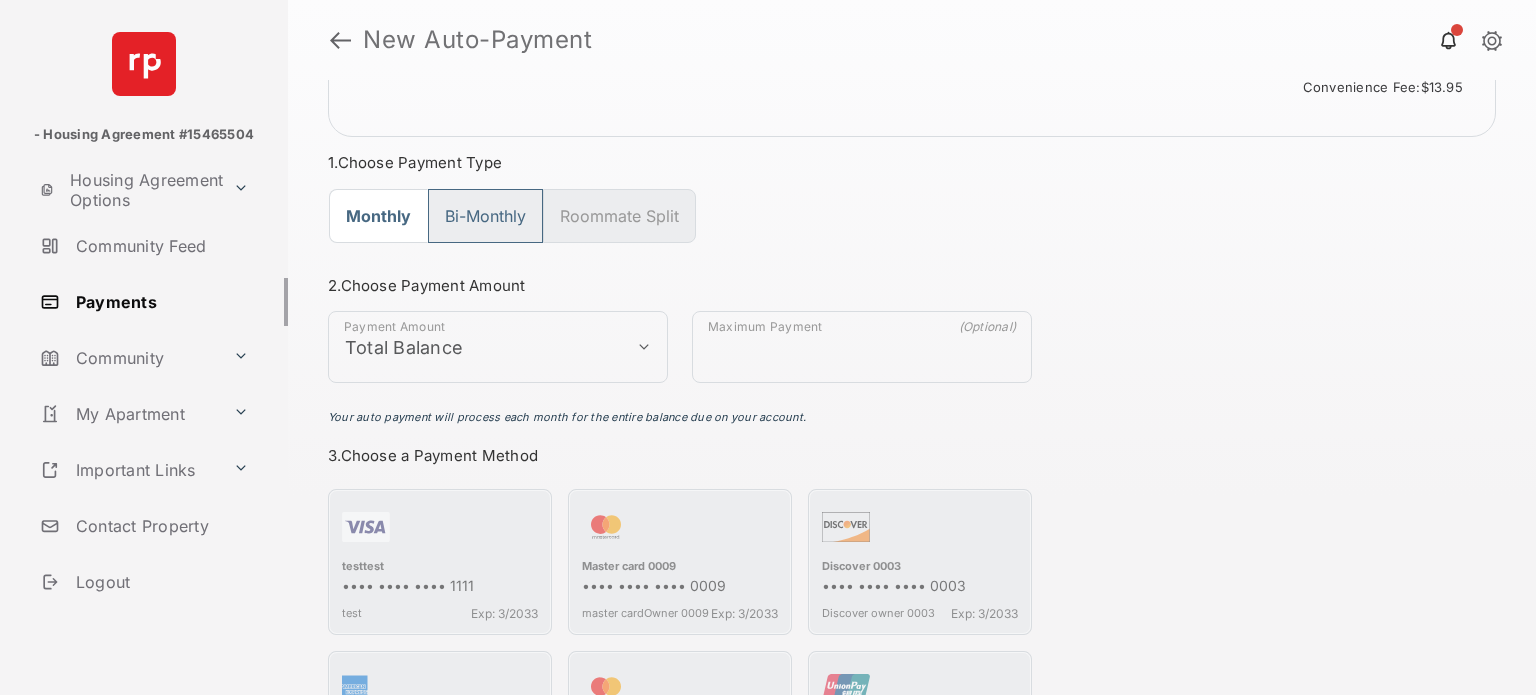 select on "**********" 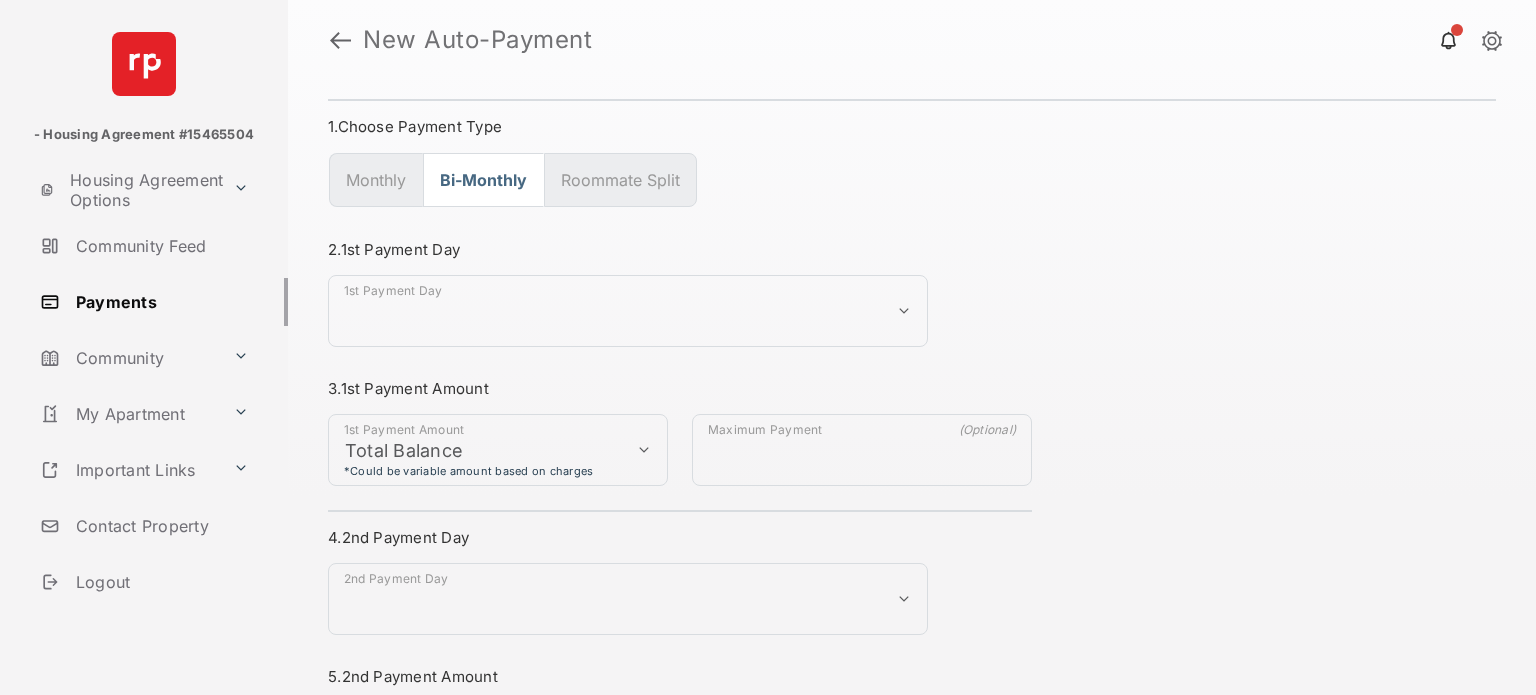 click on "**********" at bounding box center [628, 311] 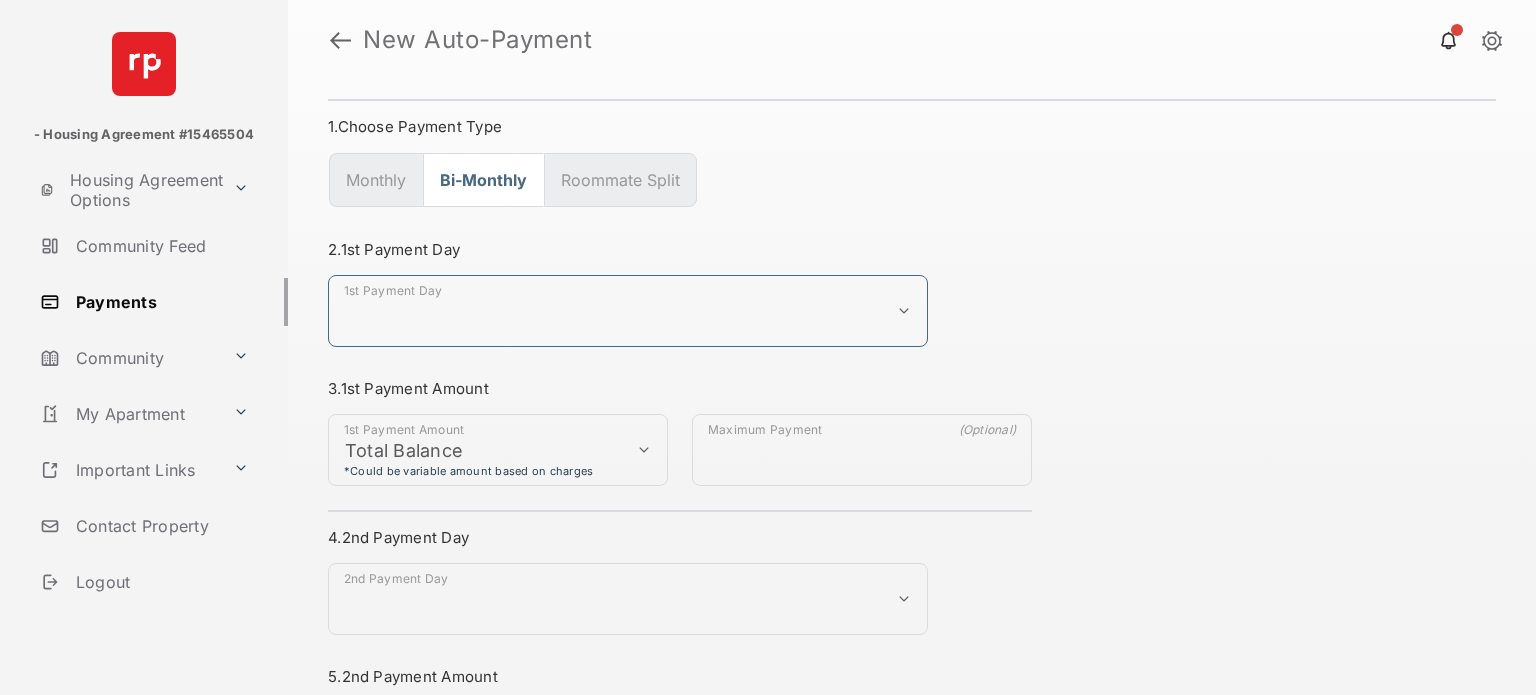 select on "**" 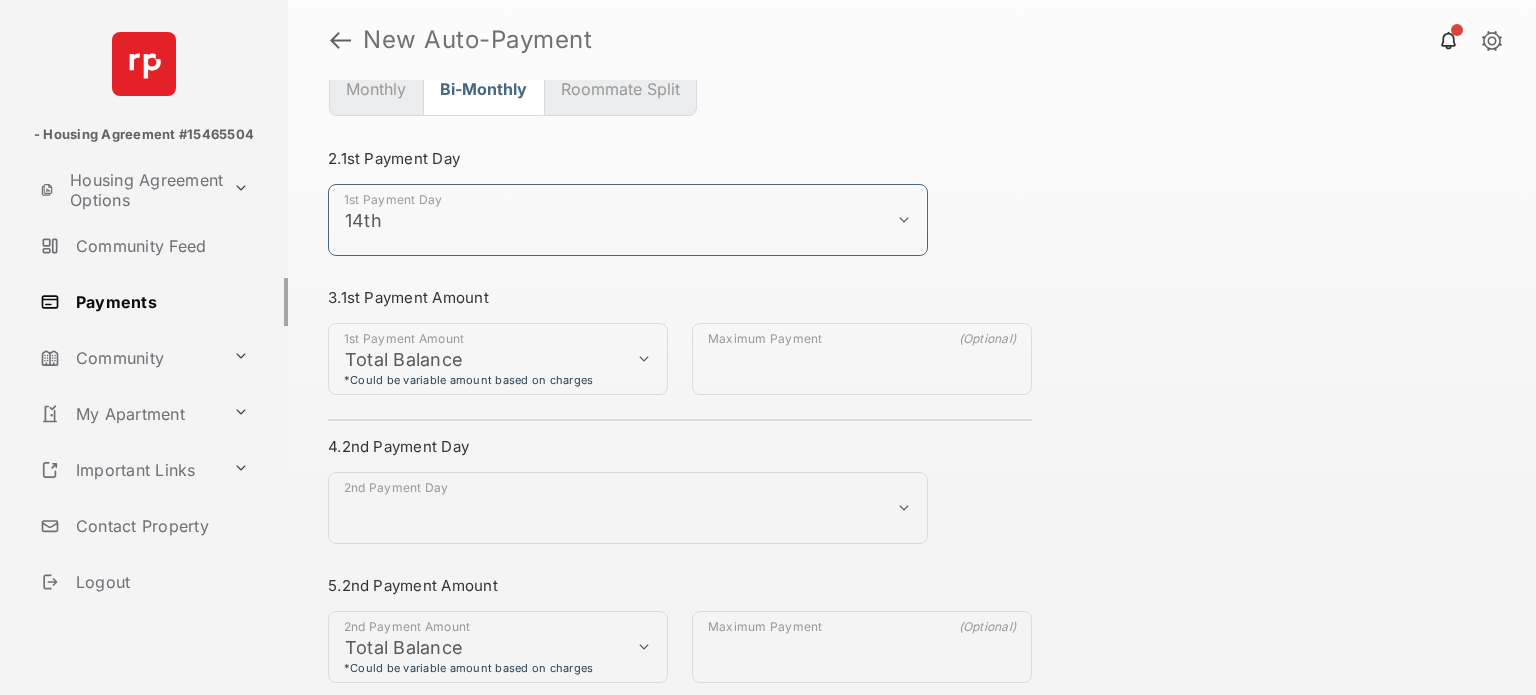 scroll, scrollTop: 209, scrollLeft: 0, axis: vertical 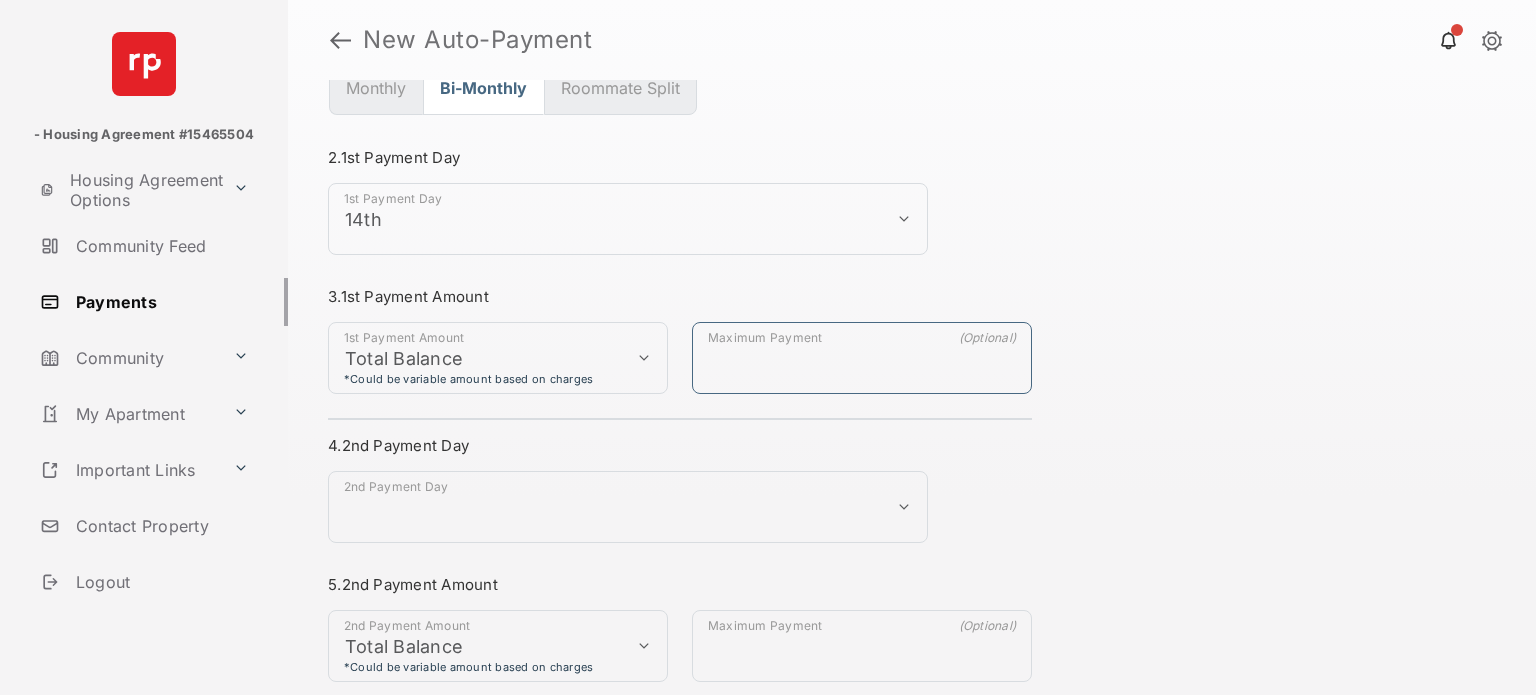 click on "Maximum Payment" at bounding box center (862, 358) 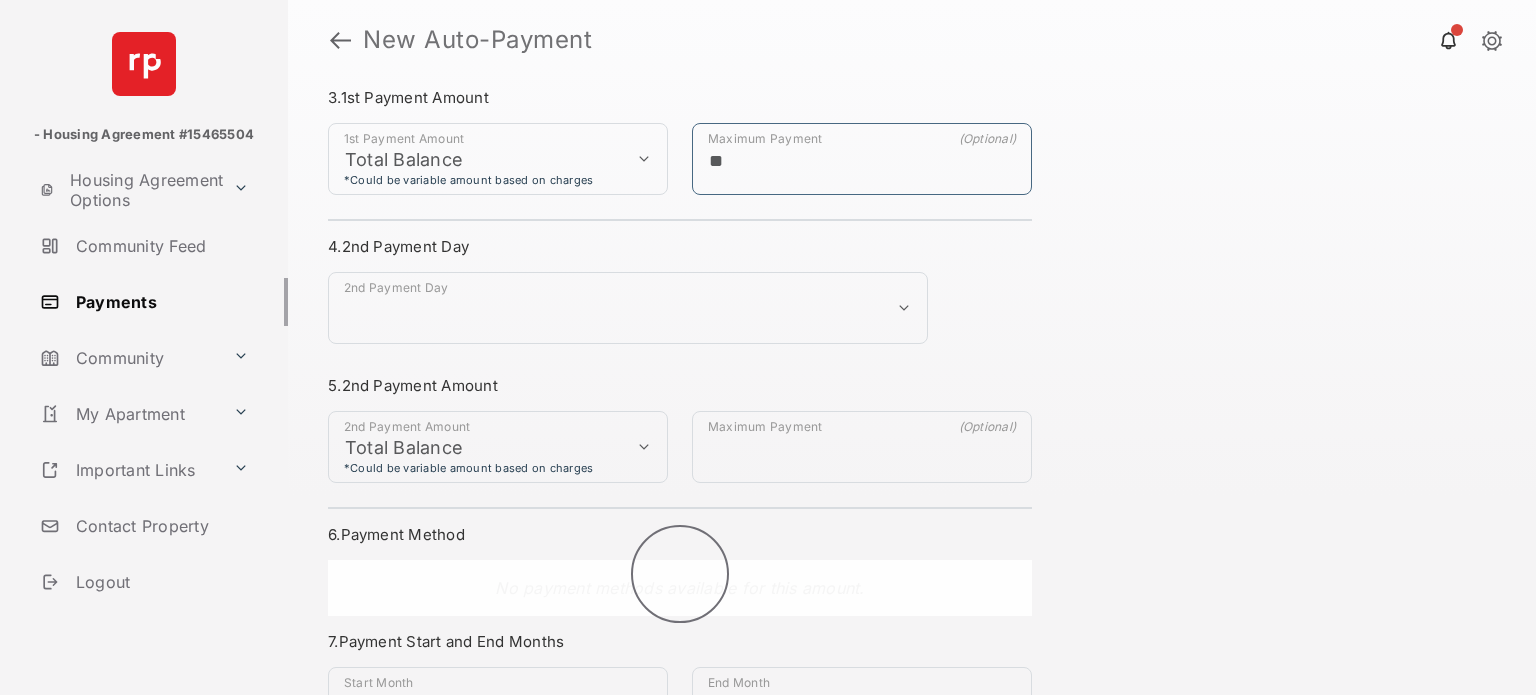 scroll, scrollTop: 440, scrollLeft: 0, axis: vertical 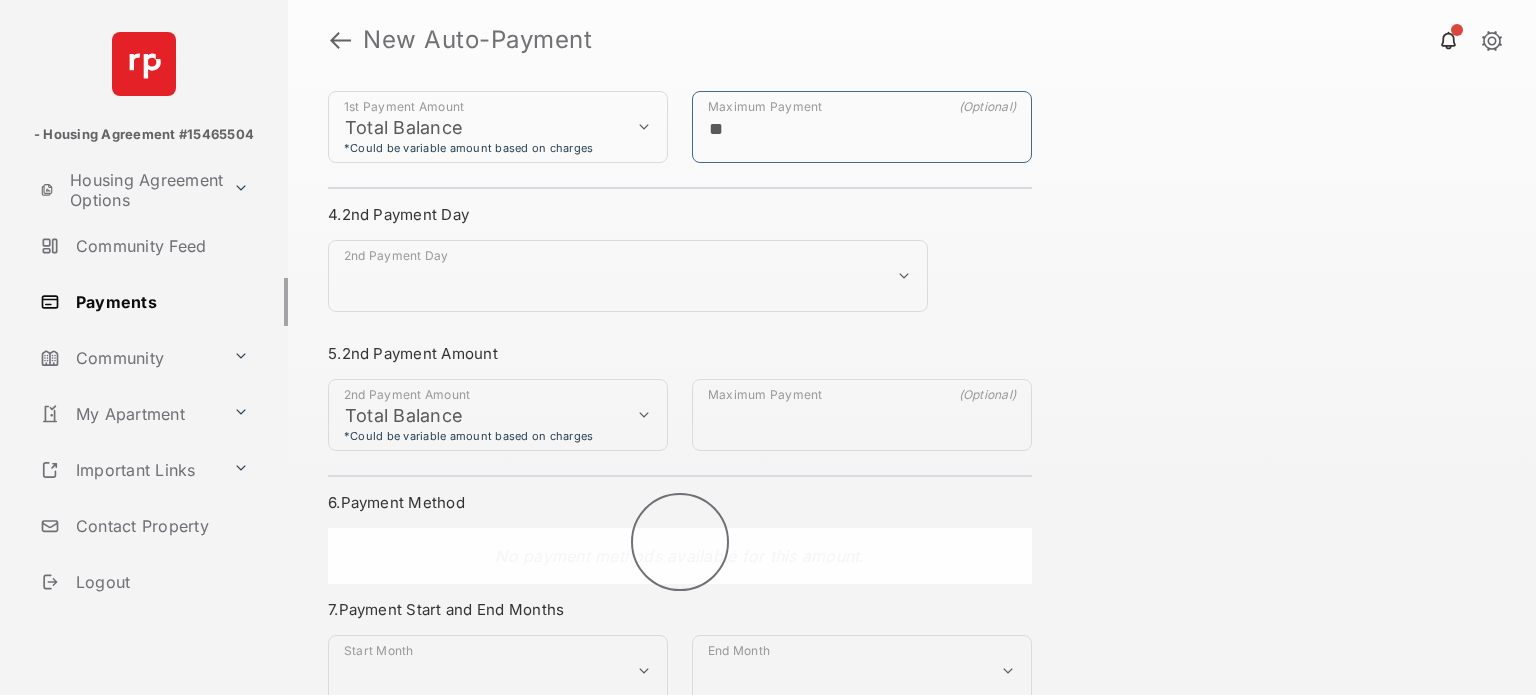 type on "**" 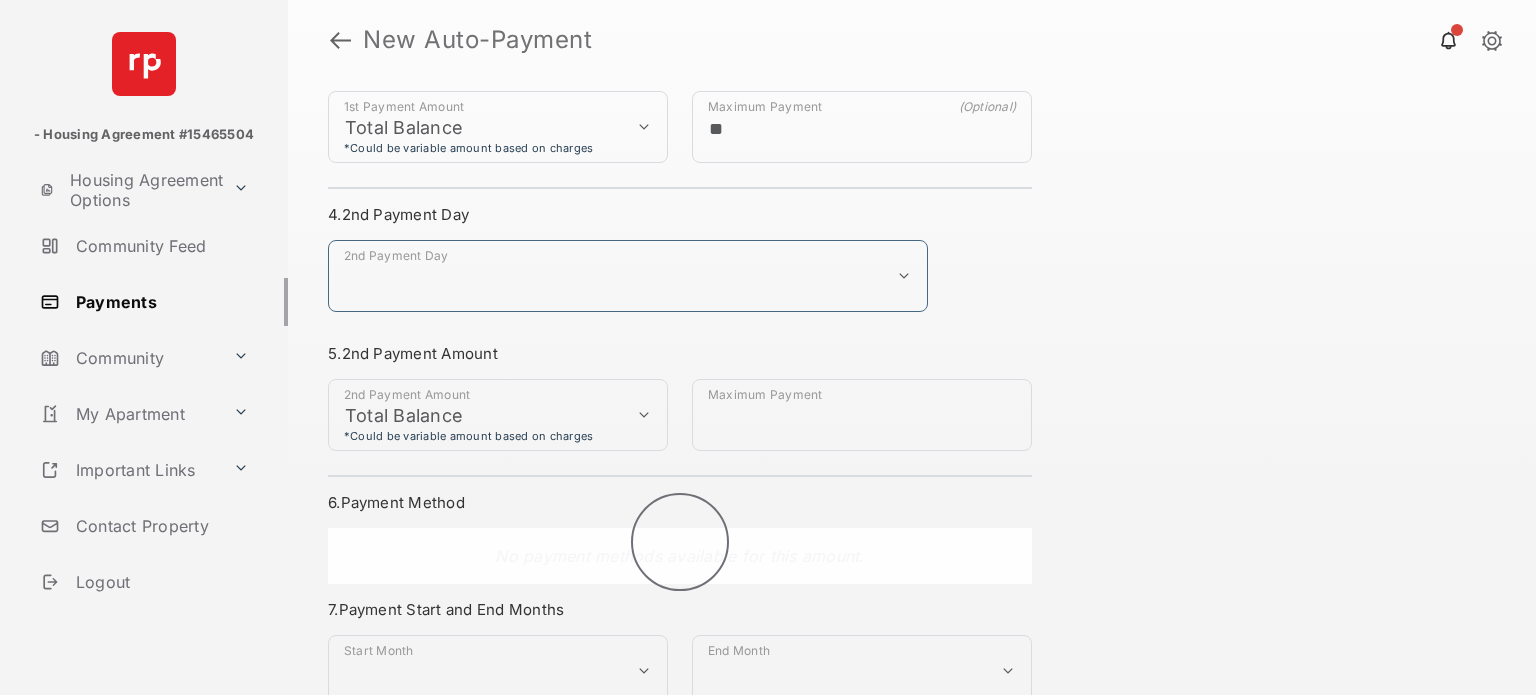 click on "**********" at bounding box center (628, 276) 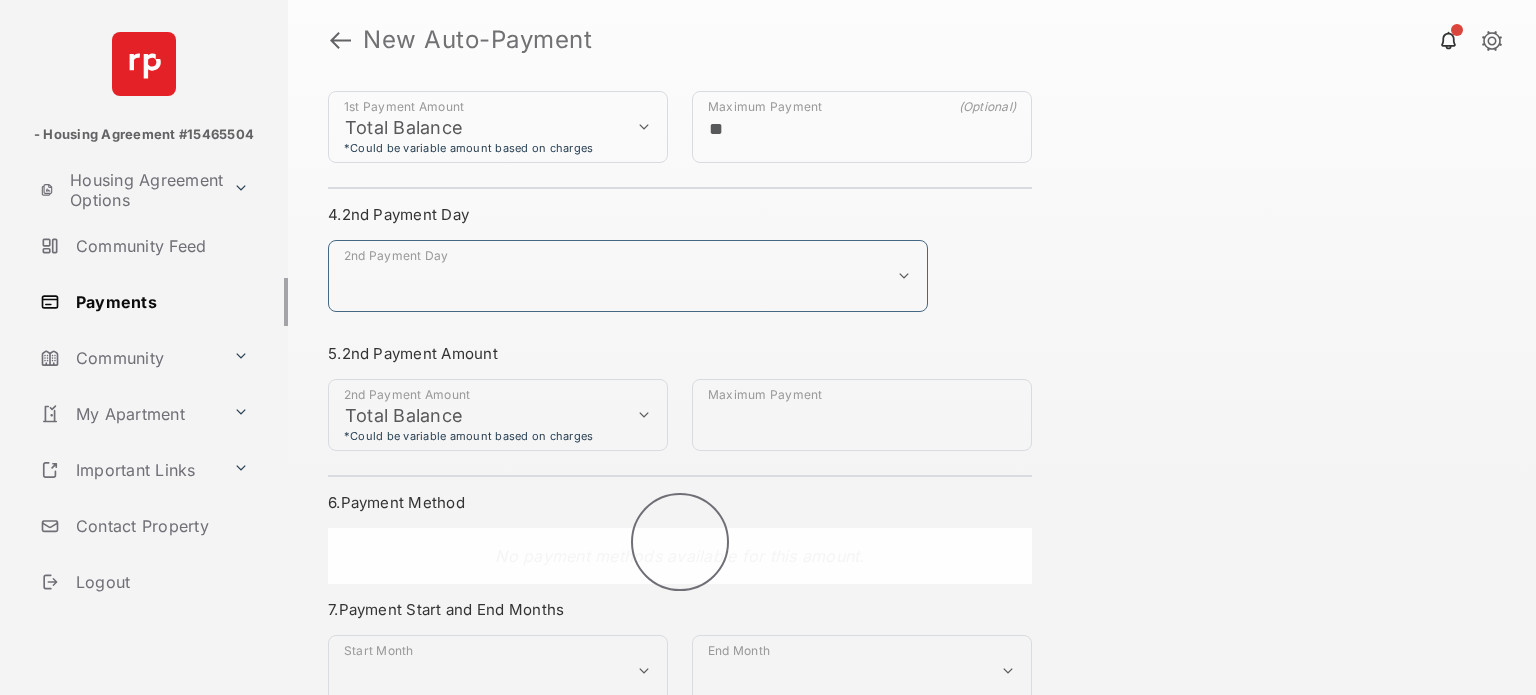 select on "*" 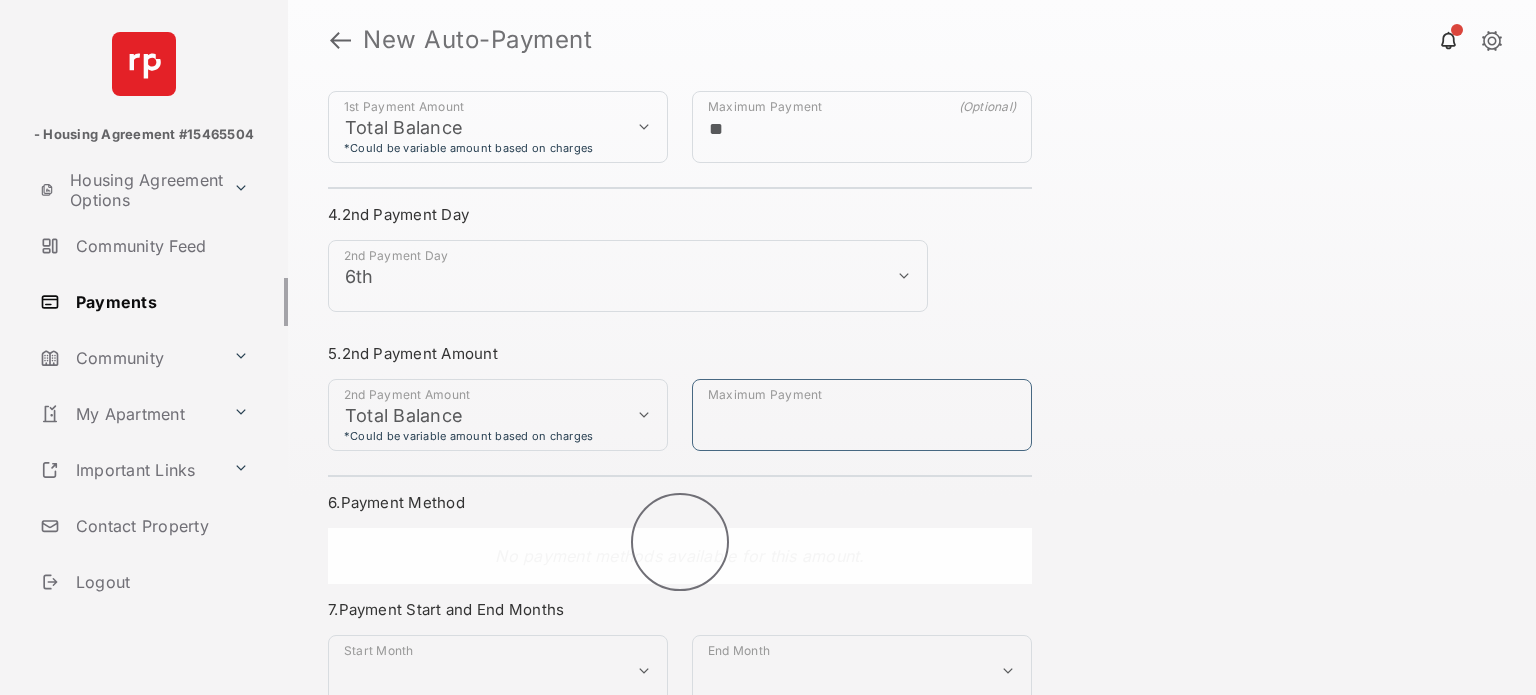 click on "Maximum Payment" at bounding box center [862, 415] 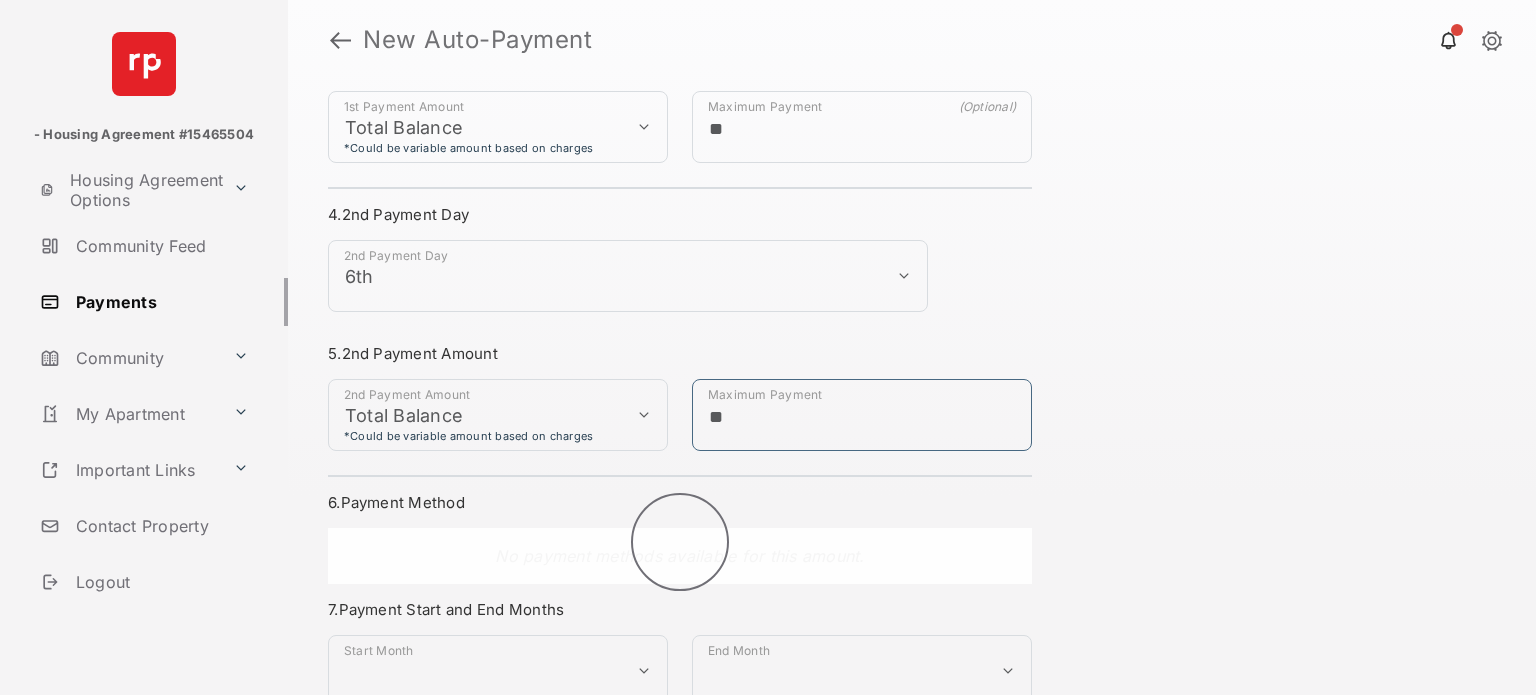 type on "**" 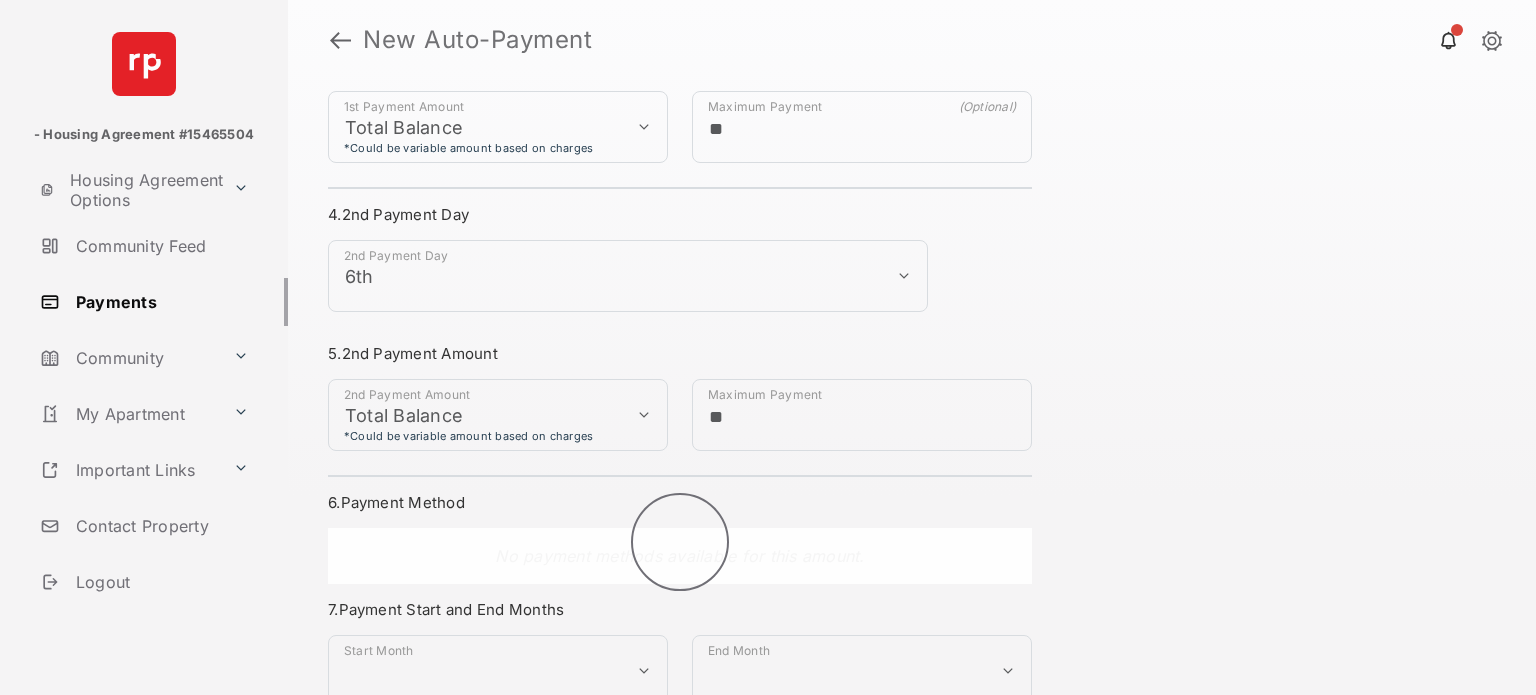 click on "**********" at bounding box center (498, 415) 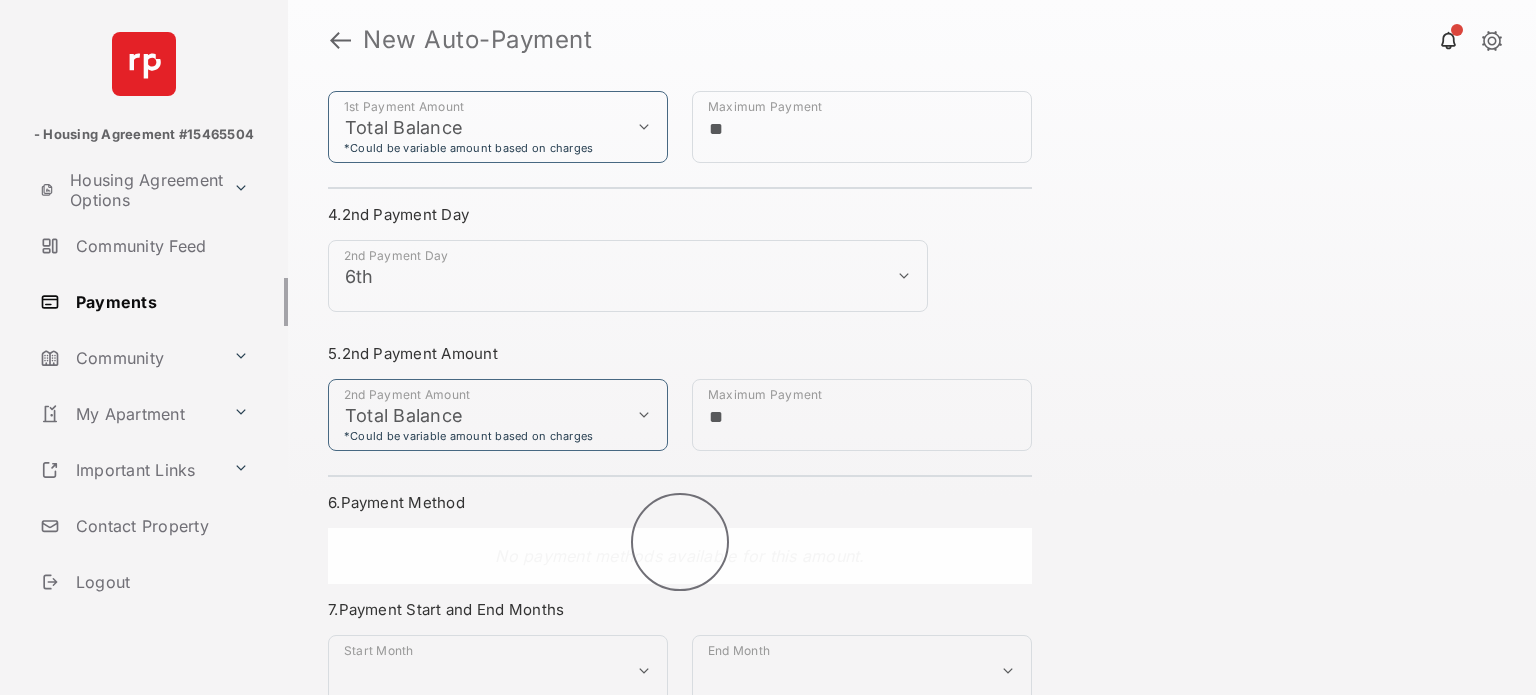 click on "**********" at bounding box center [498, 415] 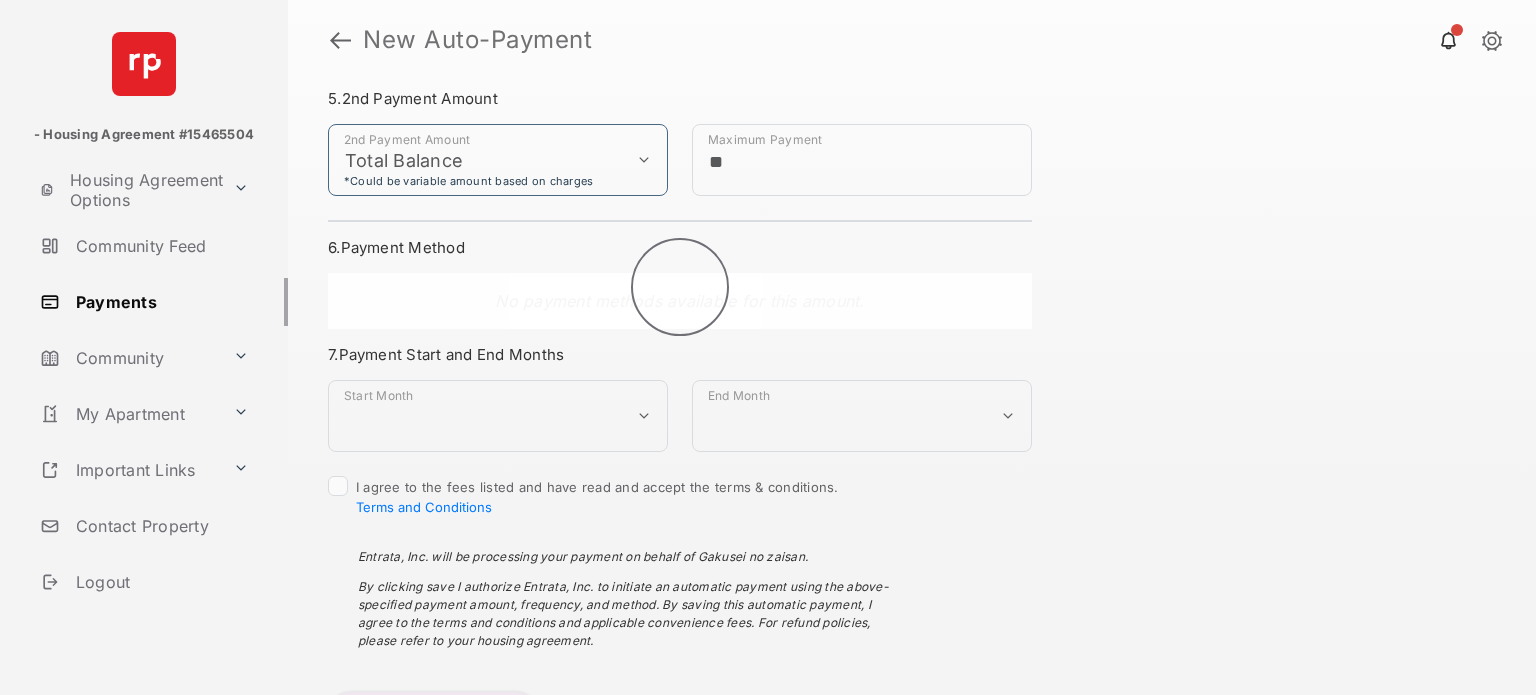 scroll, scrollTop: 697, scrollLeft: 0, axis: vertical 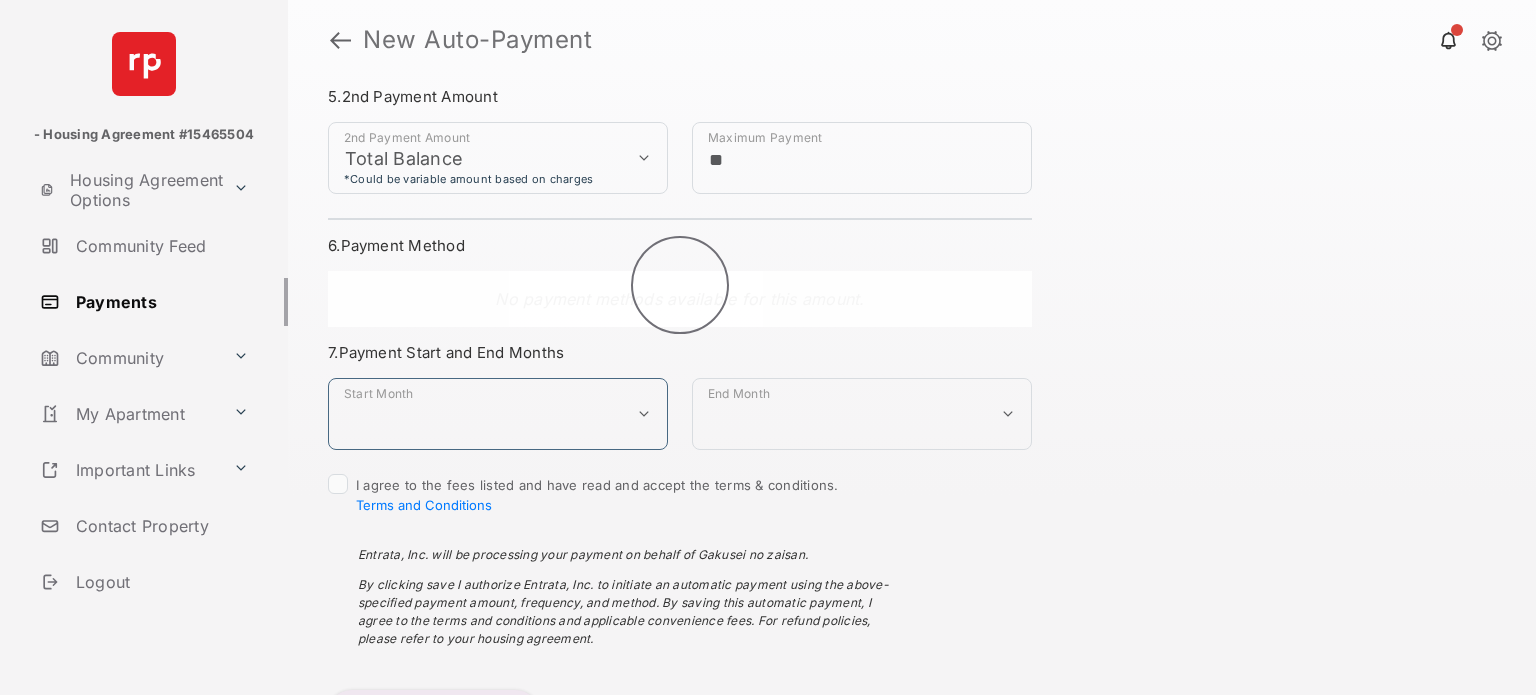 click on "**********" at bounding box center [498, 414] 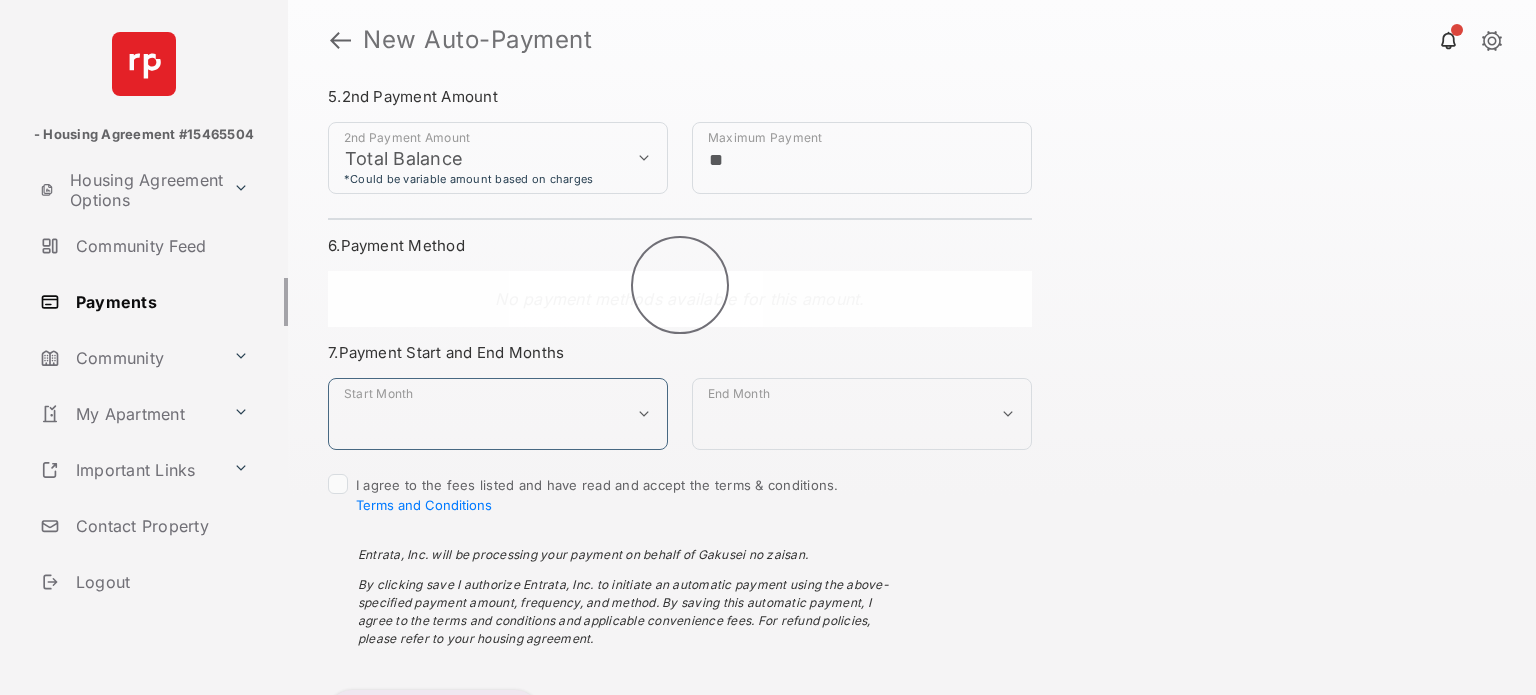 select on "**********" 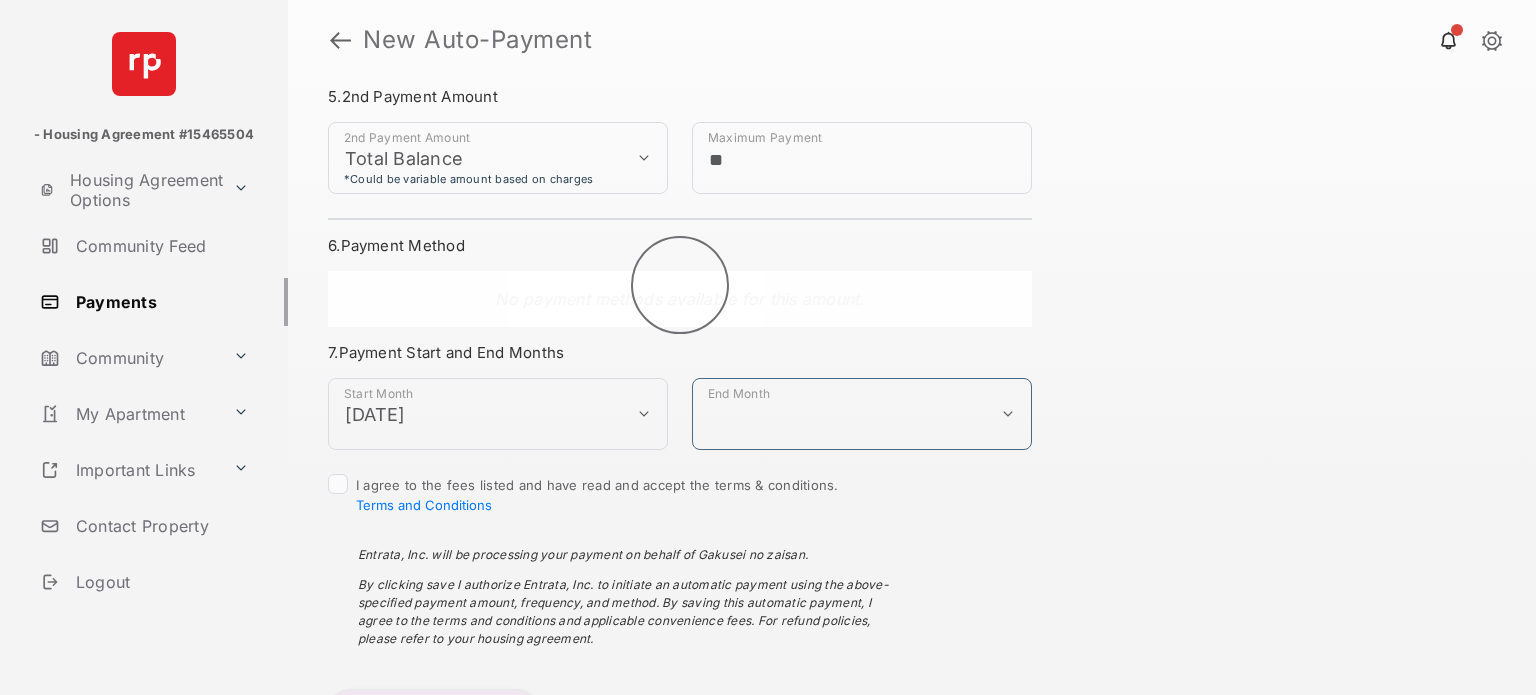click on "**********" at bounding box center [862, 414] 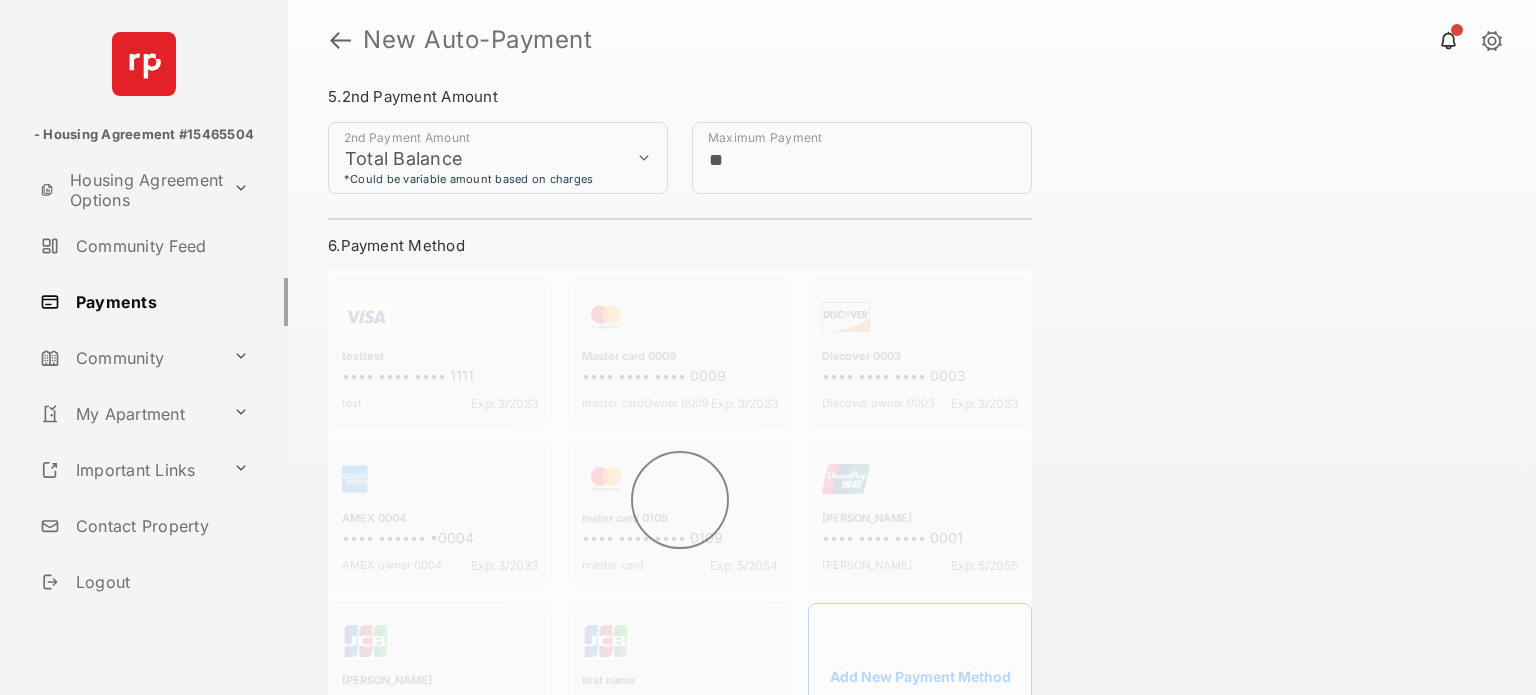 click at bounding box center [680, 514] 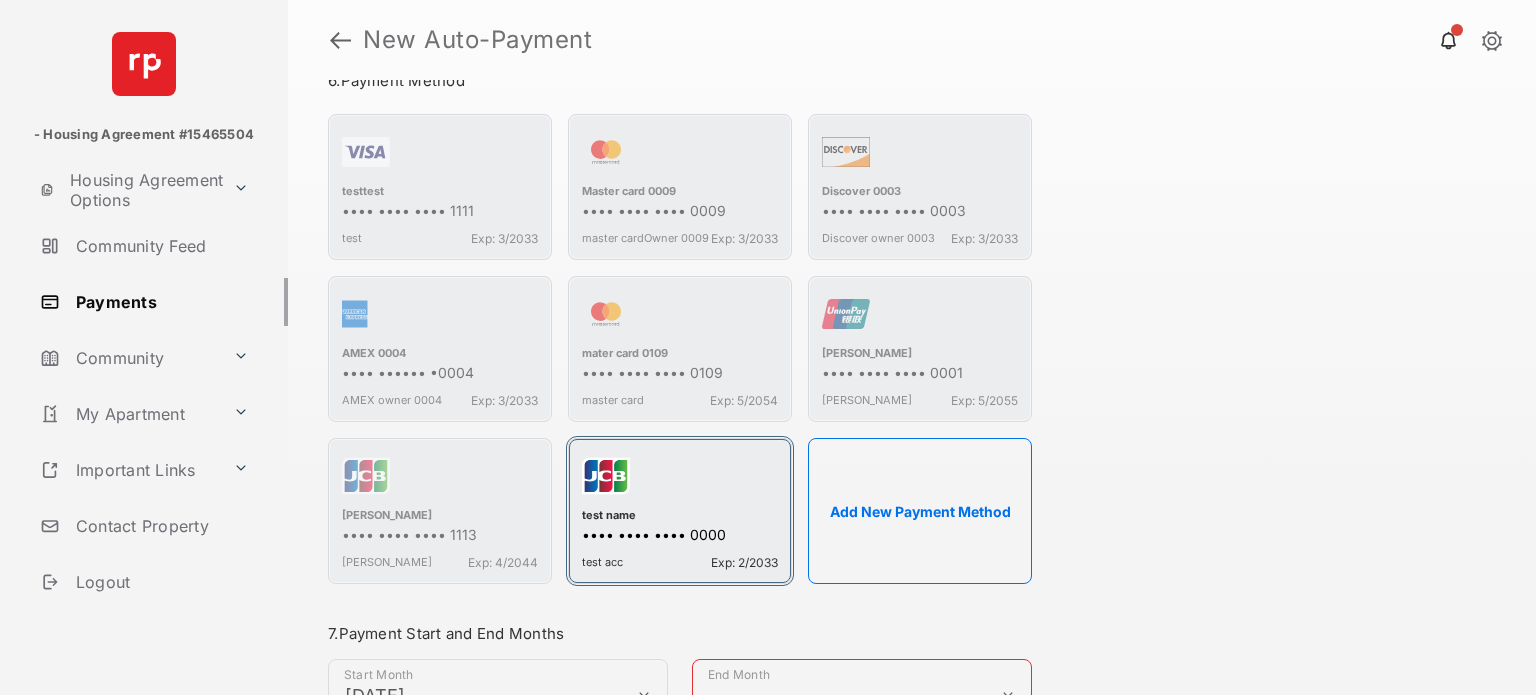 click at bounding box center [680, 480] 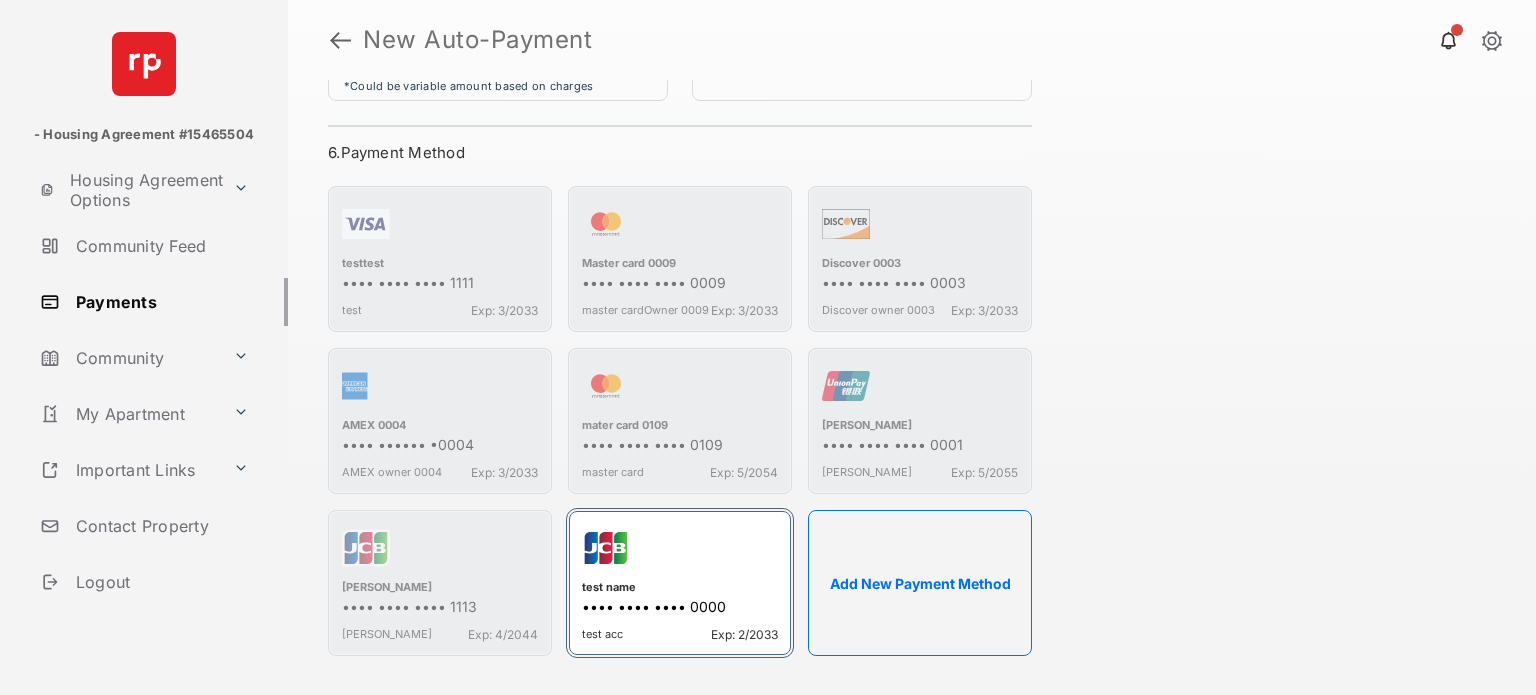 scroll, scrollTop: 934, scrollLeft: 0, axis: vertical 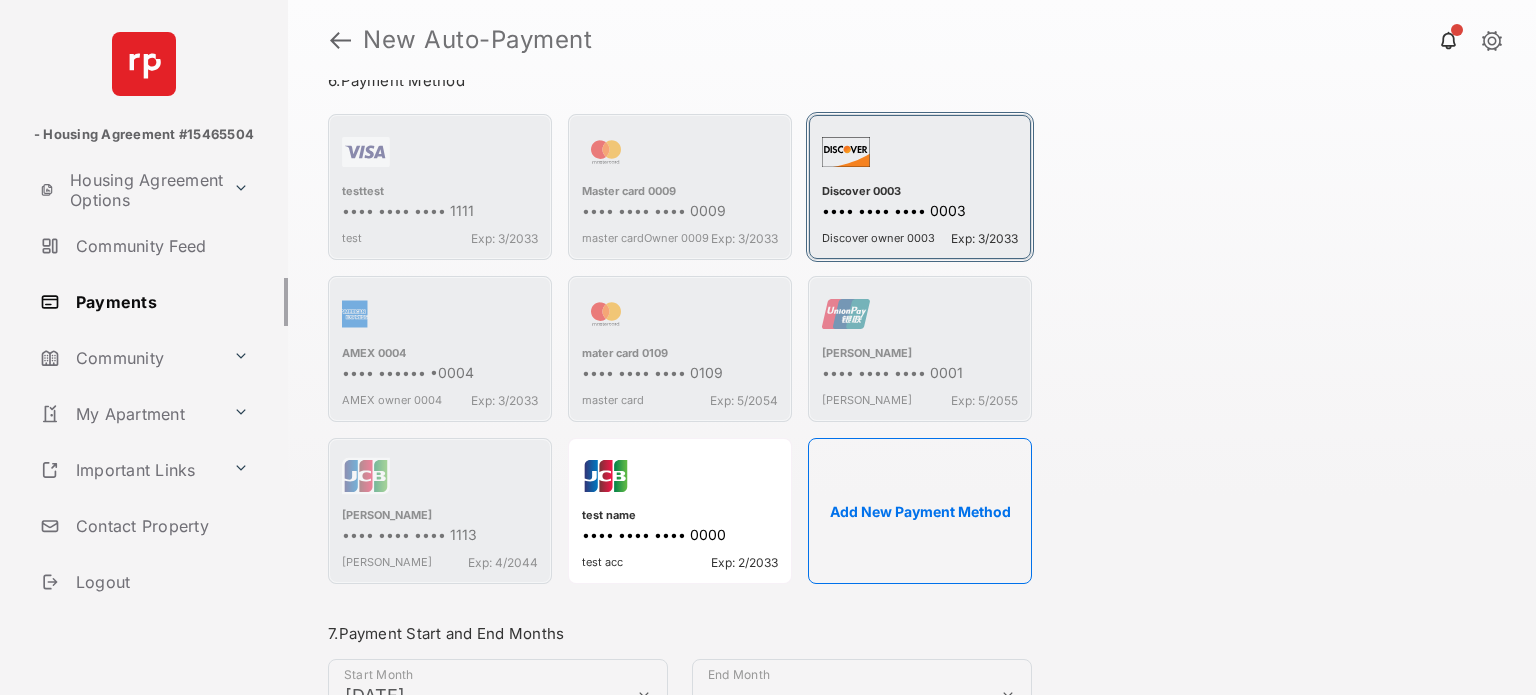 click on "•••• •••• •••• 0003" at bounding box center (920, 212) 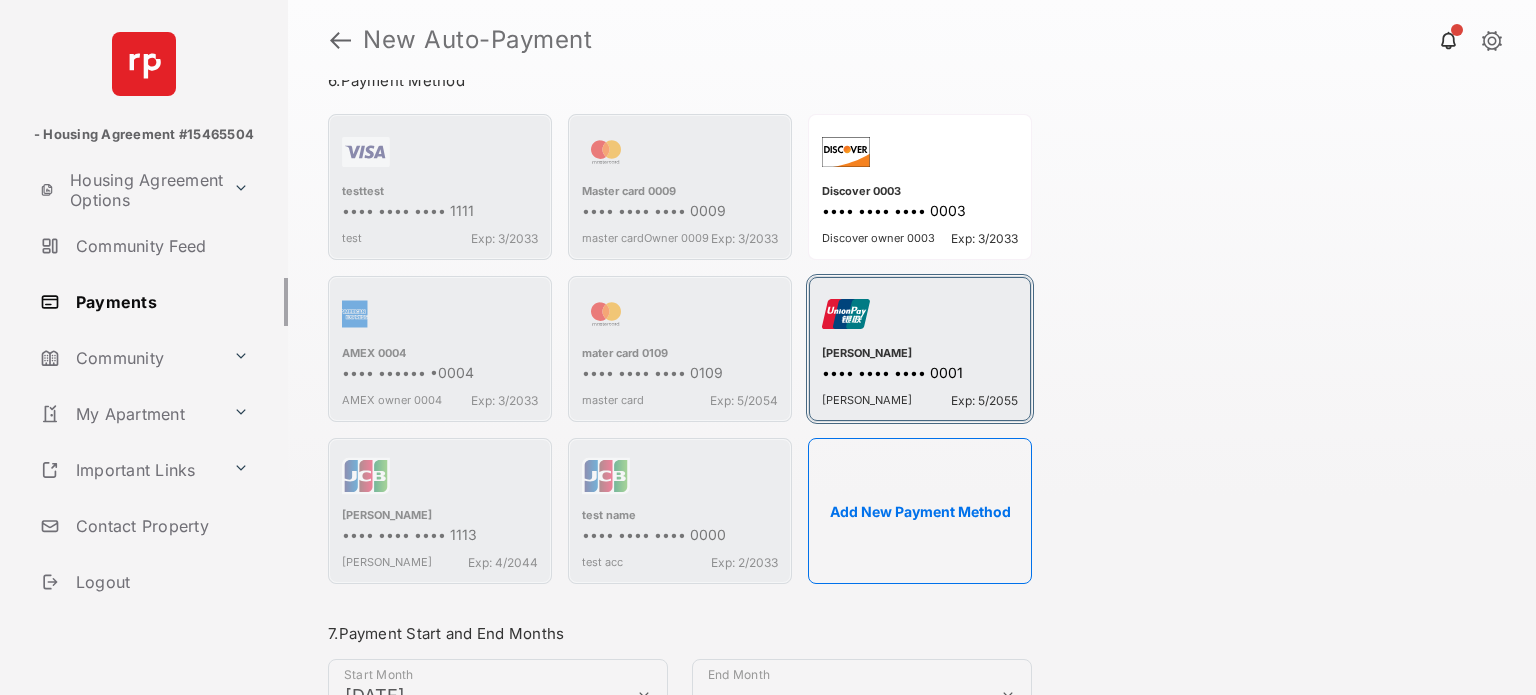 click at bounding box center (920, 318) 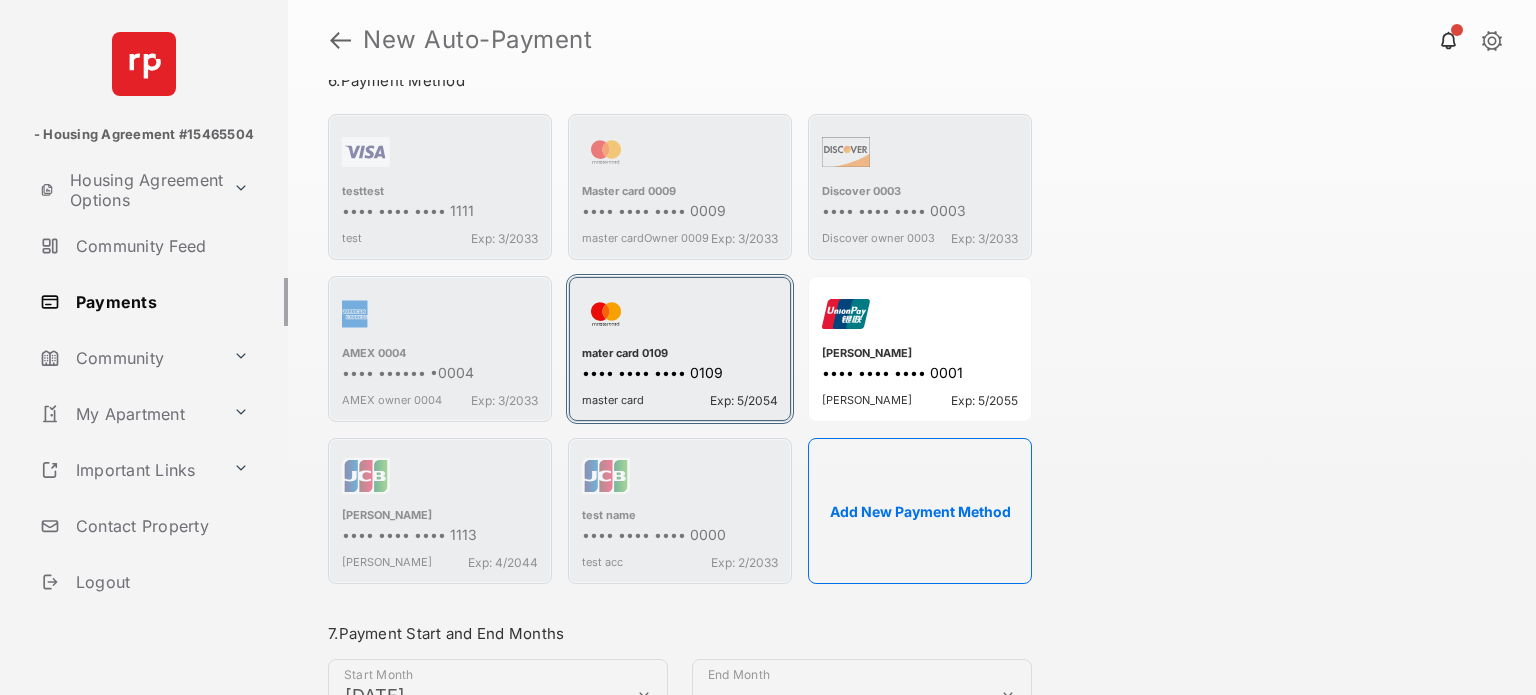 click on "mater card 0109" at bounding box center (680, 355) 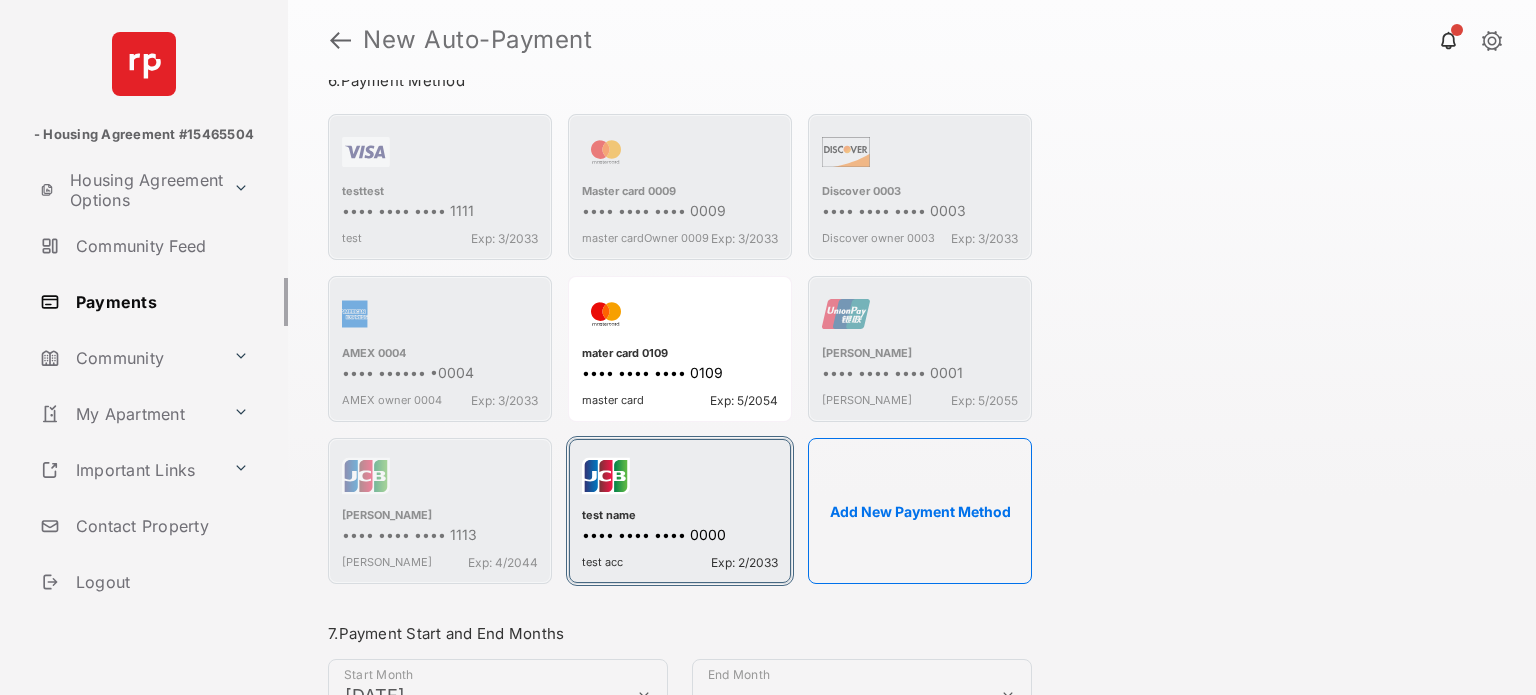click on "test name •••• •••• •••• 0000 test acc Exp: 2/2033" at bounding box center (680, 511) 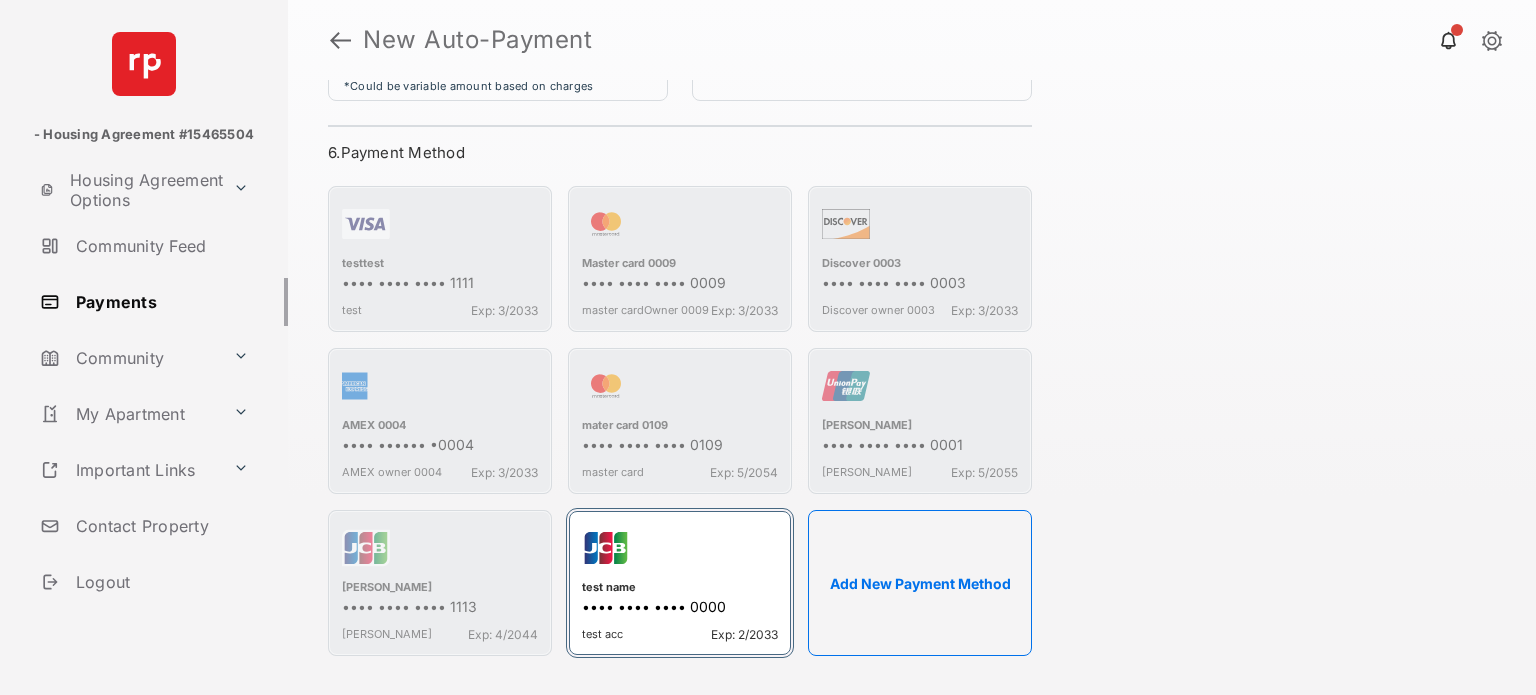 scroll, scrollTop: 934, scrollLeft: 0, axis: vertical 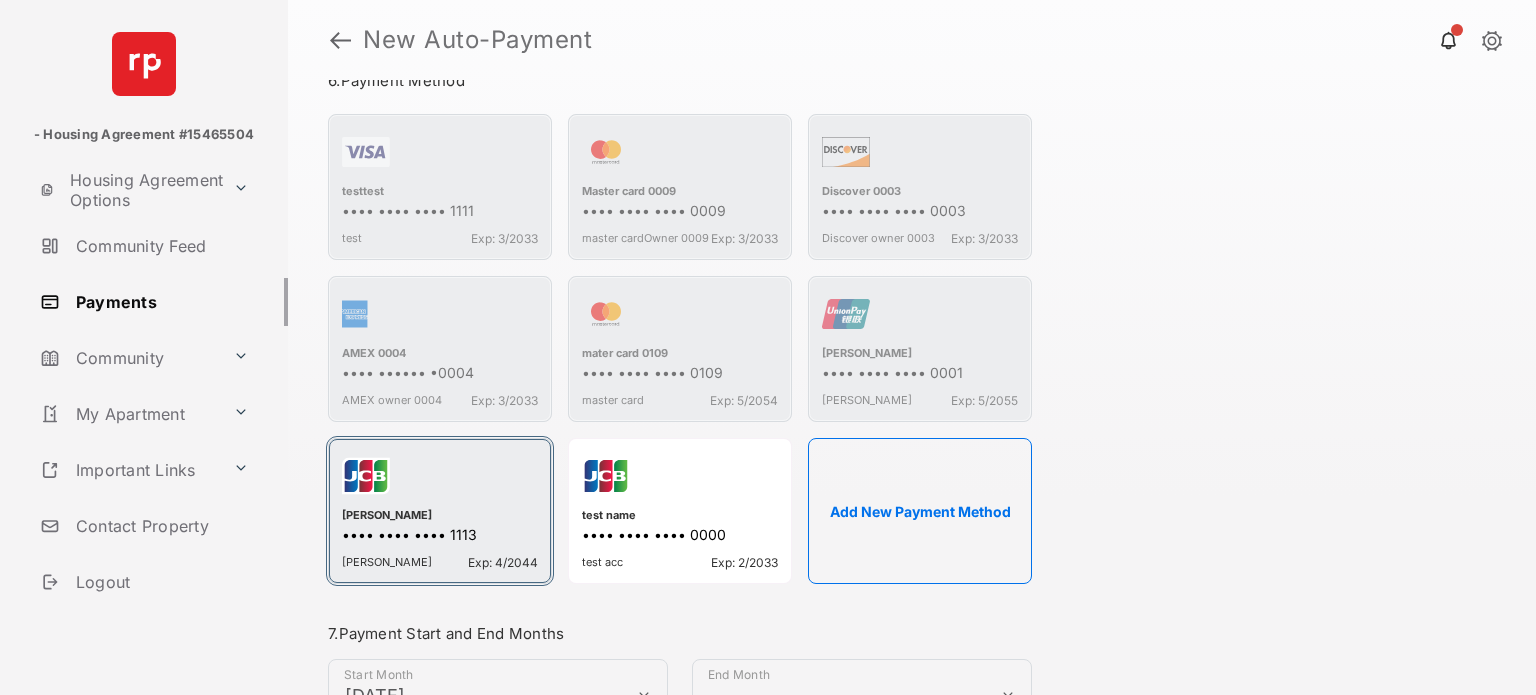 click at bounding box center [440, 480] 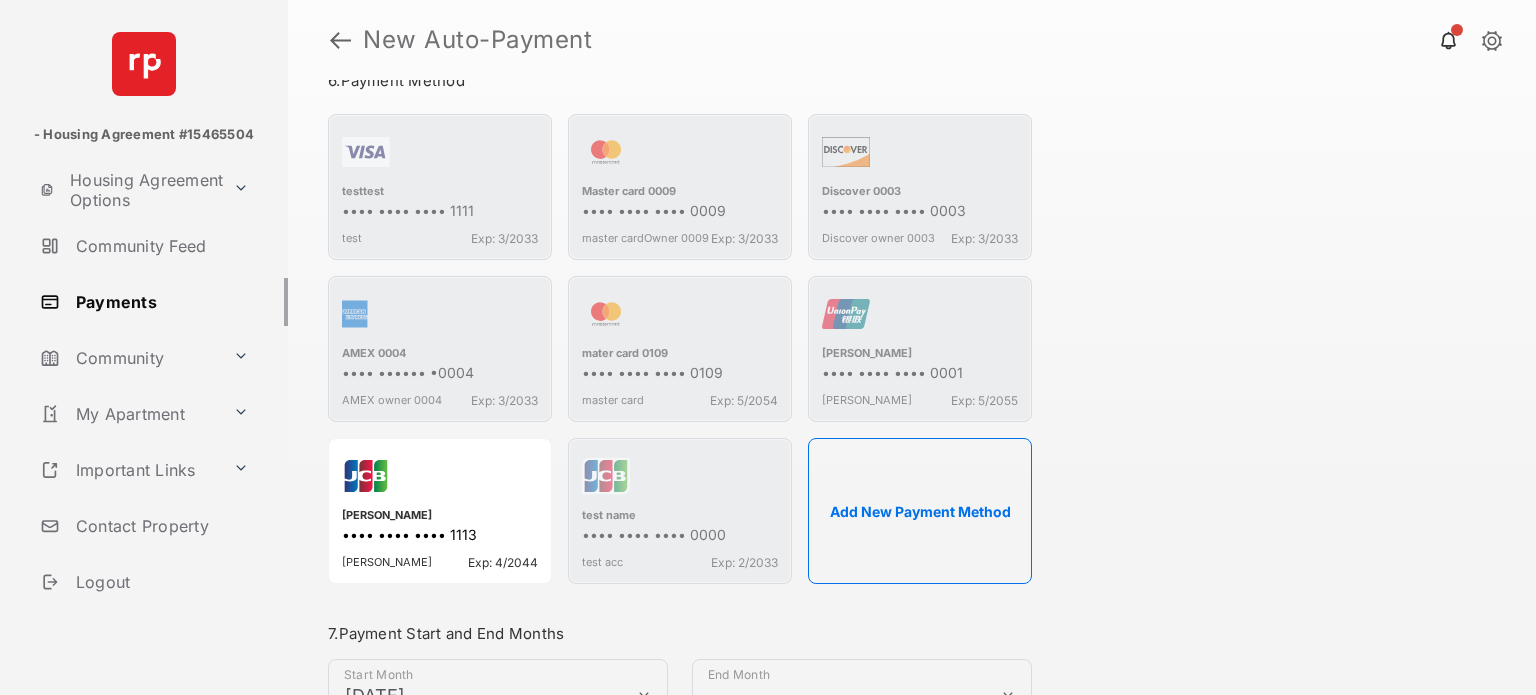 click on "testtest •••• •••• •••• 1111 test Exp: 3/2033   Master card 0009 •••• •••• •••• 0009 master cardOwner 0009 Exp: 3/2033 Discover 0003 •••• •••• •••• 0003 Discover owner 0003 Exp: 3/2033 AMEX 0004 •••• •••••• •0004 AMEX owner 0004 Exp: 3/2033   mater card 0109 •••• •••• •••• 0109 master card Exp: 5/2054 Isabella Gill •••• •••• •••• 0001 Neil Mckinney Exp: 5/2055 Alyssa Hardy •••• •••• •••• 1113 Alisa Barker Exp: 4/2044 test name •••• •••• •••• 0000 test acc Exp: 2/2033 Add New Payment Method" at bounding box center (680, 349) 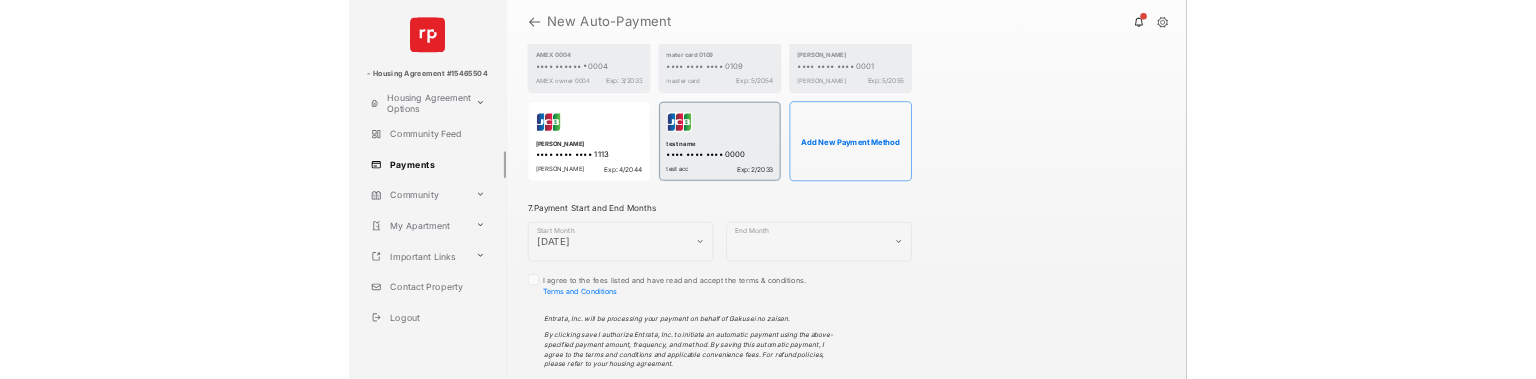 scroll, scrollTop: 1248, scrollLeft: 0, axis: vertical 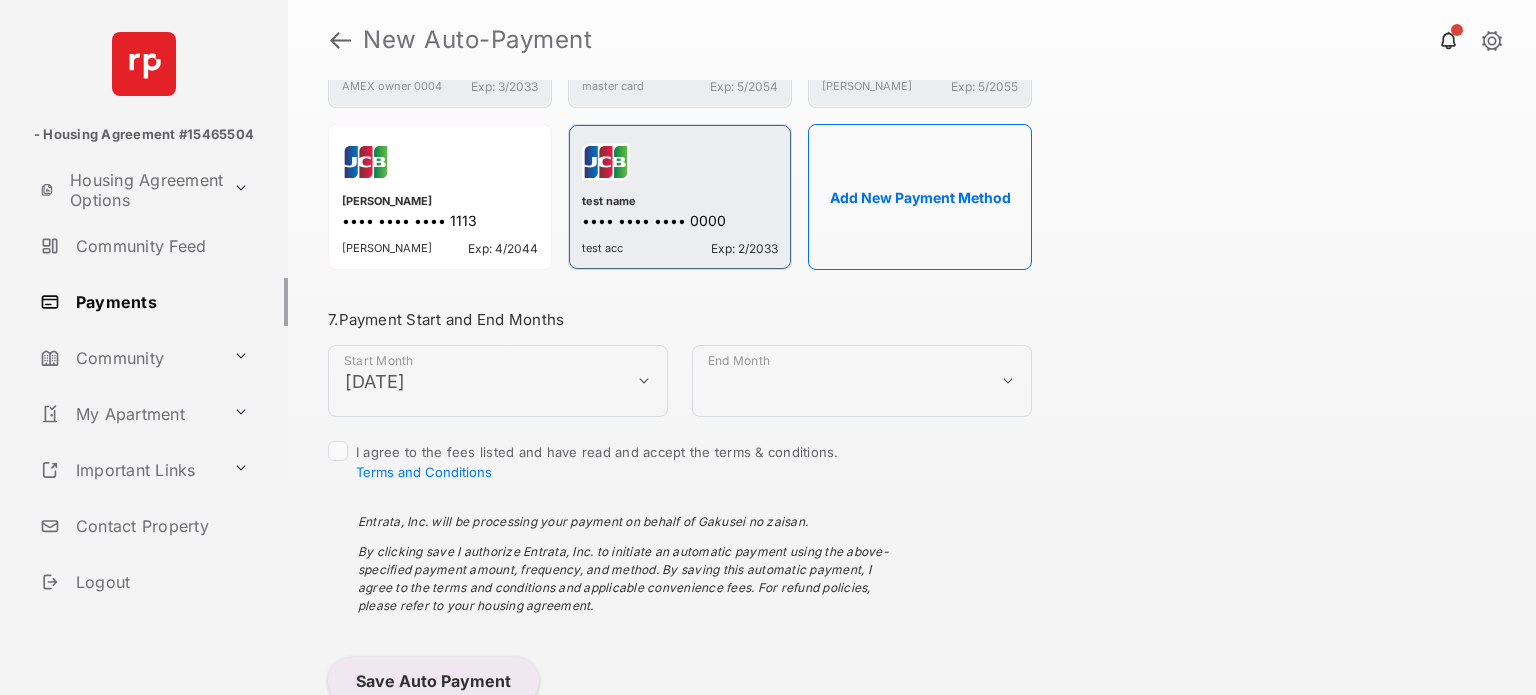 click on "I agree to the fees listed and have read and accept the terms & conditions. Terms and Conditions" at bounding box center (597, 462) 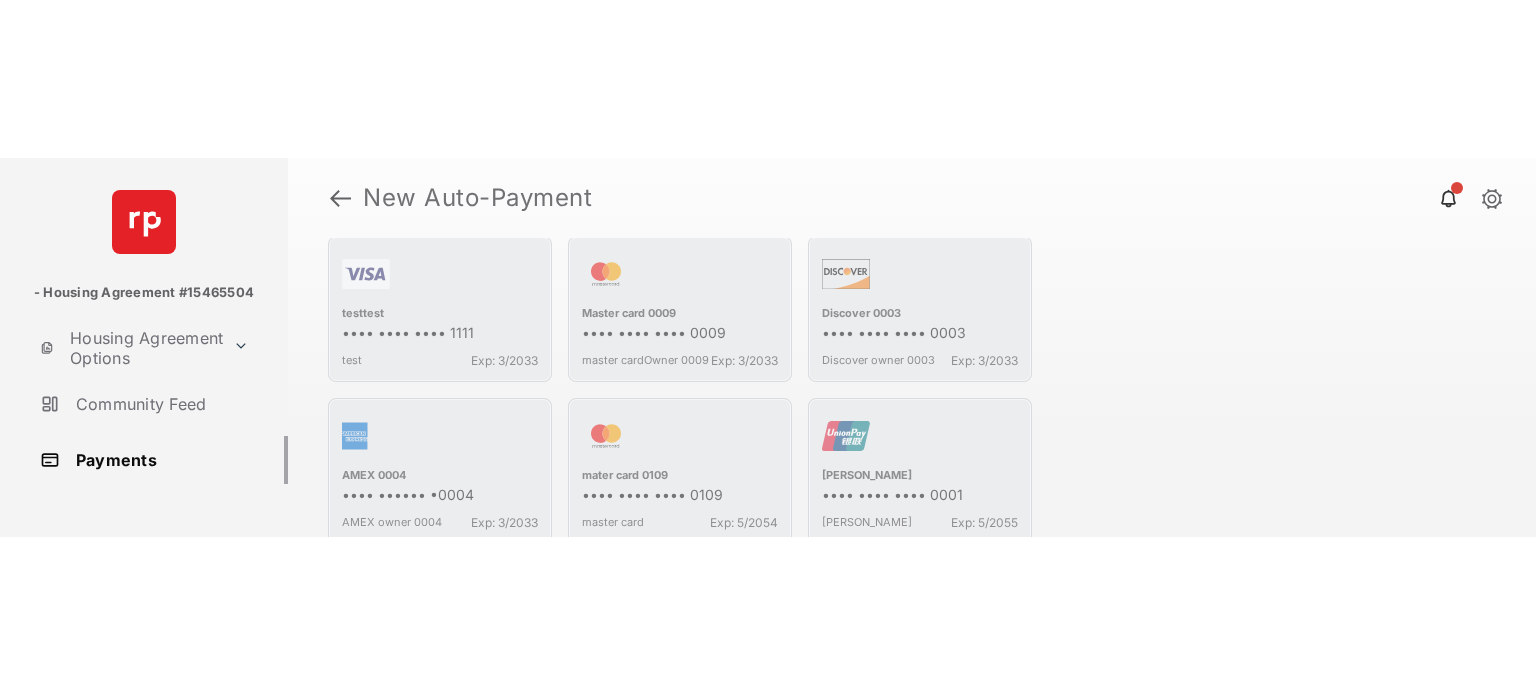 scroll, scrollTop: 964, scrollLeft: 0, axis: vertical 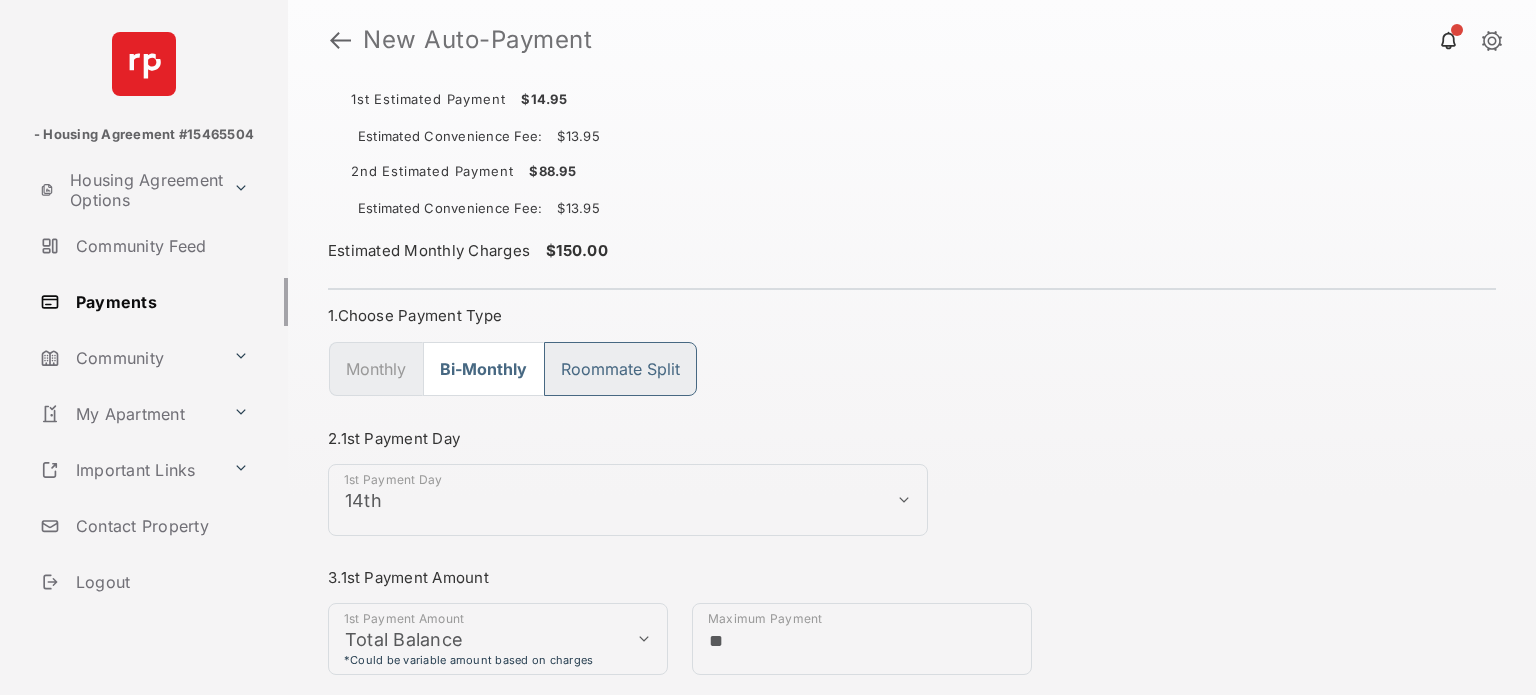 click on "Roommate Split" at bounding box center (620, 369) 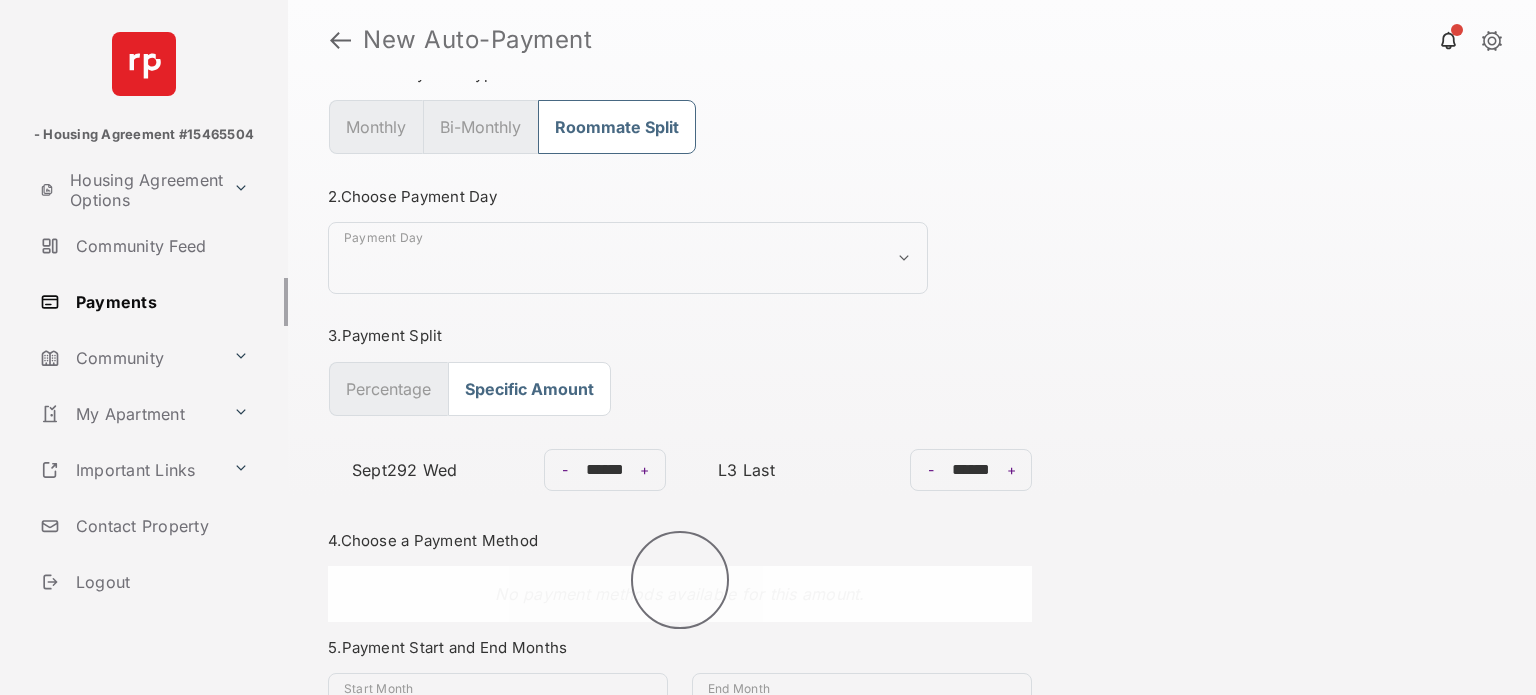 scroll, scrollTop: 195, scrollLeft: 0, axis: vertical 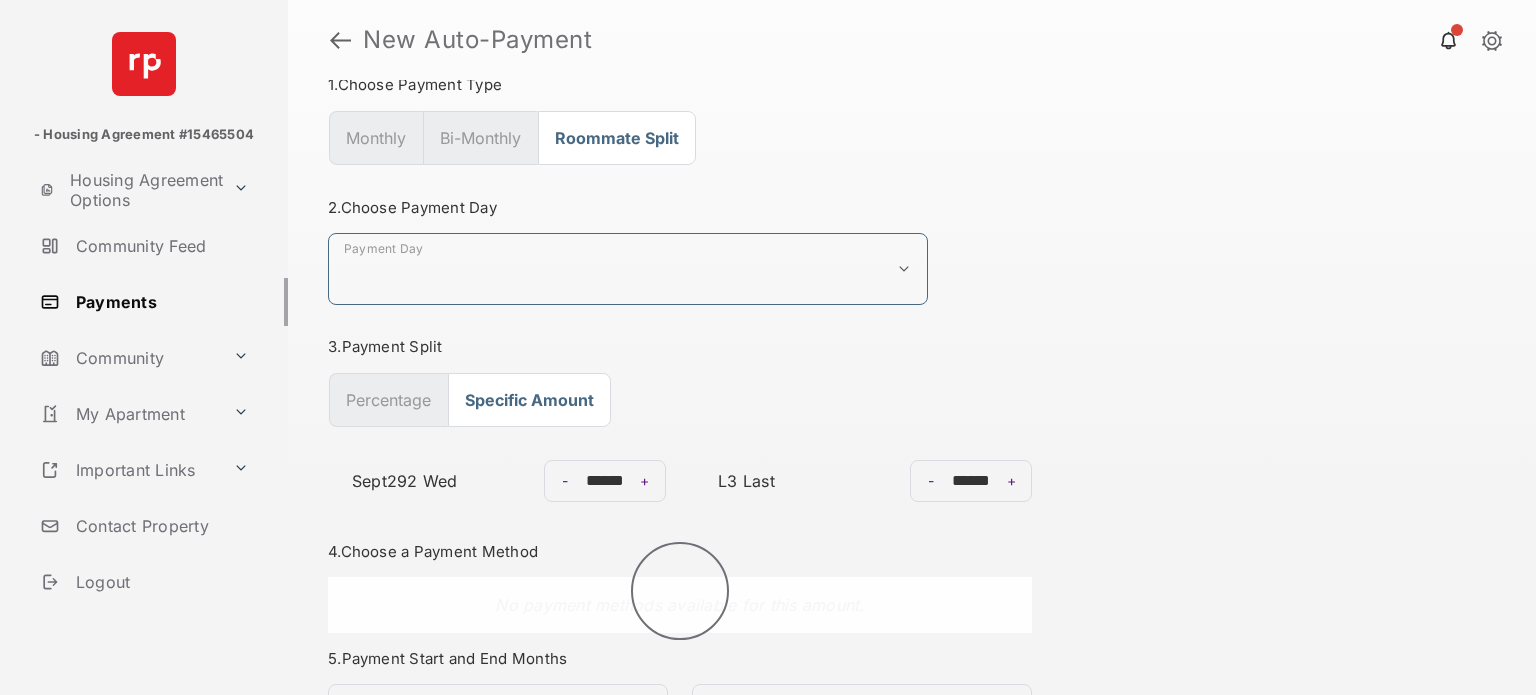 click on "**********" at bounding box center (628, 269) 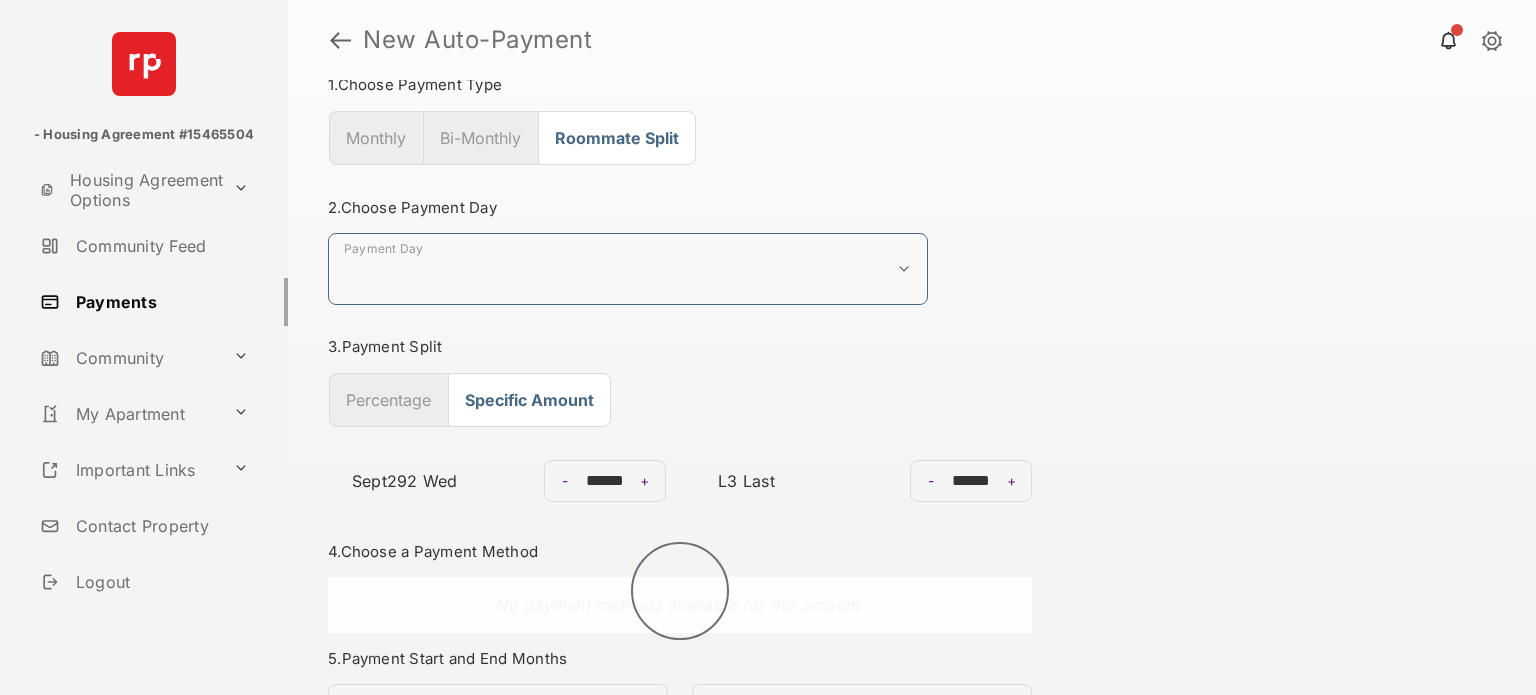 select on "*" 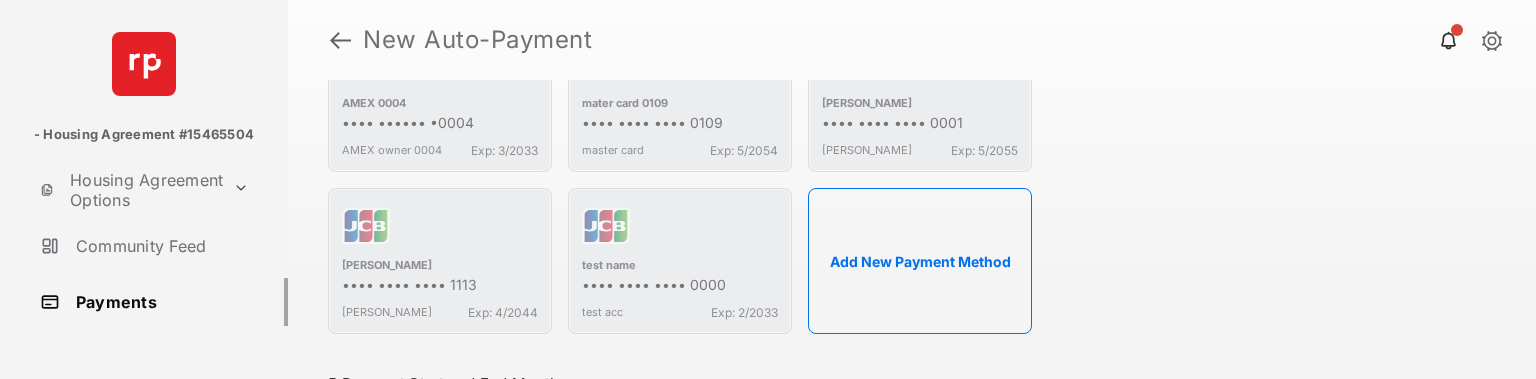 scroll, scrollTop: 917, scrollLeft: 0, axis: vertical 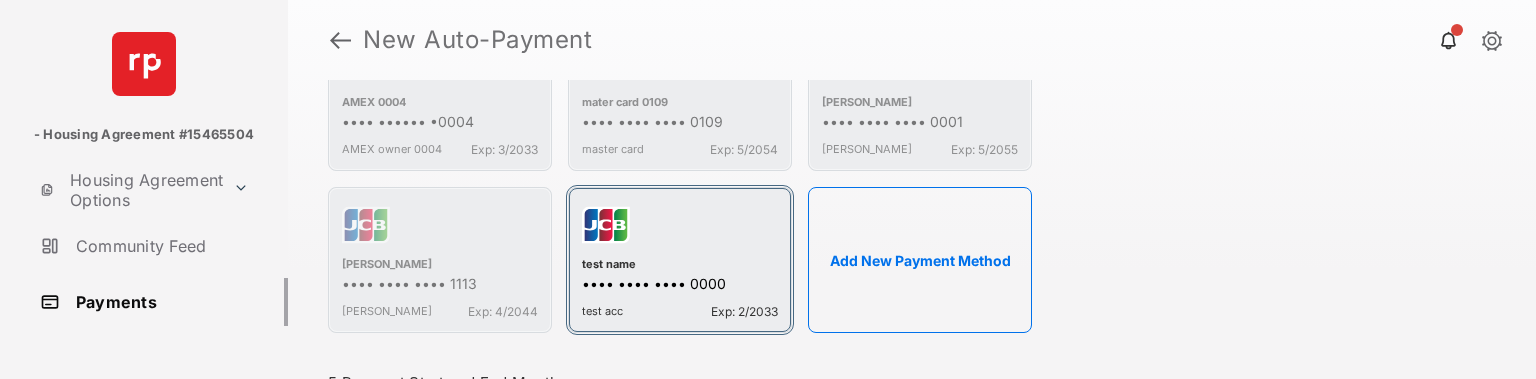 click on "test name" at bounding box center [680, 266] 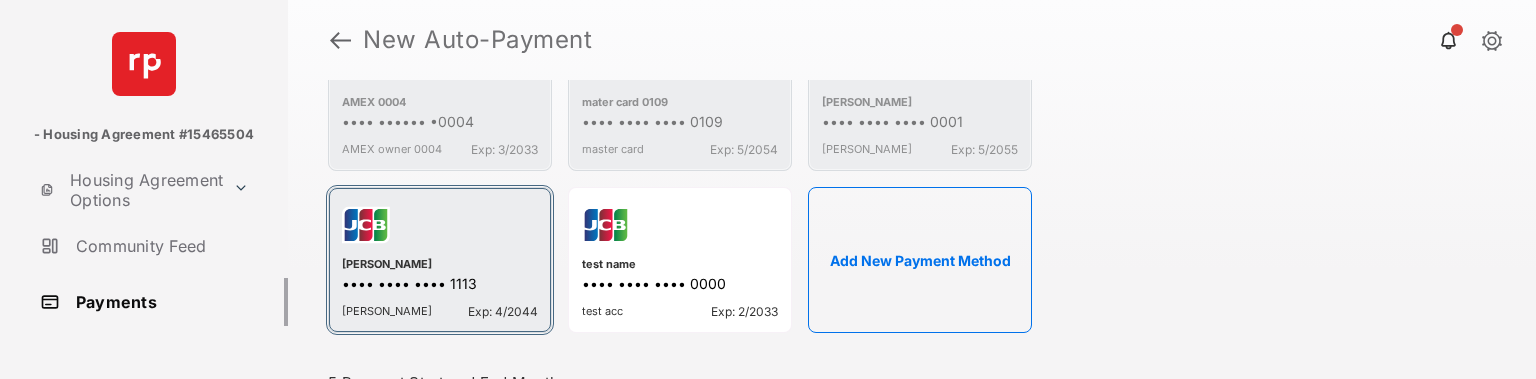 click on "Alyssa Hardy" at bounding box center (440, 266) 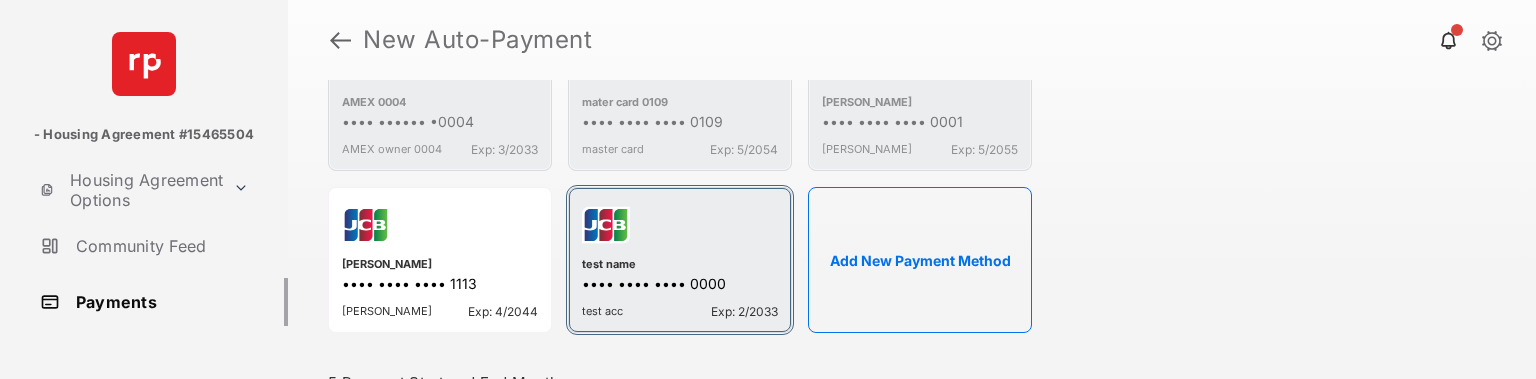 click on "test name" at bounding box center (680, 266) 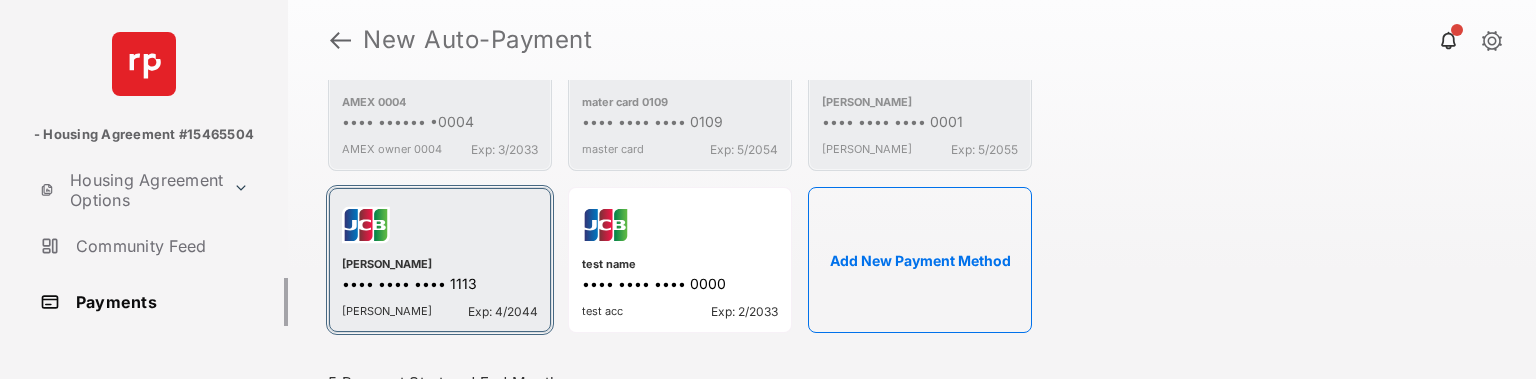 click at bounding box center (440, 229) 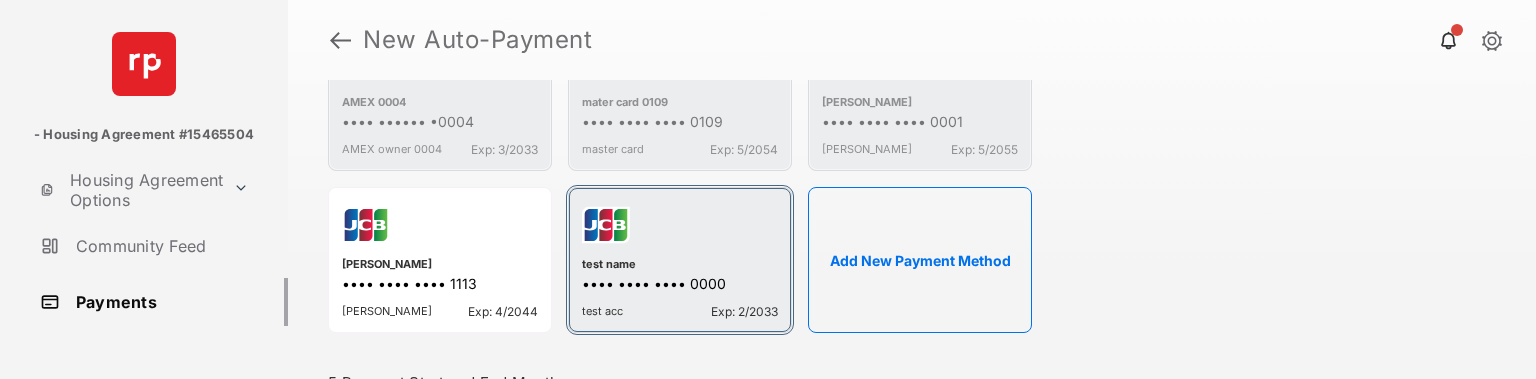 click on "test name" at bounding box center [680, 266] 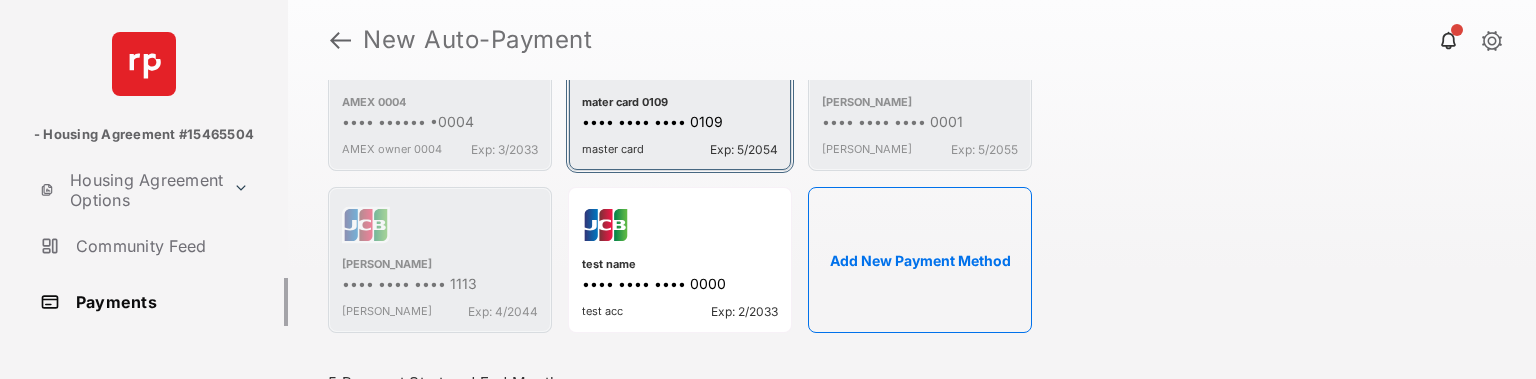 click on "mater card 0109 •••• •••• •••• 0109 master card Exp: 5/2054" at bounding box center (680, 98) 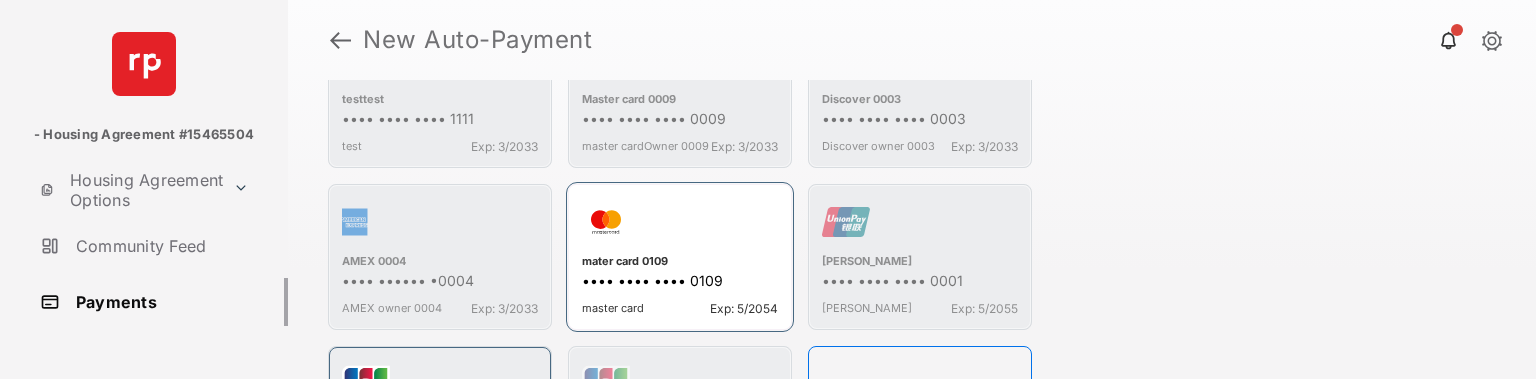 scroll, scrollTop: 757, scrollLeft: 0, axis: vertical 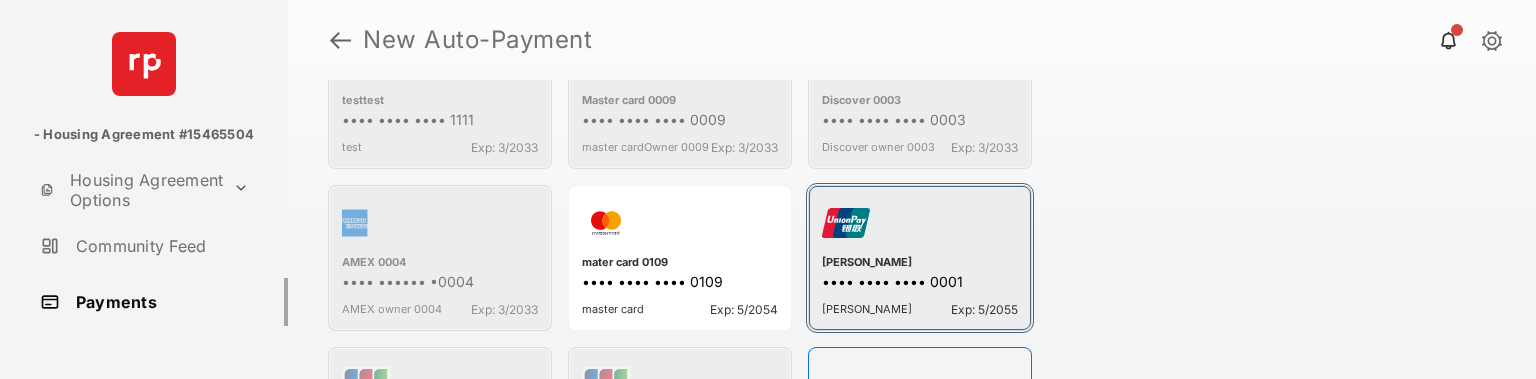 click on "•••• •••• •••• 0001" at bounding box center (920, 283) 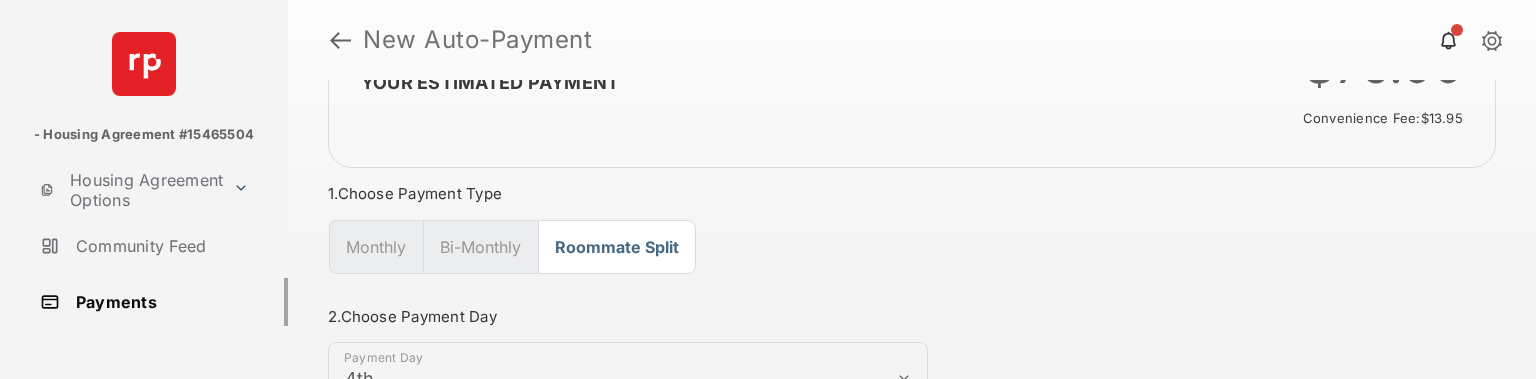 scroll, scrollTop: 84, scrollLeft: 0, axis: vertical 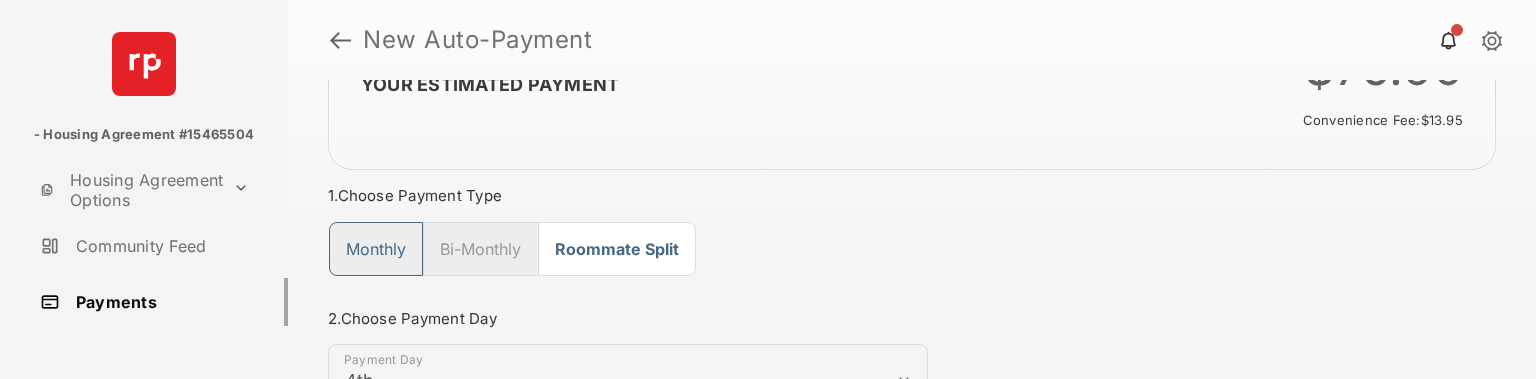 click on "Monthly" at bounding box center (376, 249) 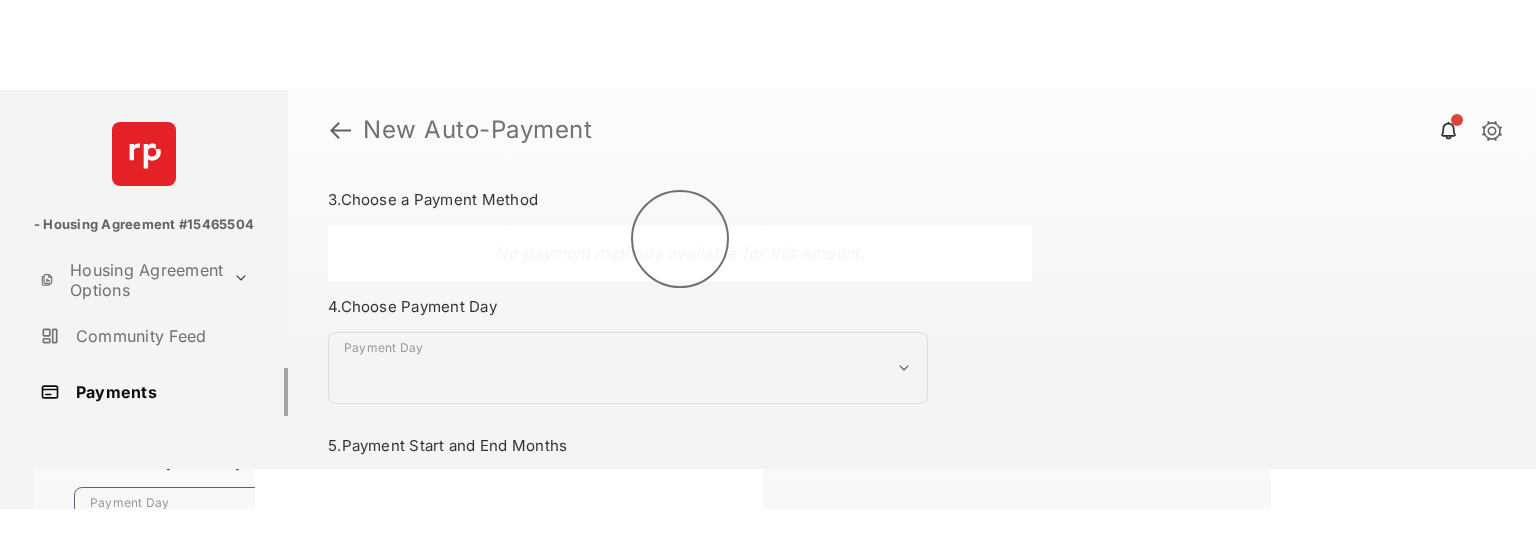 scroll, scrollTop: 464, scrollLeft: 0, axis: vertical 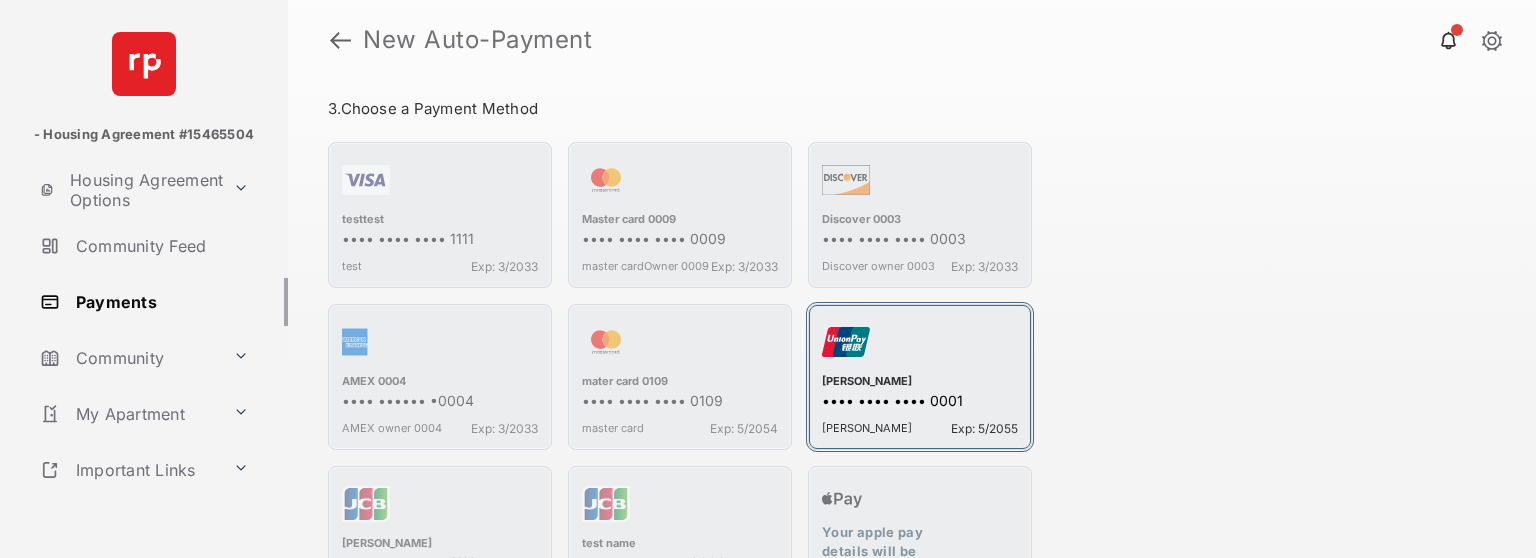 click at bounding box center (920, 346) 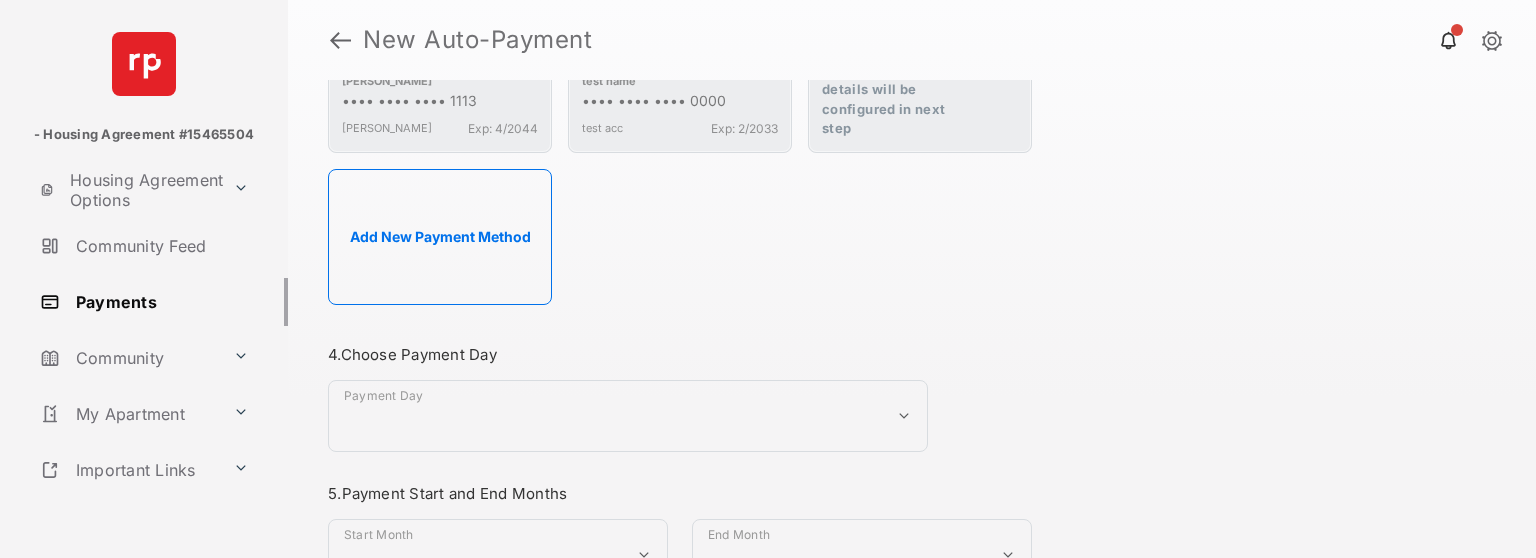 scroll, scrollTop: 927, scrollLeft: 0, axis: vertical 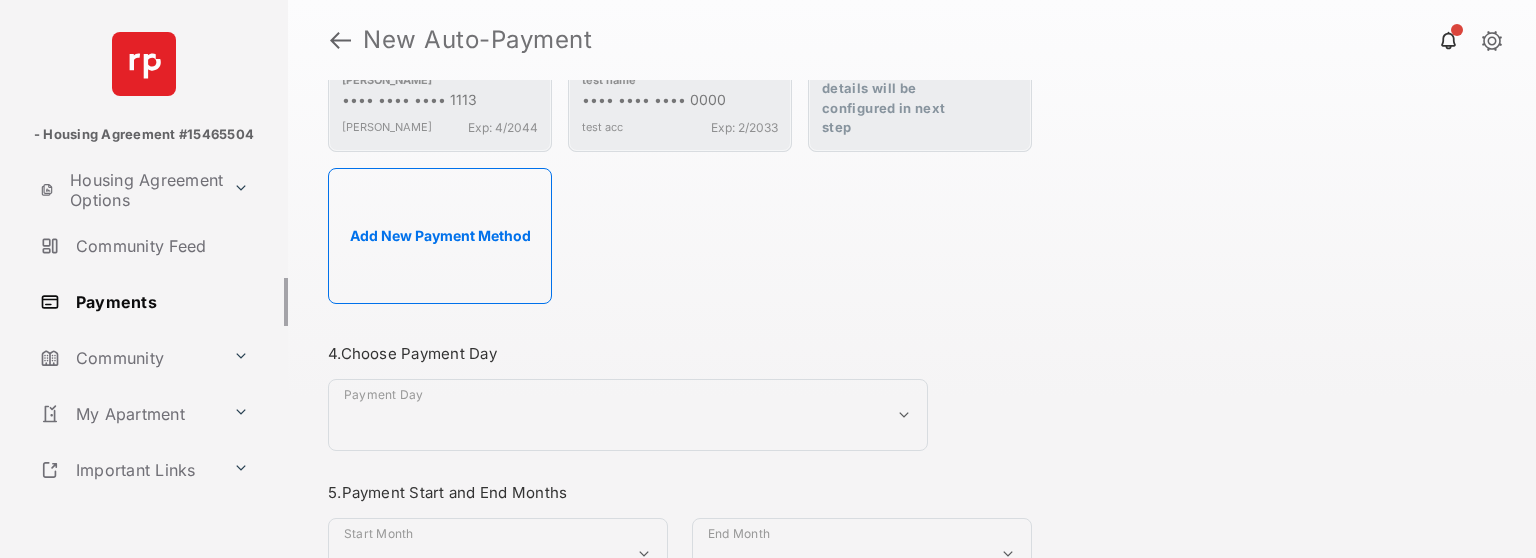 click on "**********" at bounding box center [628, 415] 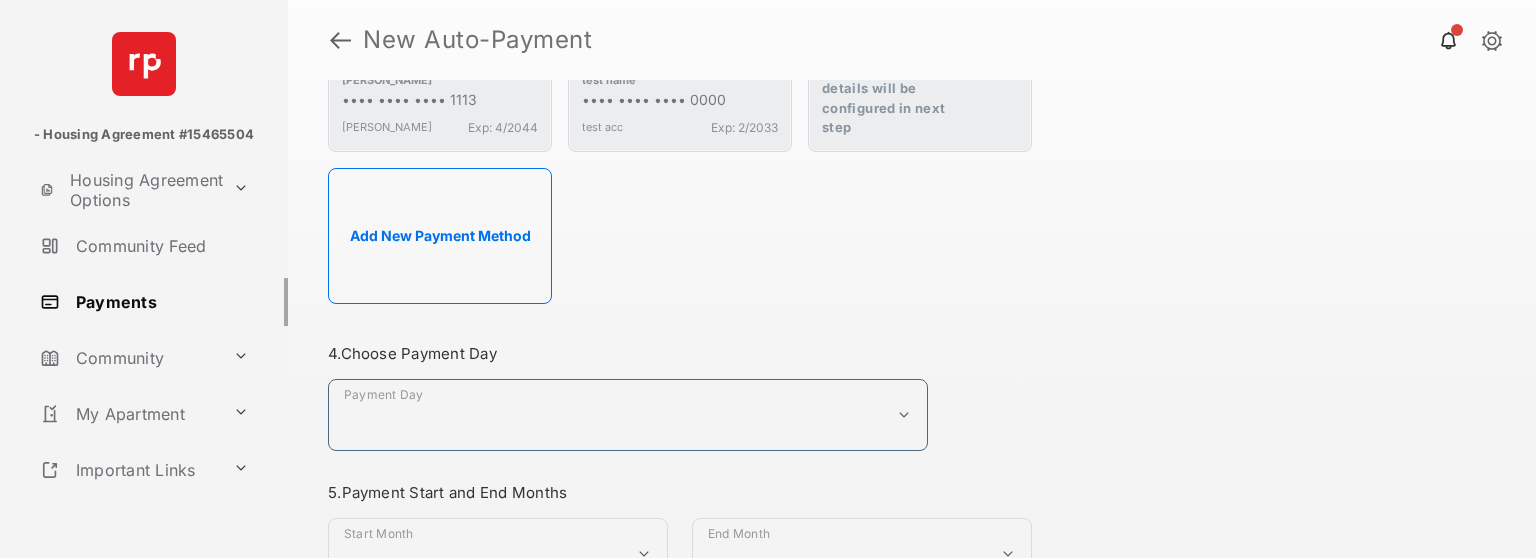 select on "**" 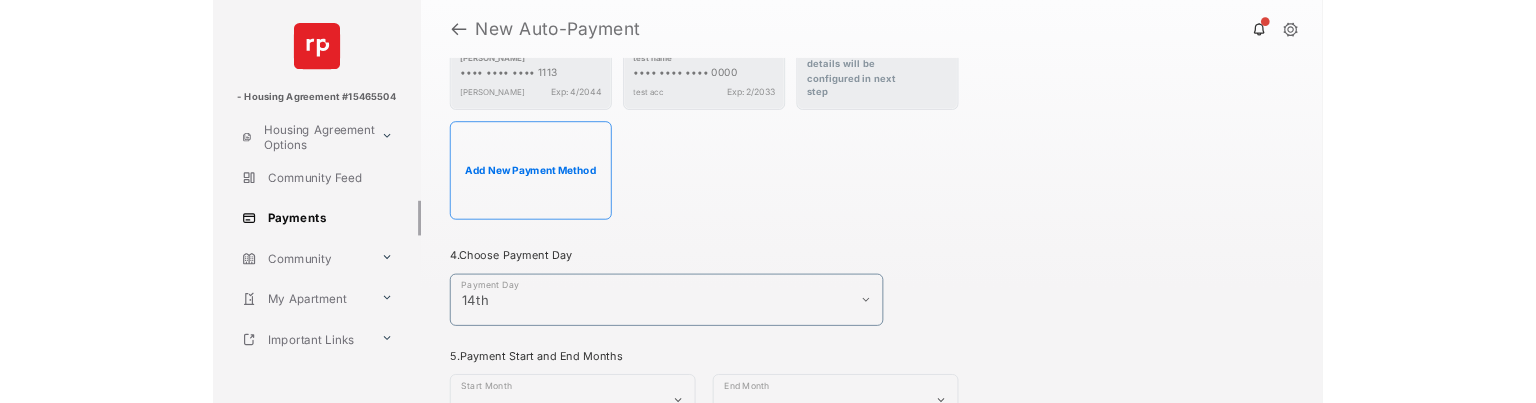 scroll, scrollTop: 1089, scrollLeft: 0, axis: vertical 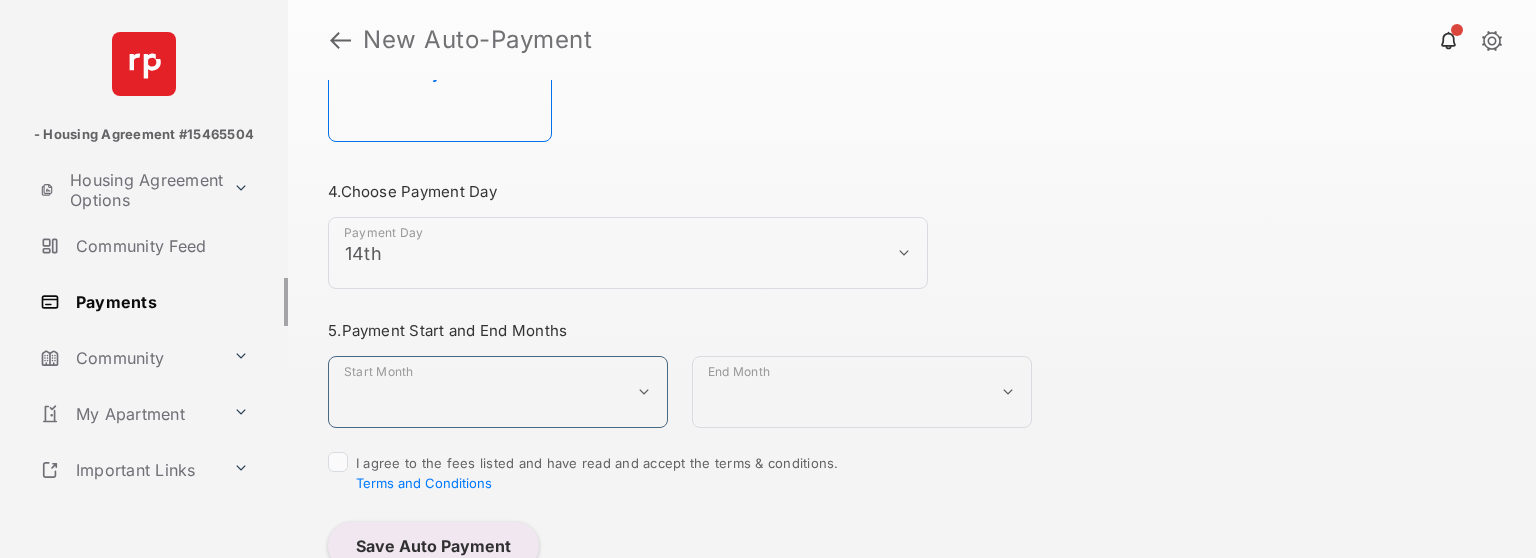 click on "**********" at bounding box center [498, 392] 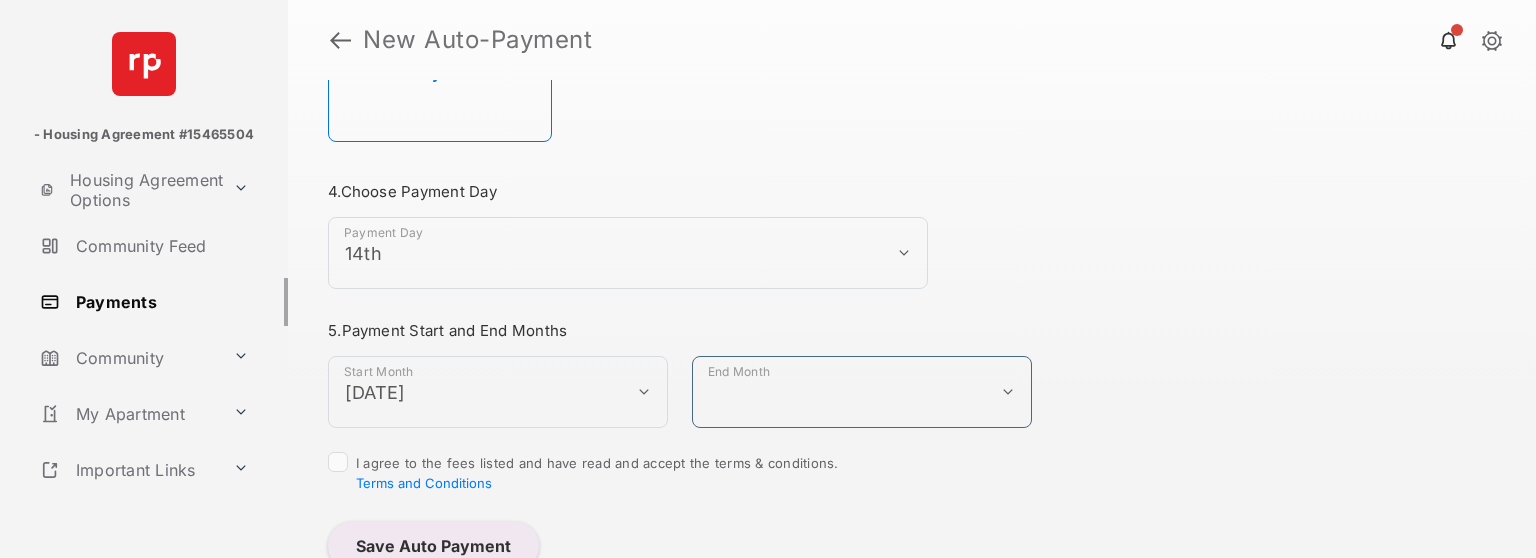 click on "**********" at bounding box center (862, 392) 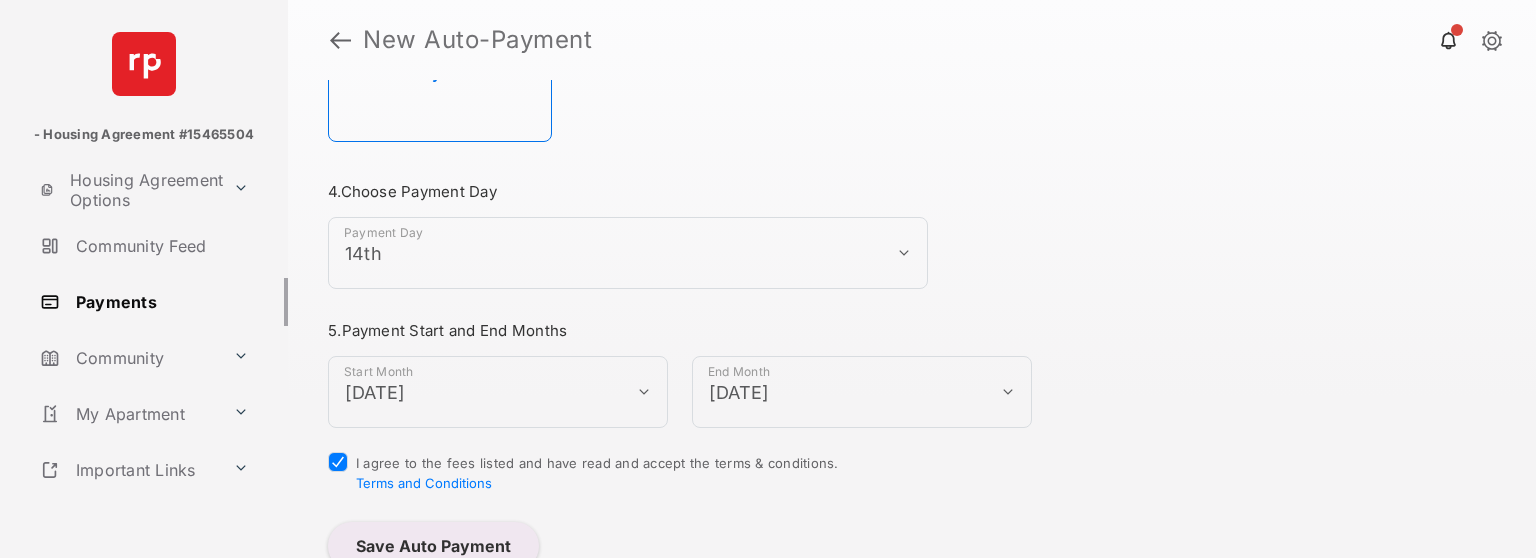 click on "Save Auto Payment" at bounding box center [433, 546] 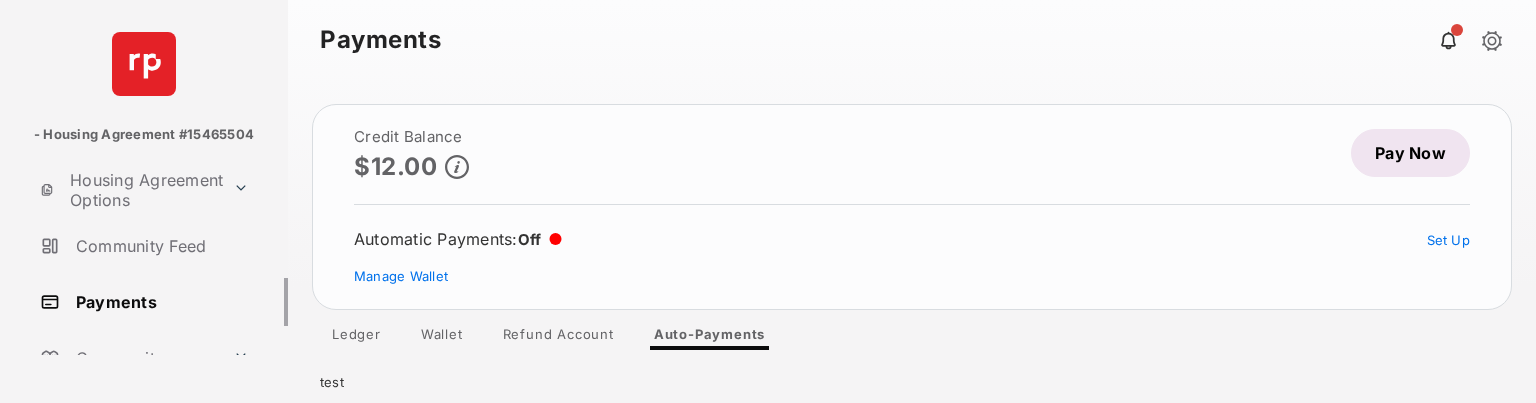 scroll, scrollTop: 237, scrollLeft: 0, axis: vertical 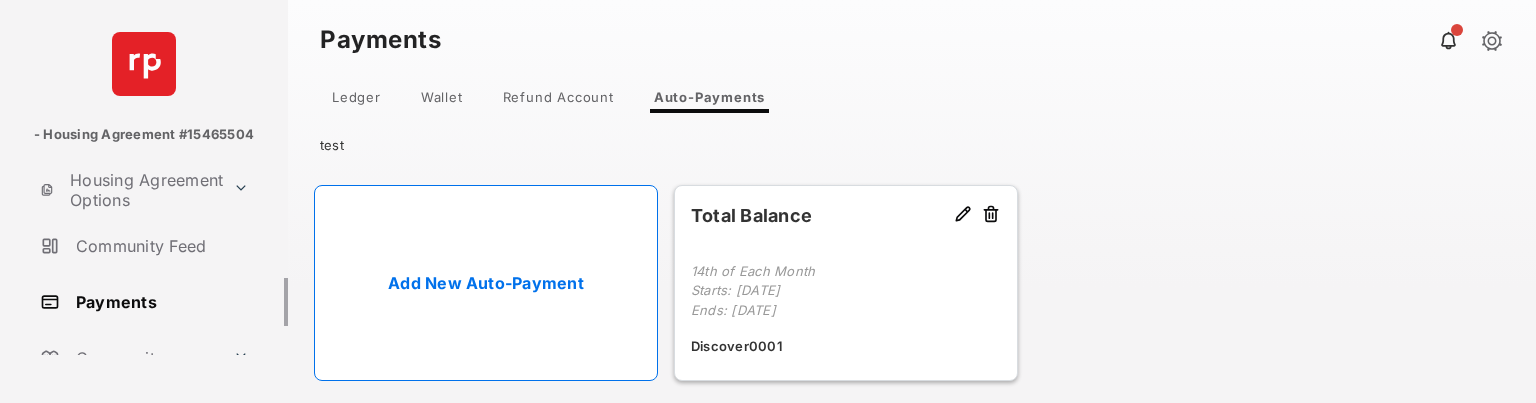 click on "Refund Account" at bounding box center [558, 101] 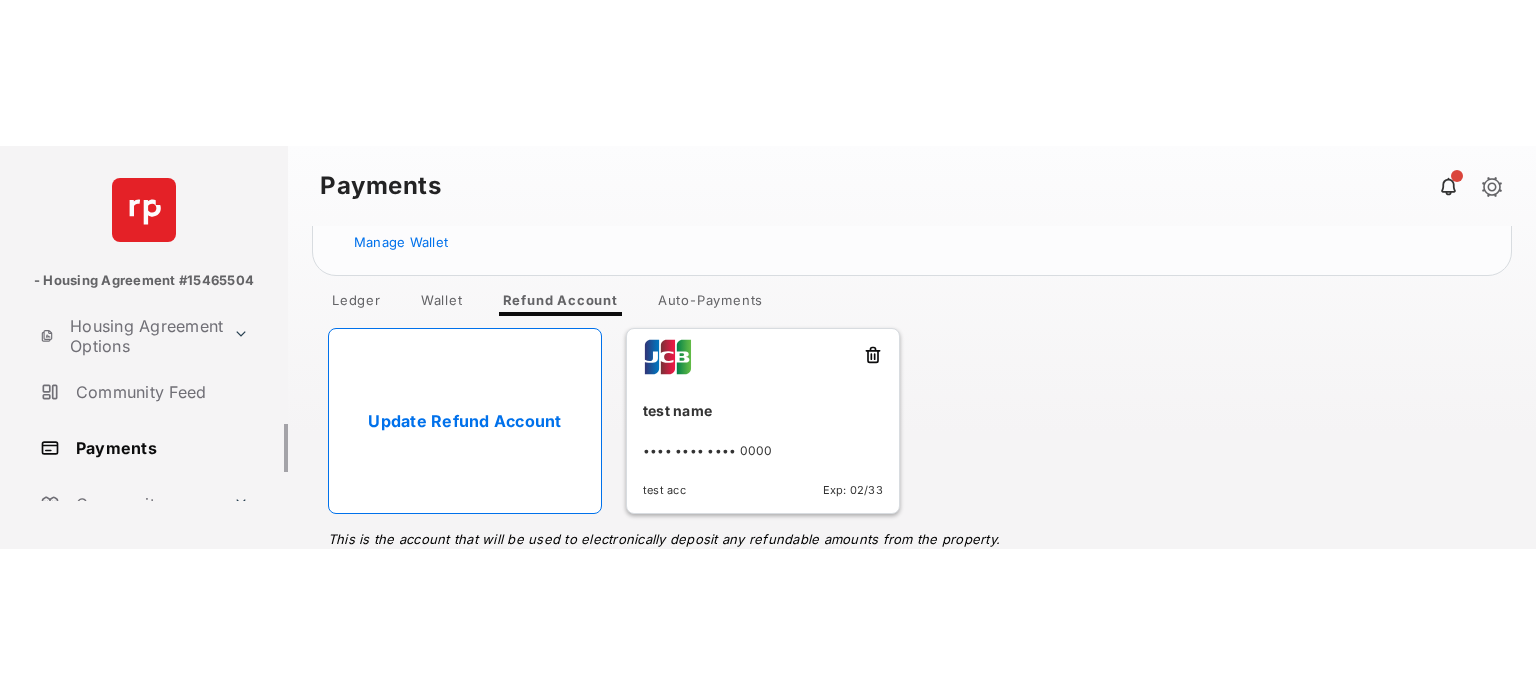 scroll, scrollTop: 177, scrollLeft: 0, axis: vertical 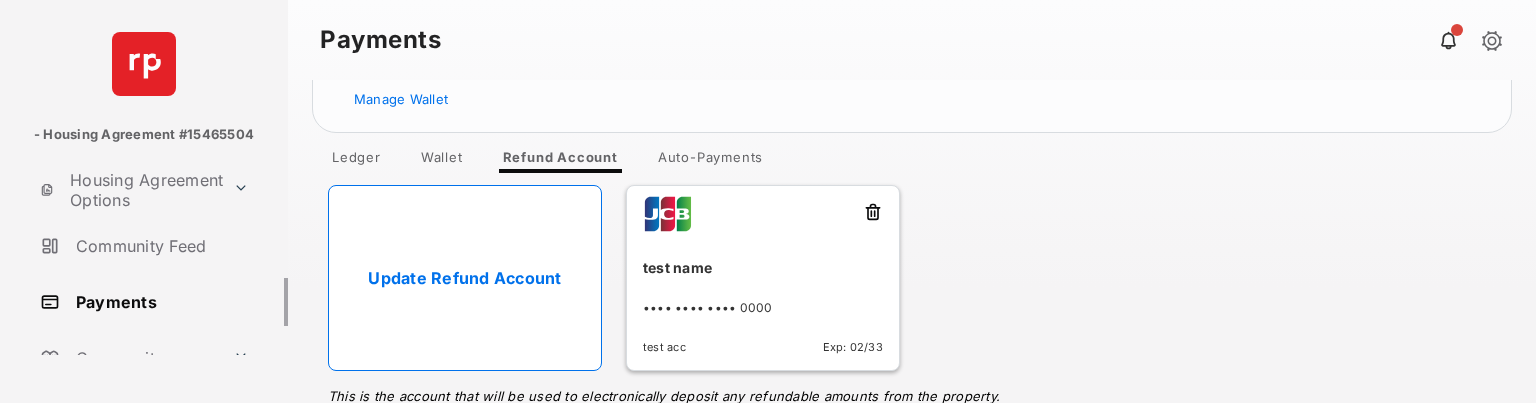 click on "Update Refund Account" at bounding box center (465, 278) 